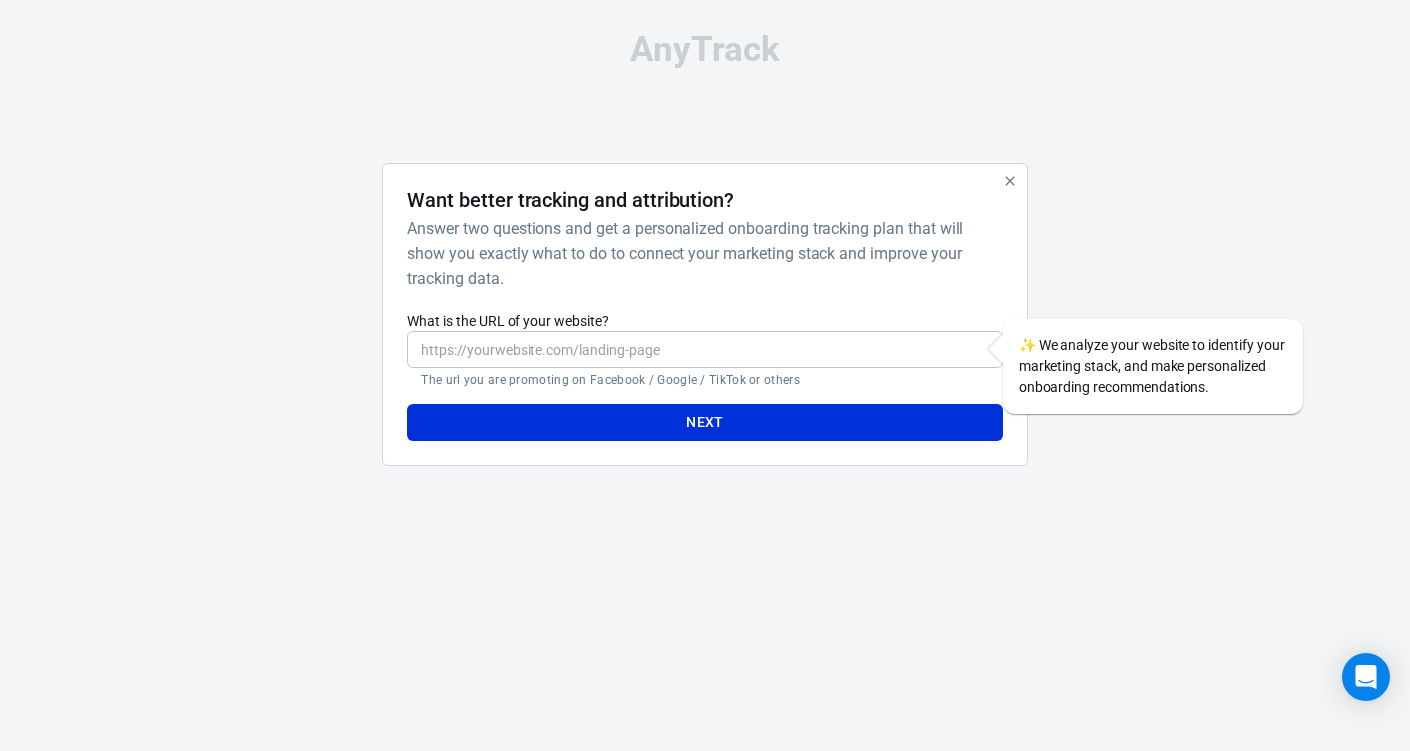scroll, scrollTop: 0, scrollLeft: 0, axis: both 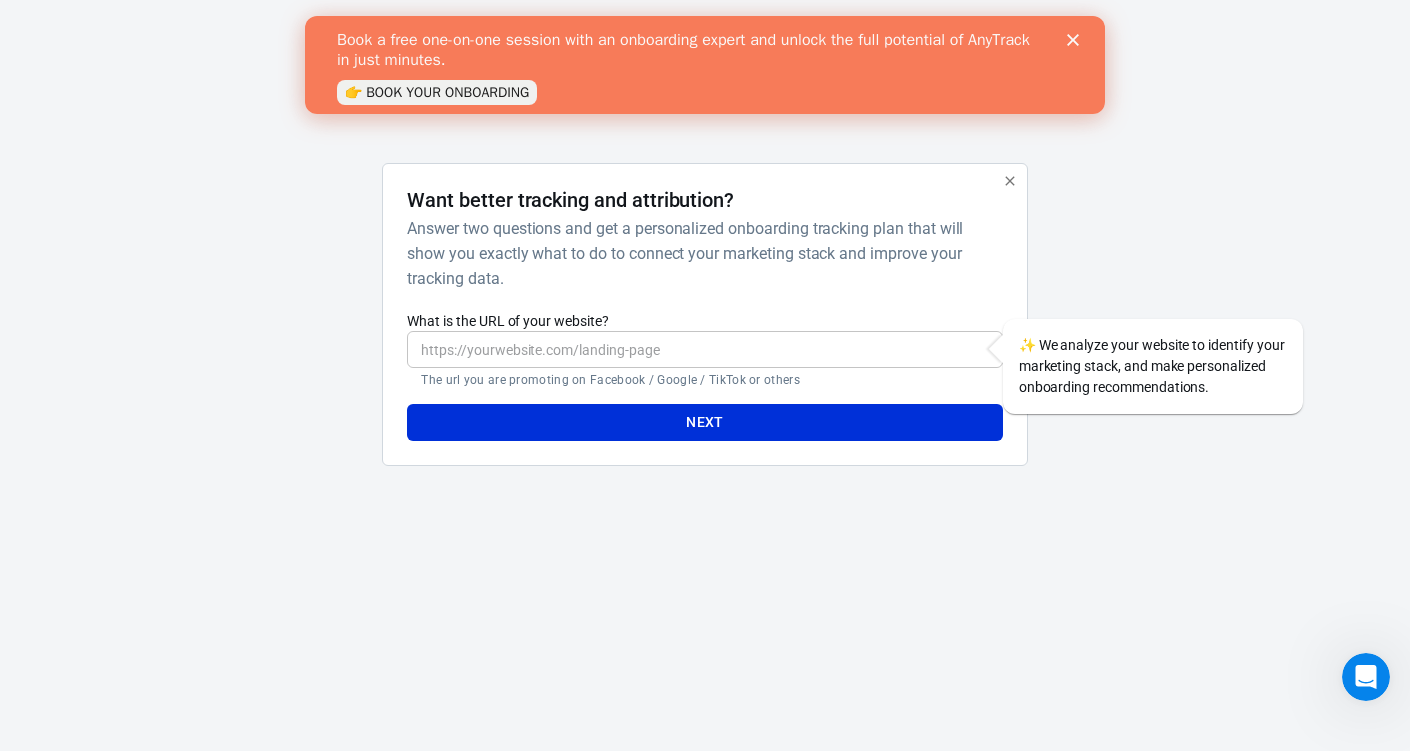 click 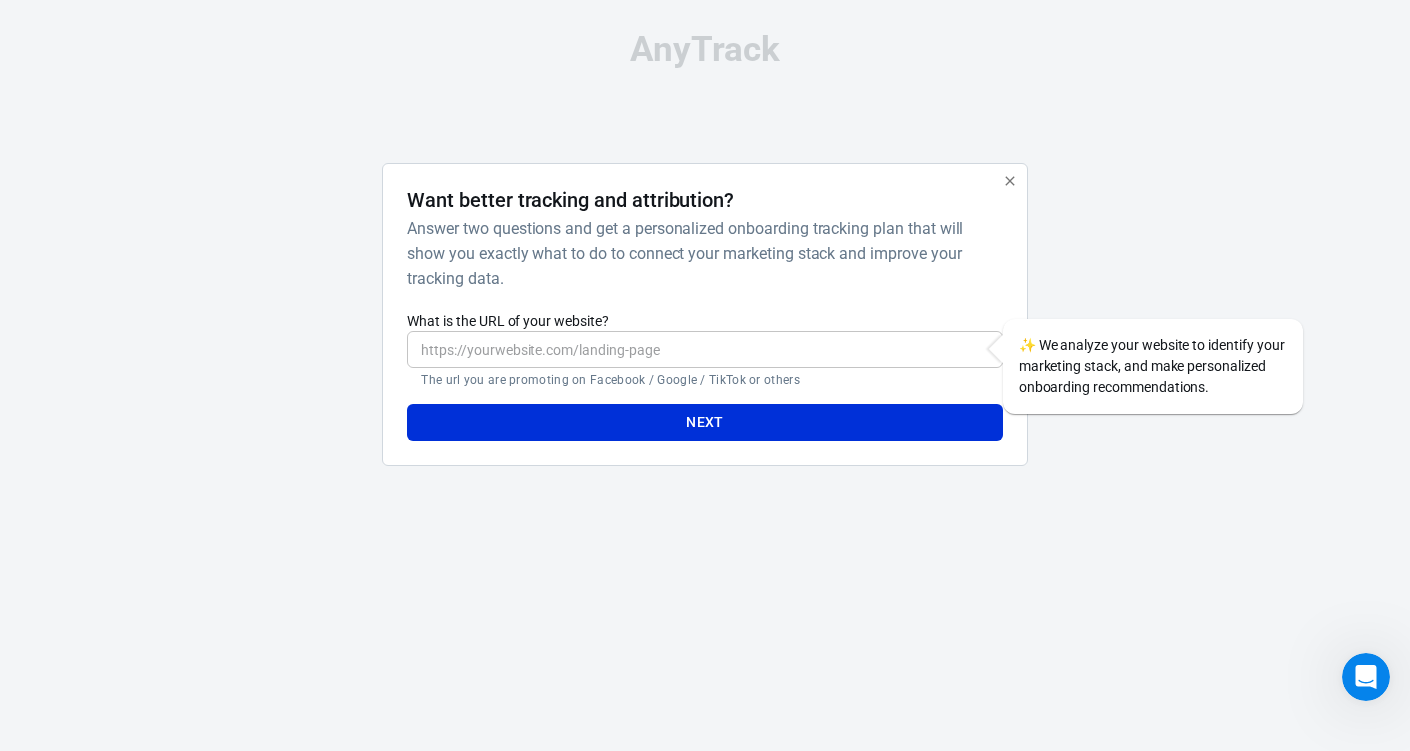 click on "What is the URL of your website?" at bounding box center (704, 349) 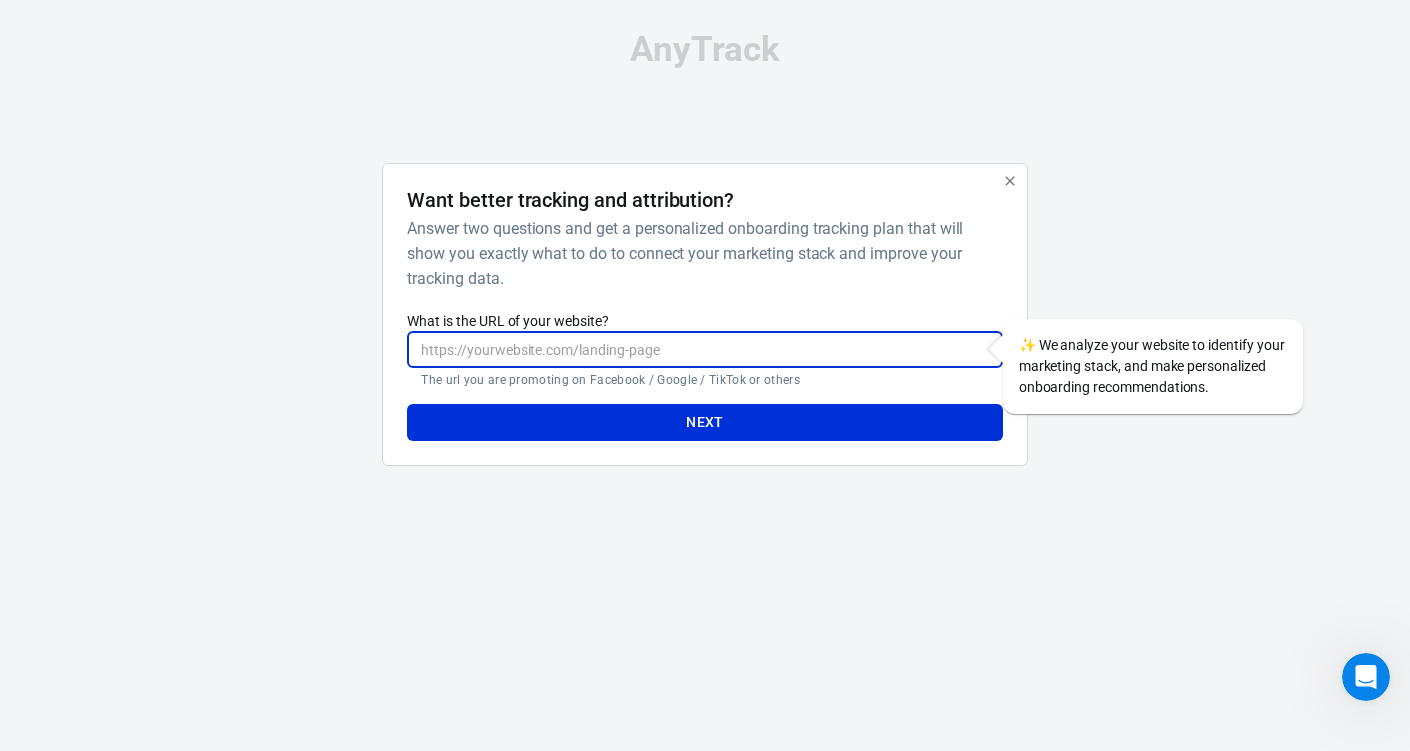click on "AnyTrack Want better tracking and attribution? Answer two questions and get a personalized onboarding tracking plan that will show you exactly what to do
to connect your marketing stack and improve your tracking data. What is the URL of your website? ​ The url you are promoting on Facebook / Google / TikTok or others ✨   We analyze your website to identify your marketing stack, and make personalized onboarding recommendations. Next" at bounding box center (705, 257) 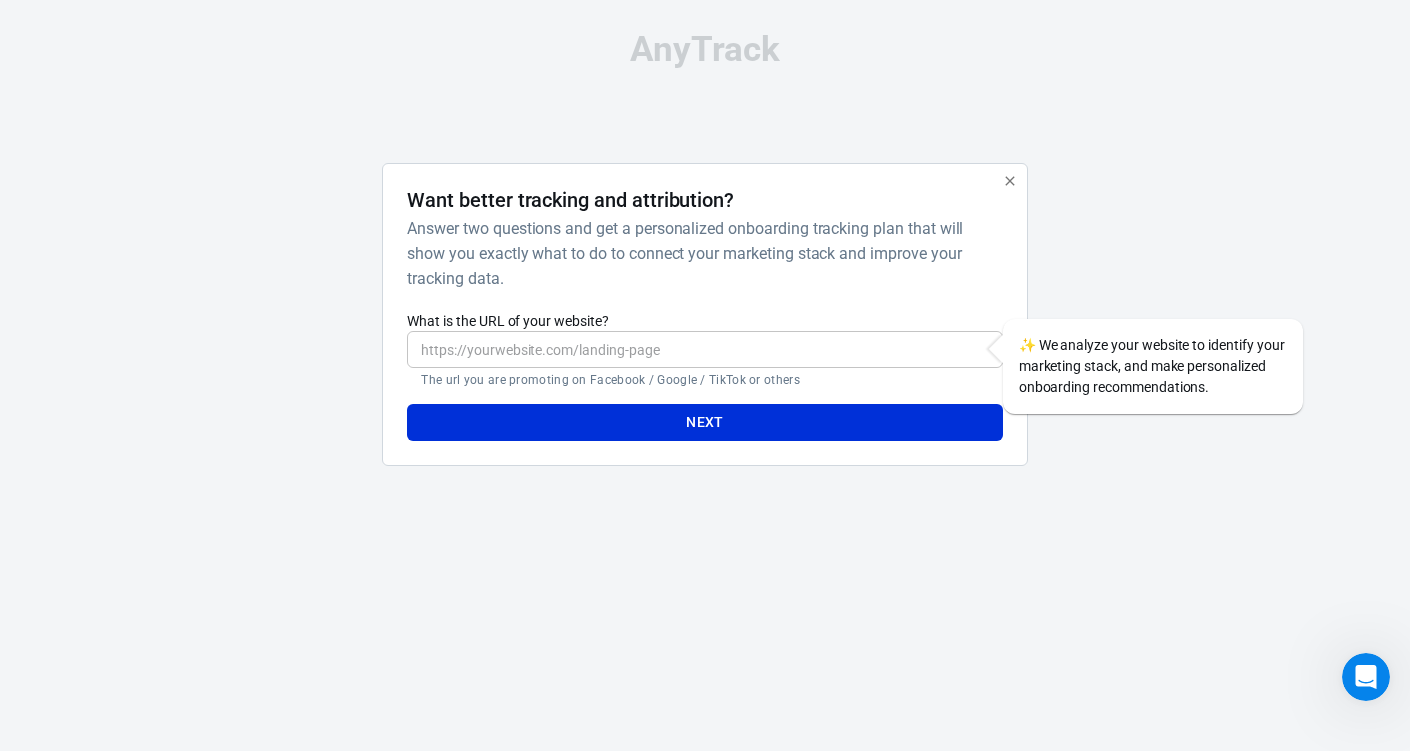 click on "AnyTrack Want better tracking and attribution? Answer two questions and get a personalized onboarding tracking plan that will show you exactly what to do
to connect your marketing stack and improve your tracking data. What is the URL of your website? ​ The url you are promoting on Facebook / Google / TikTok or others ✨   We analyze your website to identify your marketing stack, and make personalized onboarding recommendations. Next" at bounding box center [705, 257] 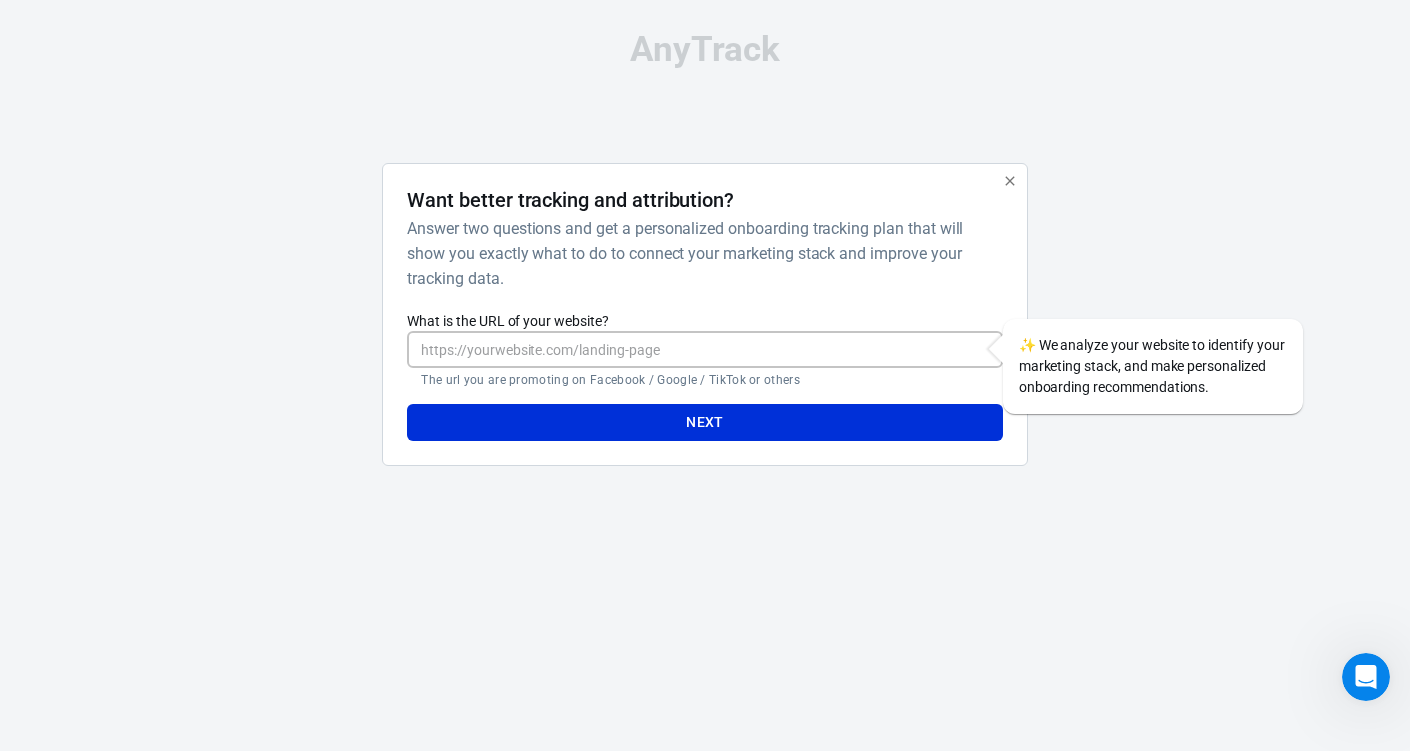 paste on "https://harleston-dental.clinicoffers.co.uk/new-patient-check-up908170-2542" 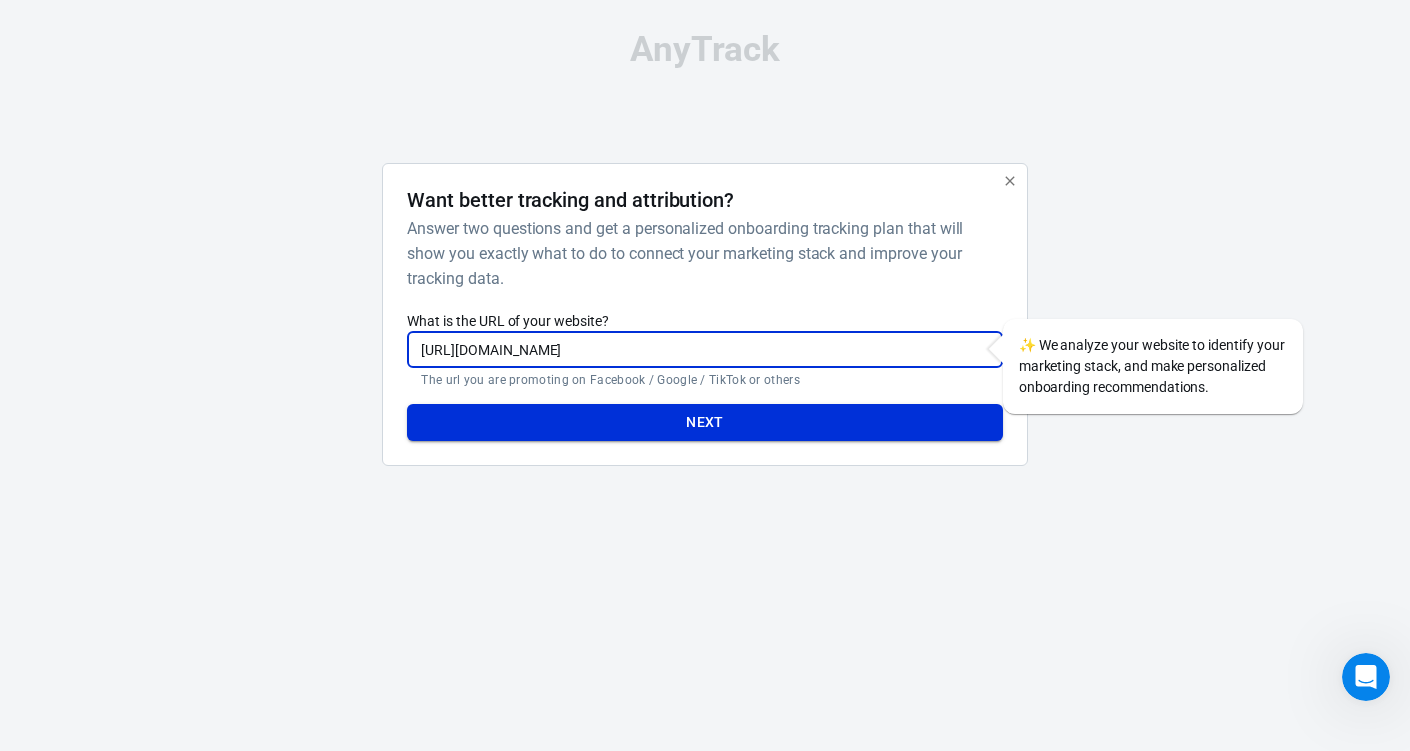 type on "https://harleston-dental.clinicoffers.co.uk/new-patient-check-up908170-2542" 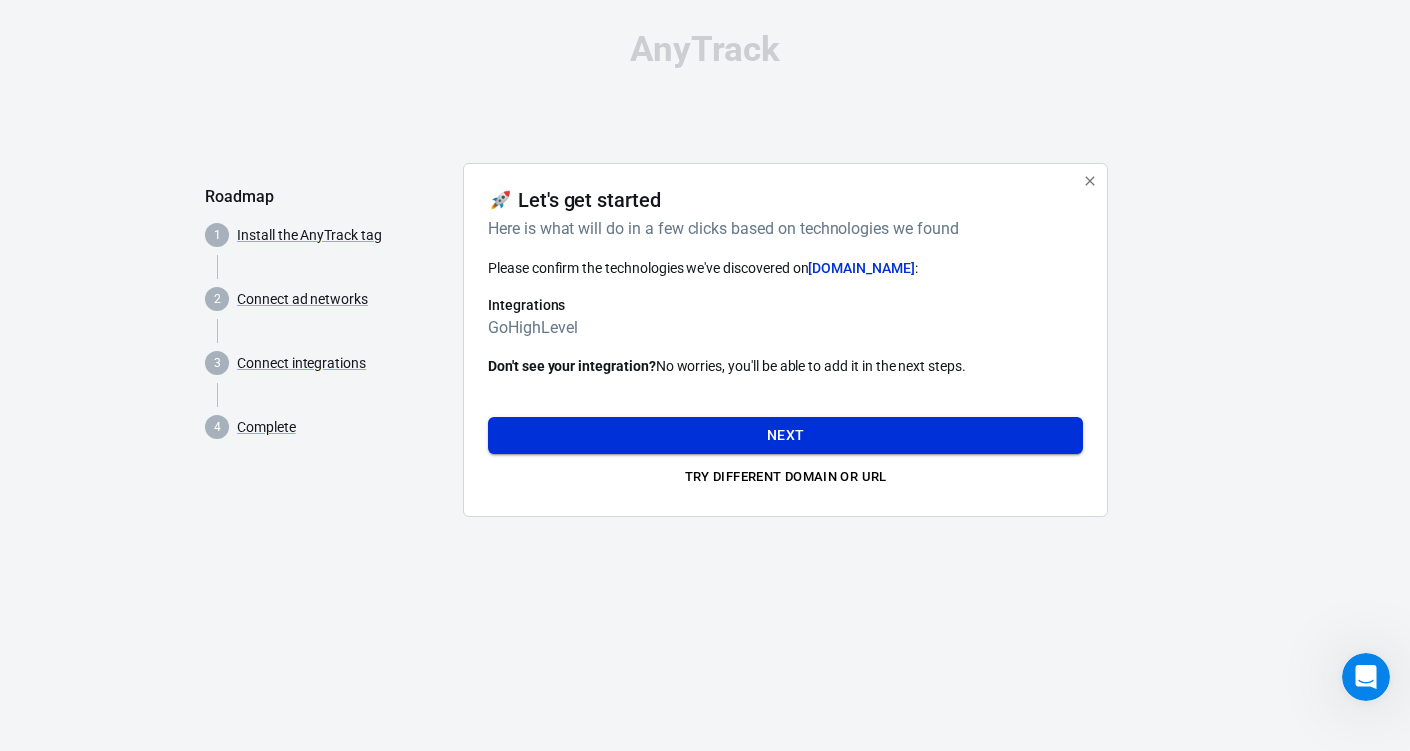 click on "Next" at bounding box center [785, 435] 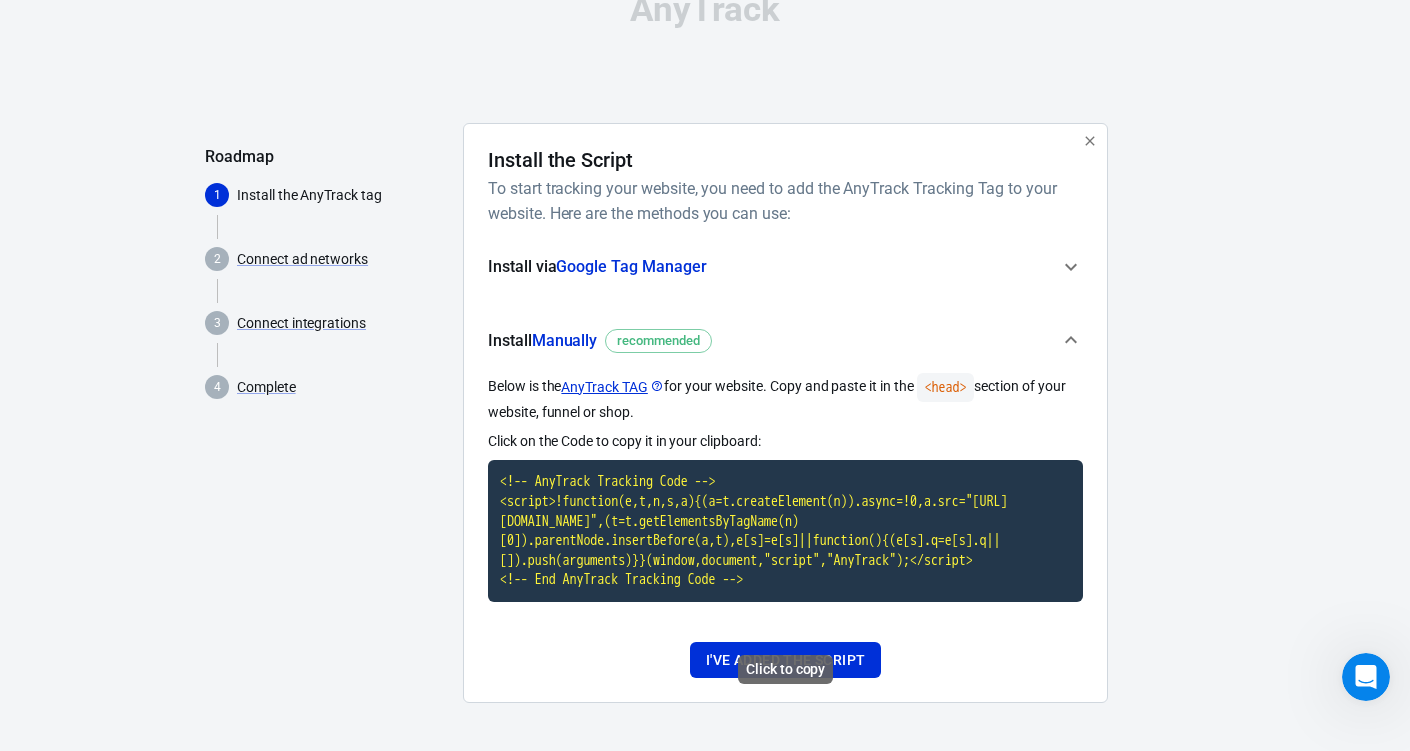 scroll, scrollTop: 75, scrollLeft: 0, axis: vertical 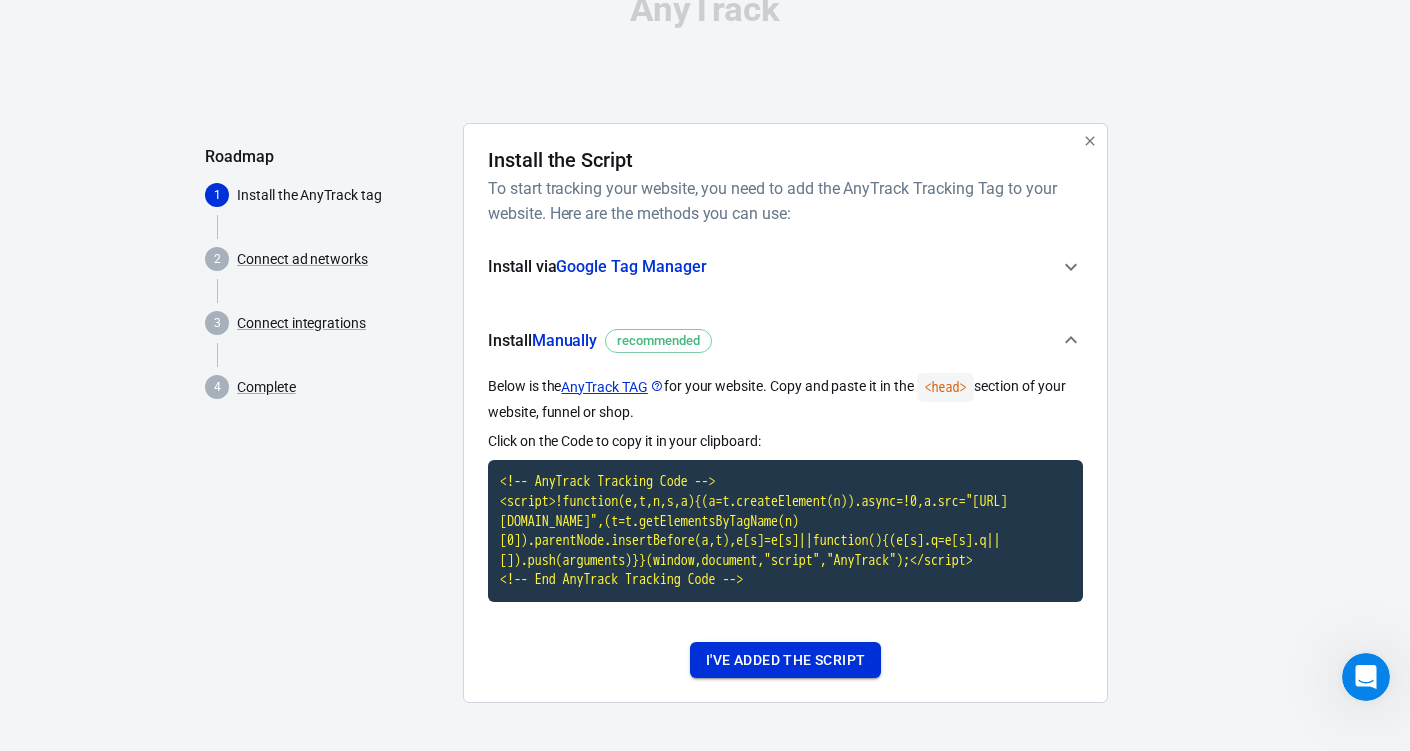 click on "I've added the script" at bounding box center (785, 660) 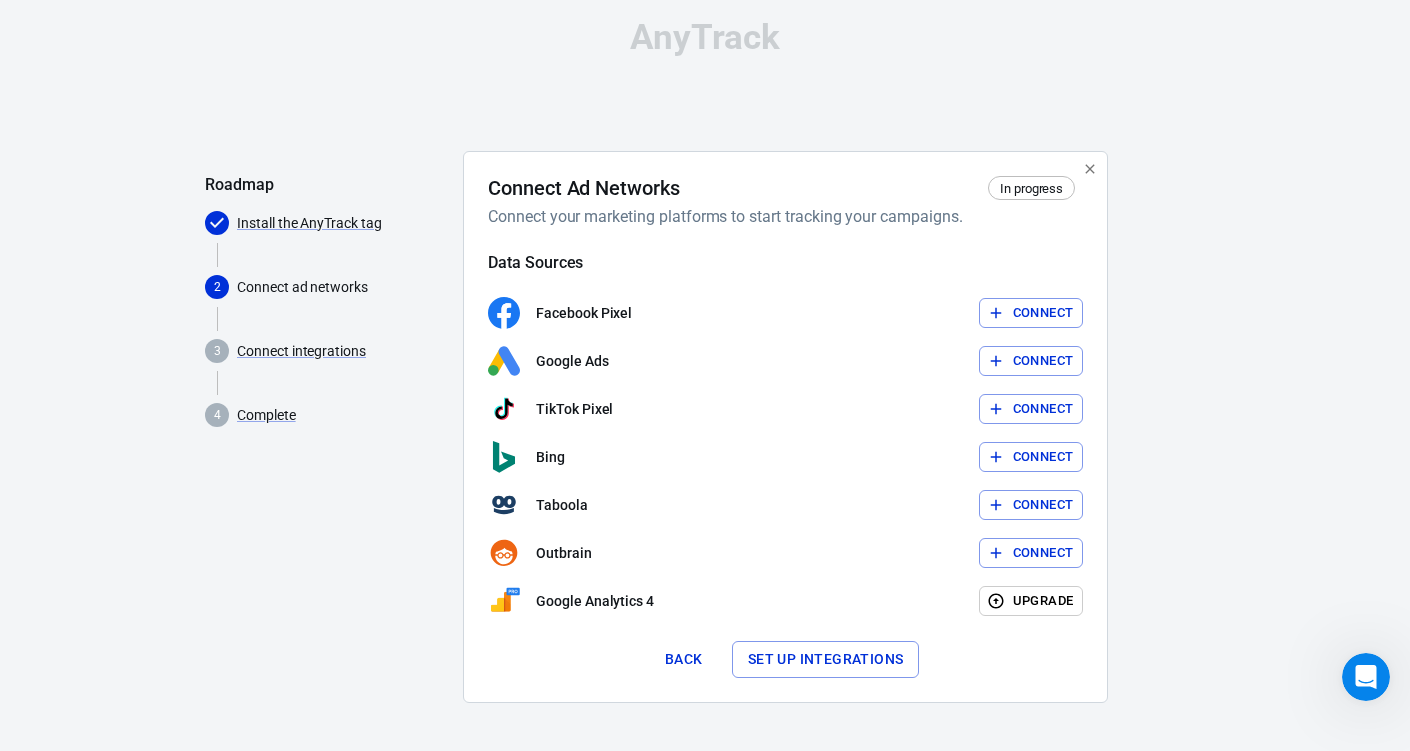 scroll, scrollTop: 11, scrollLeft: 0, axis: vertical 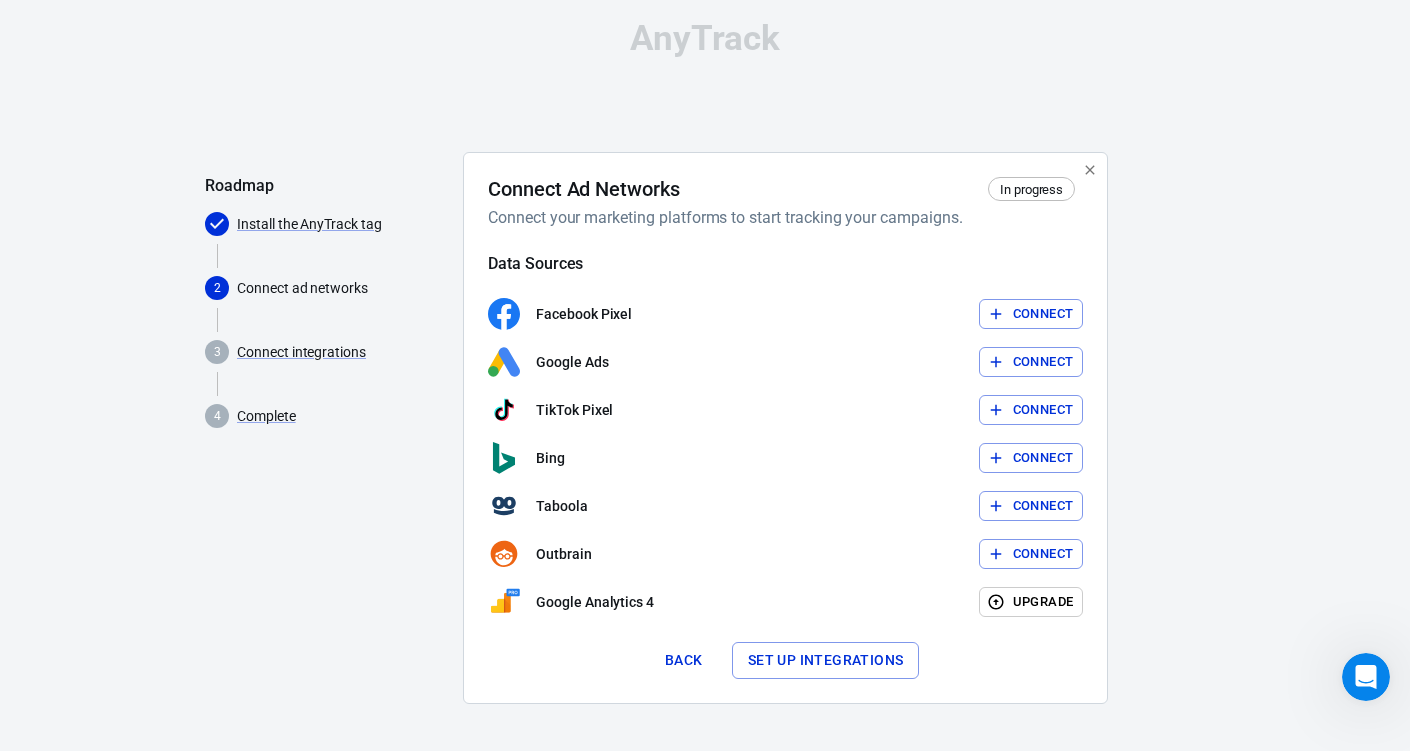 click on "Connect" at bounding box center (1043, 314) 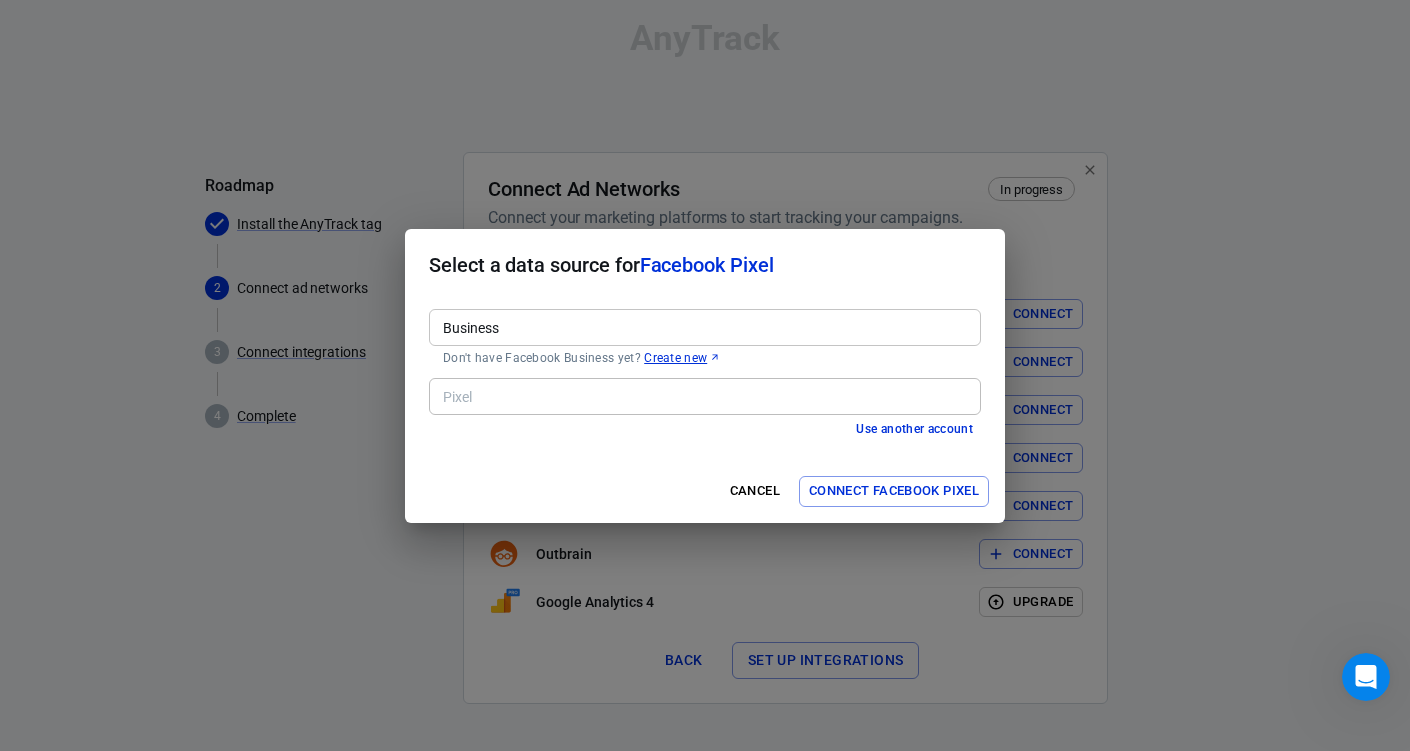 click on "Business" at bounding box center (703, 327) 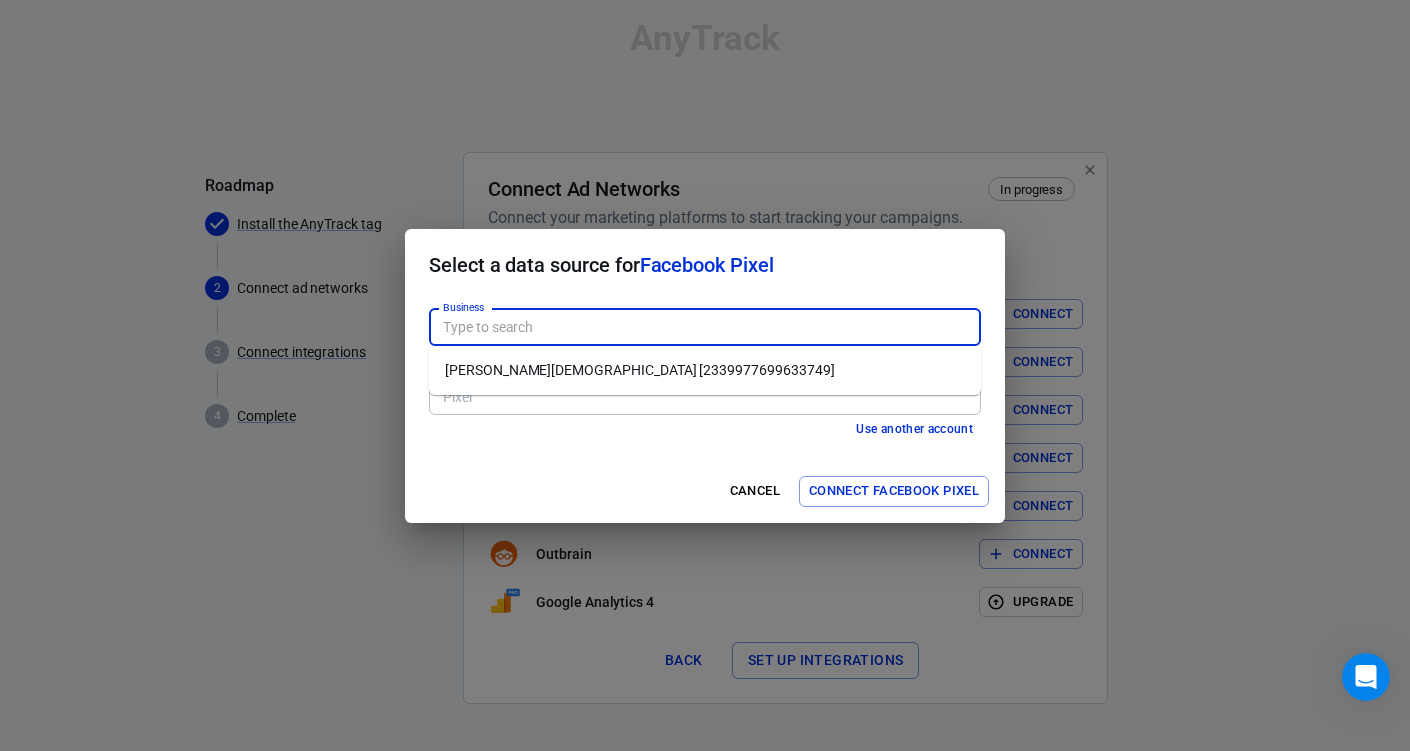 click on "Sahar Ahmadiani [2339977699633749]" at bounding box center [705, 370] 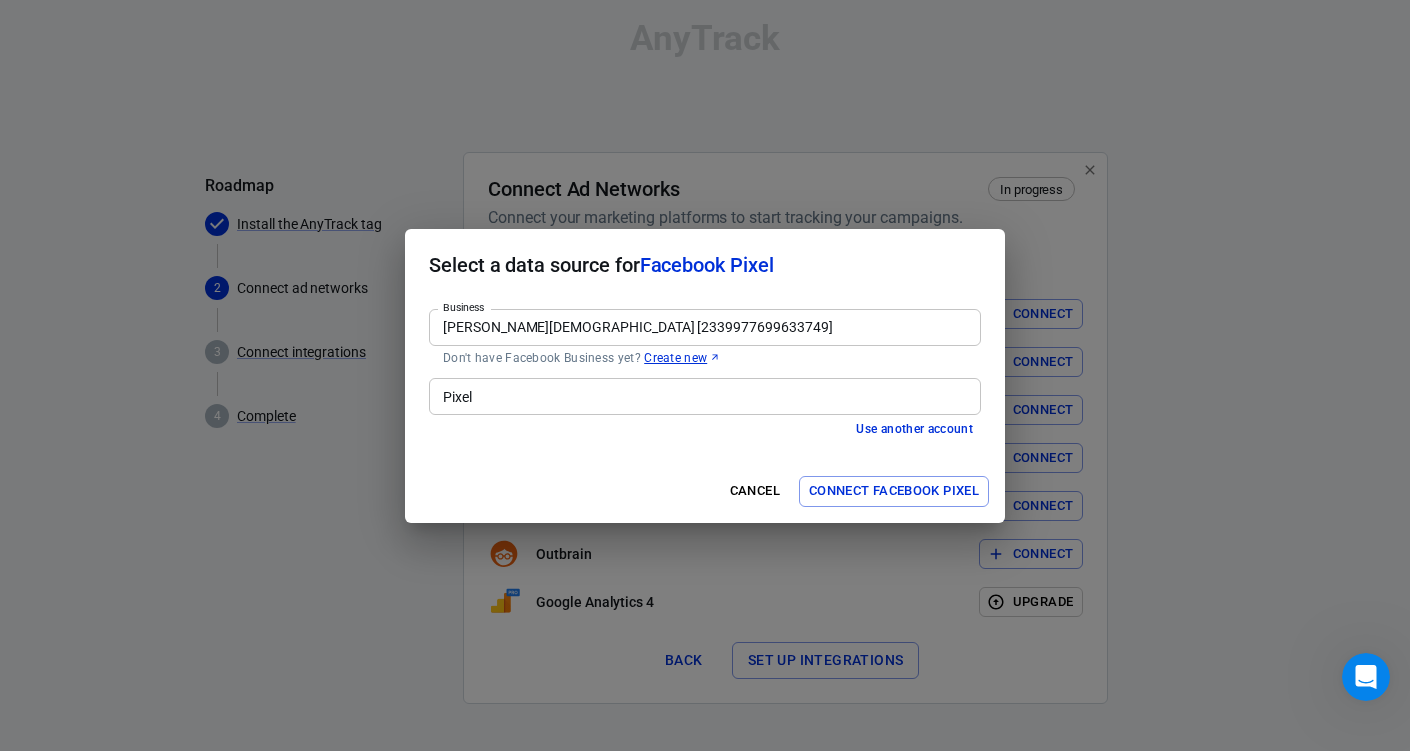 click on "Pixel" at bounding box center [703, 396] 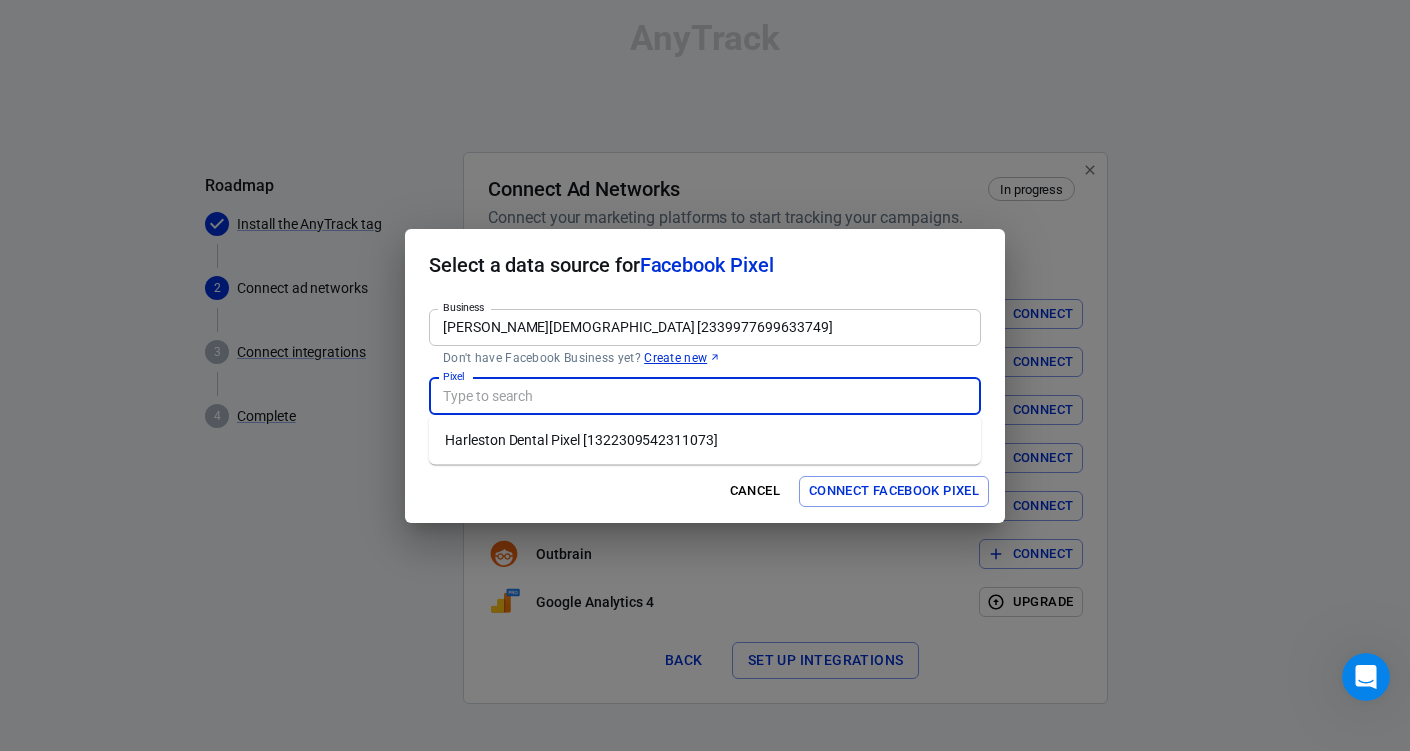 click on "Harleston Dental Pixel [1322309542311073]" at bounding box center [705, 440] 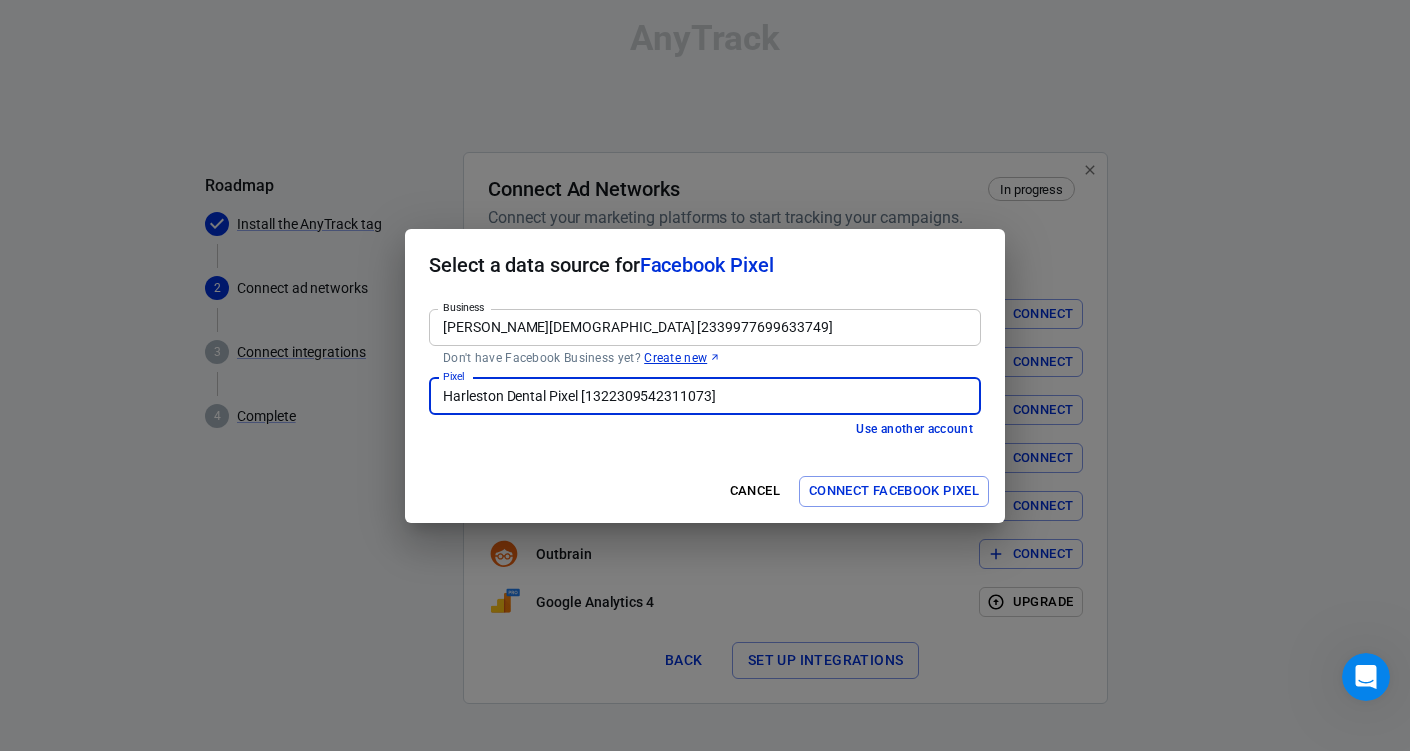 click on "Connect Facebook Pixel" at bounding box center [894, 491] 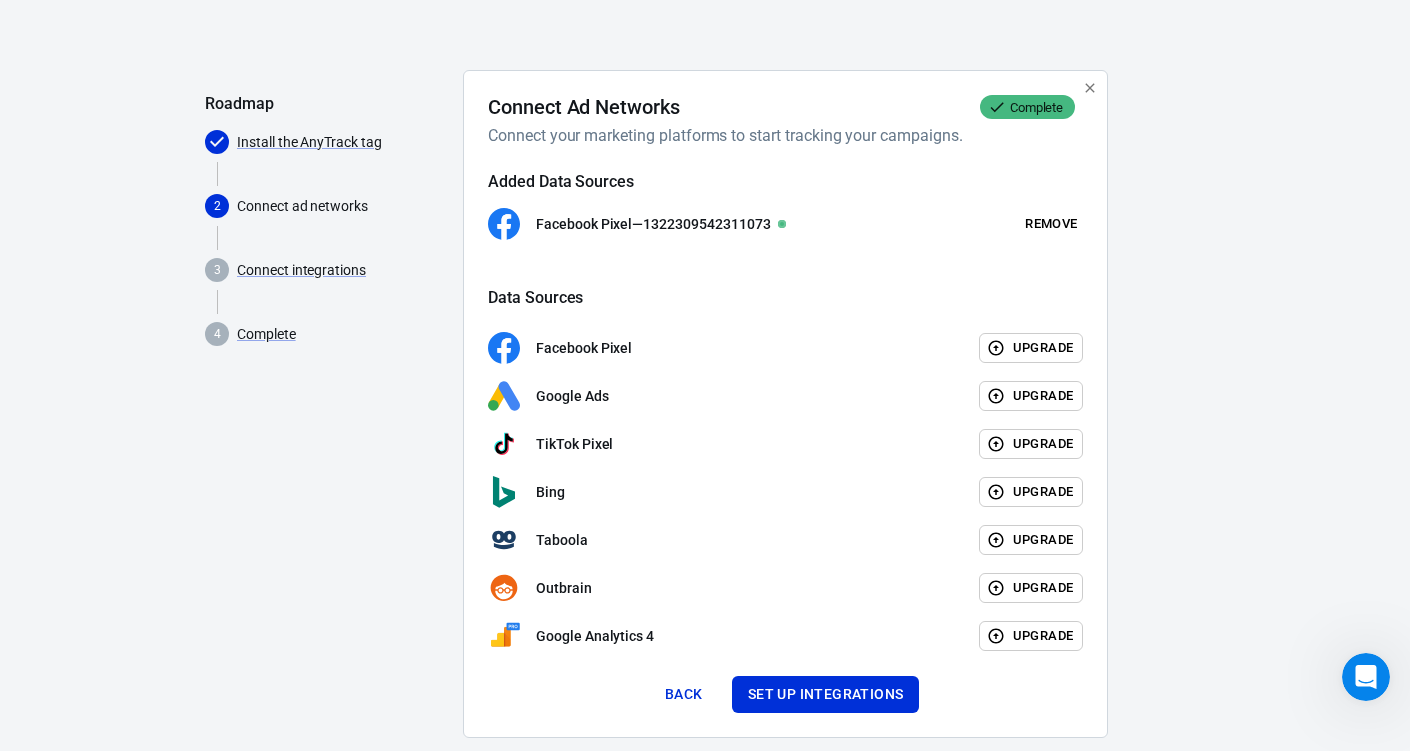 scroll, scrollTop: 127, scrollLeft: 0, axis: vertical 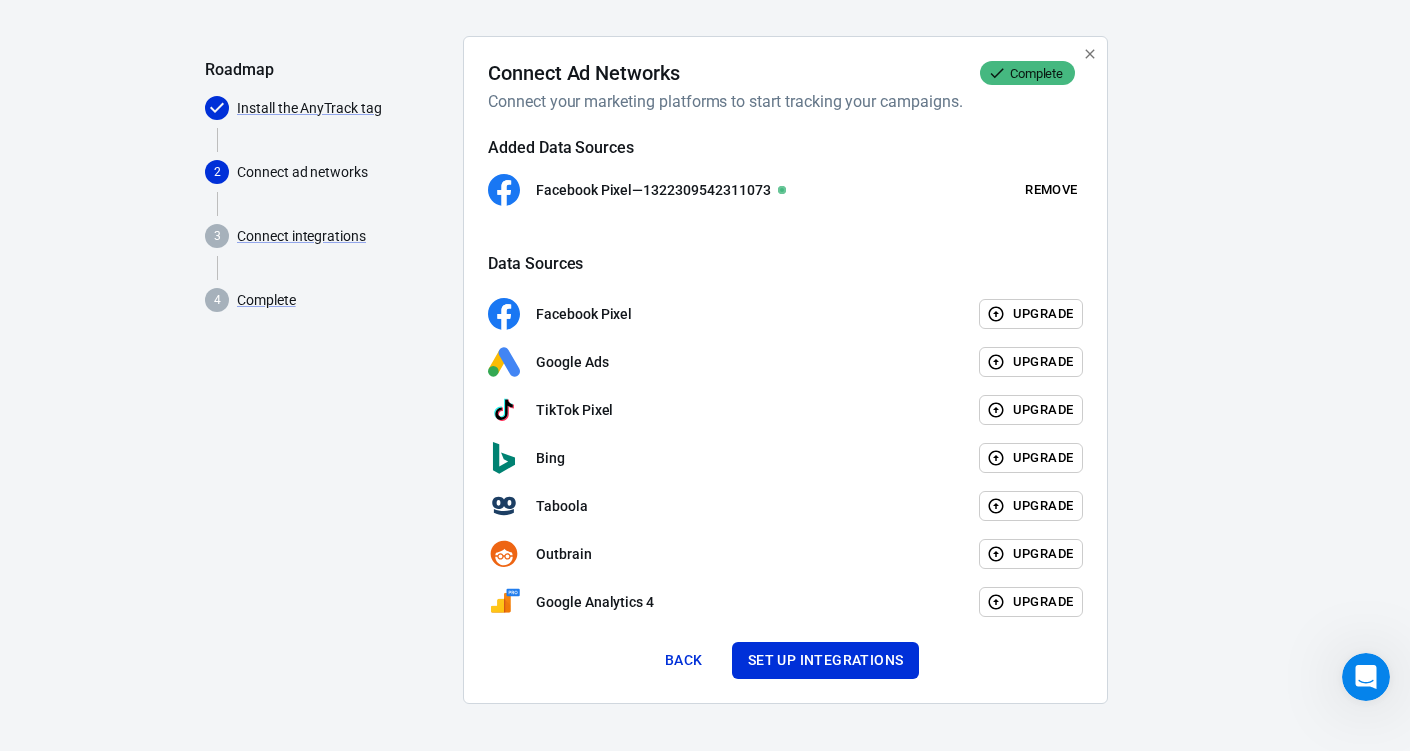 click on "Complete" at bounding box center [1037, 73] 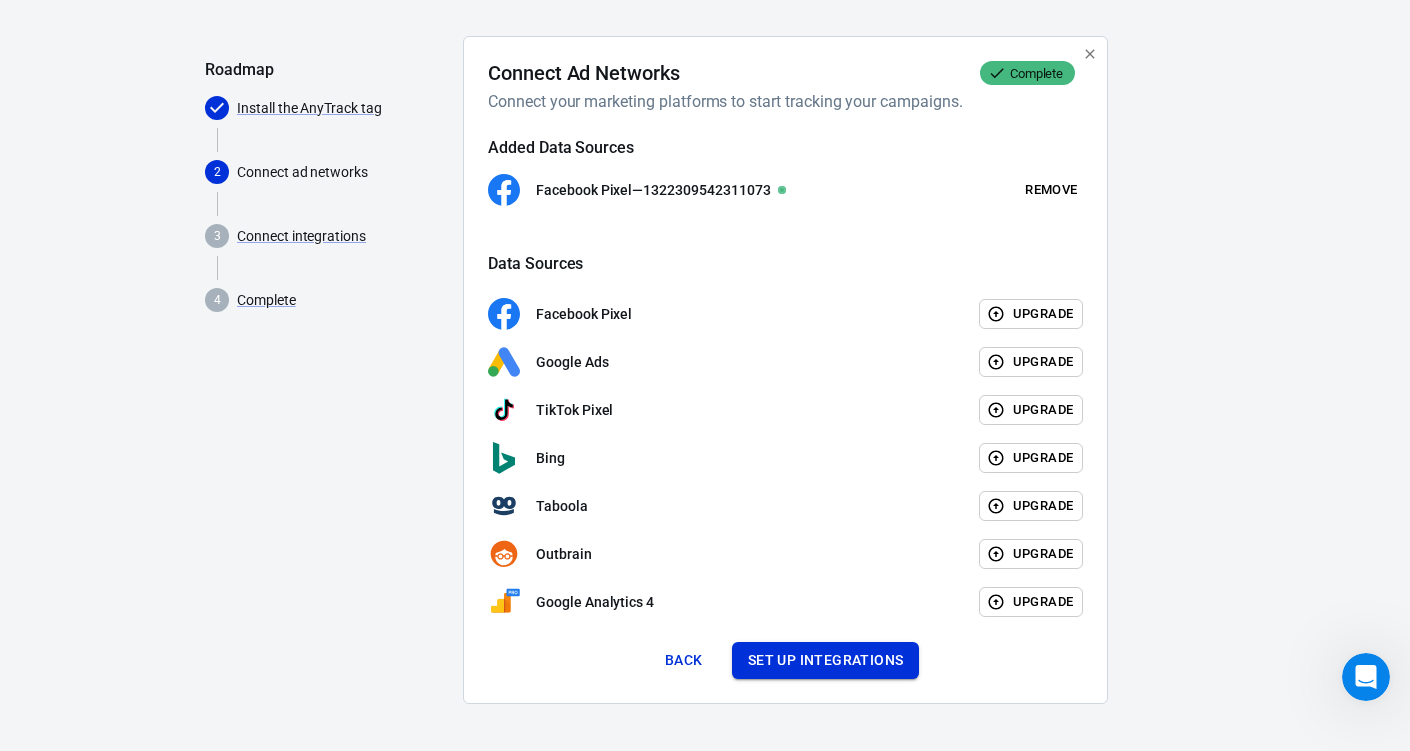 click on "Set up integrations" at bounding box center [826, 660] 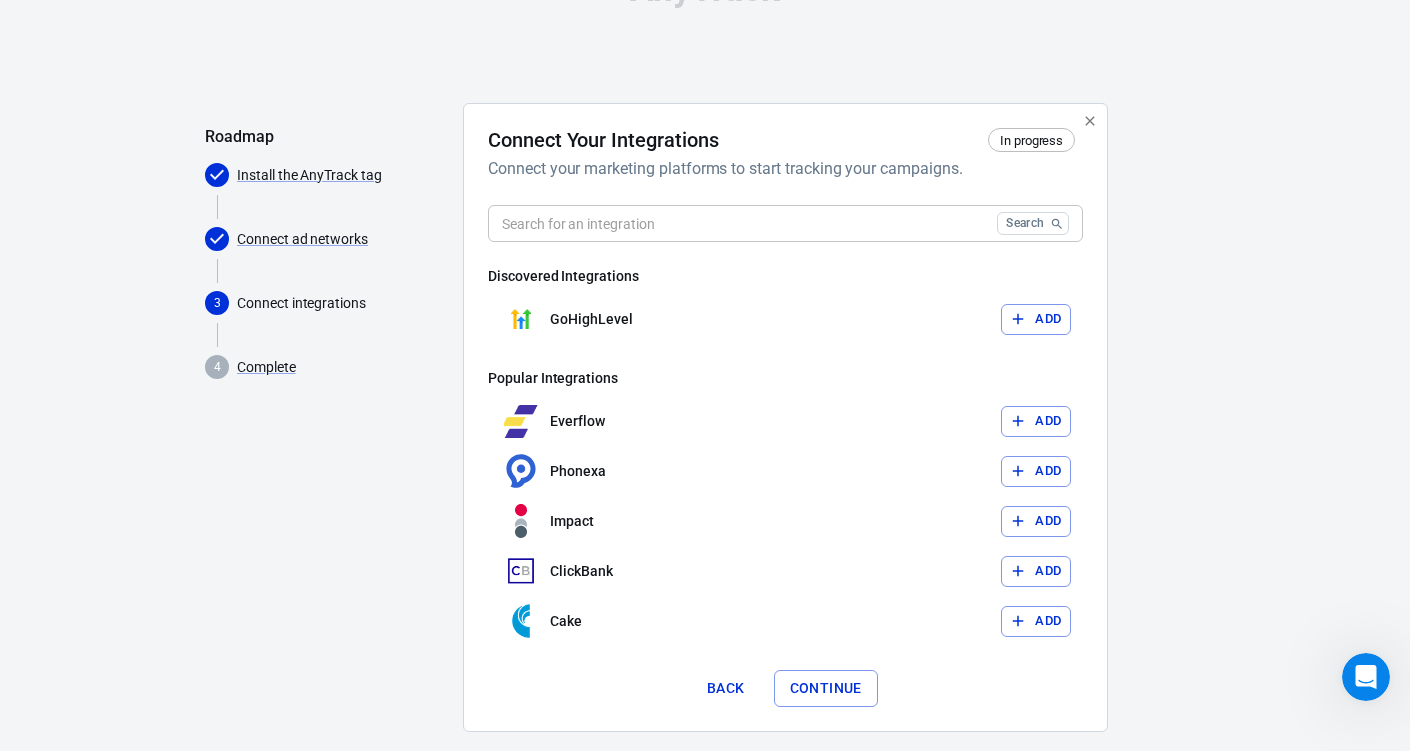 scroll, scrollTop: 22, scrollLeft: 0, axis: vertical 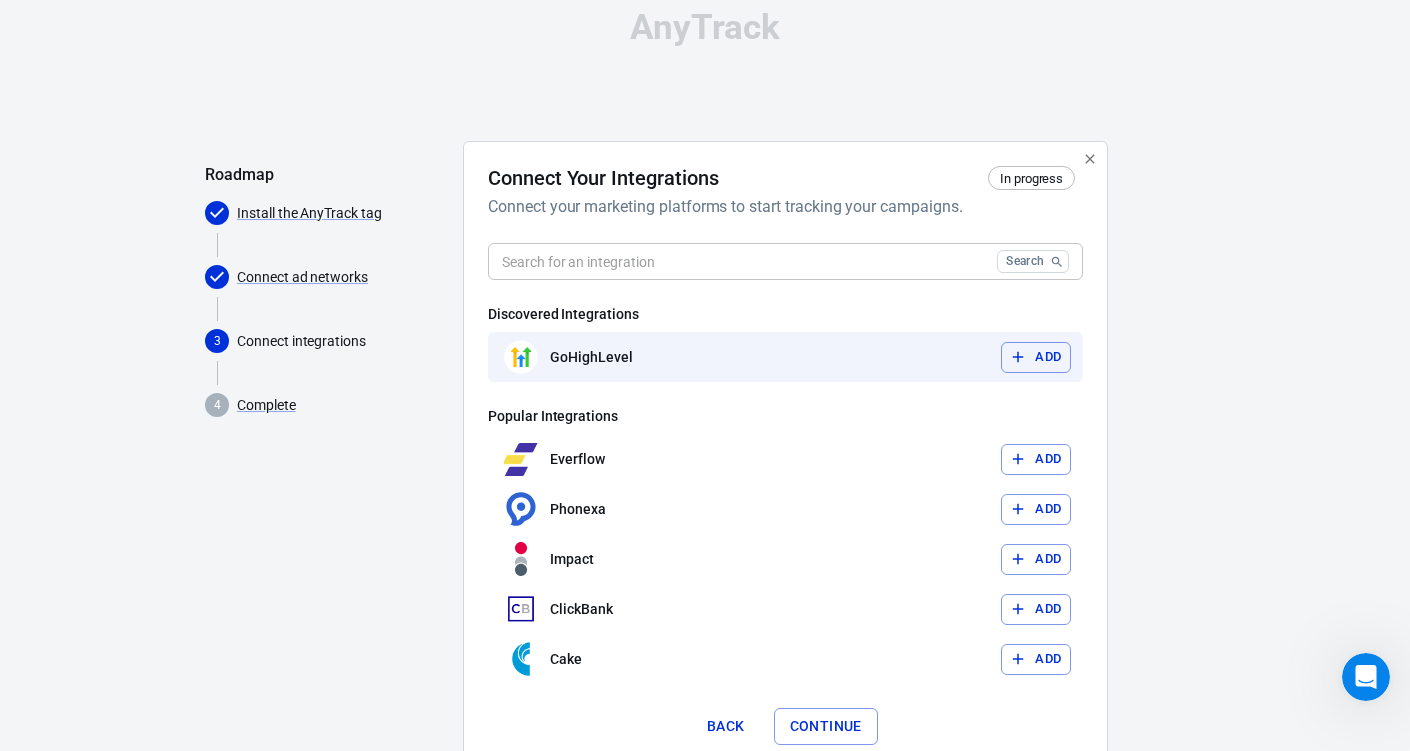 click on "Add" at bounding box center [1048, 357] 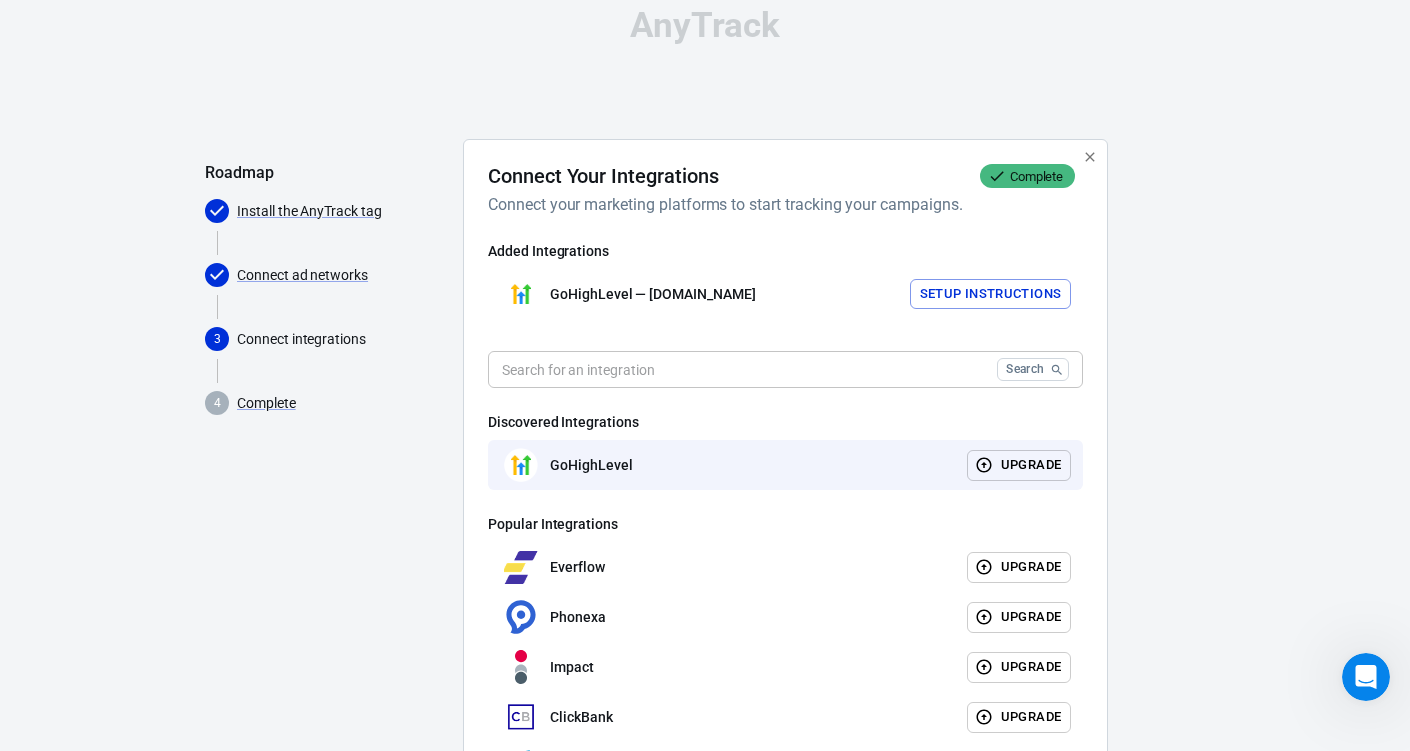 scroll, scrollTop: 22, scrollLeft: 0, axis: vertical 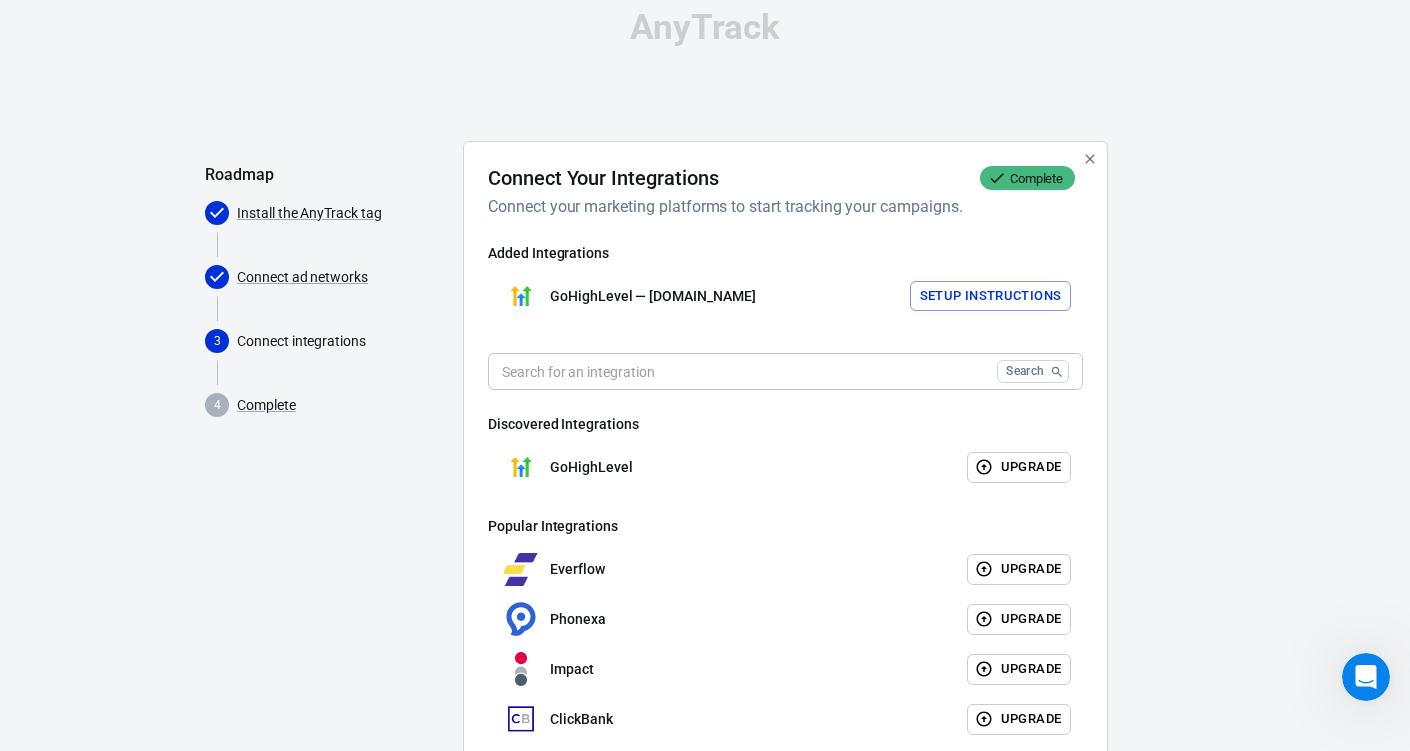 click on "Setup Instructions" at bounding box center (991, 296) 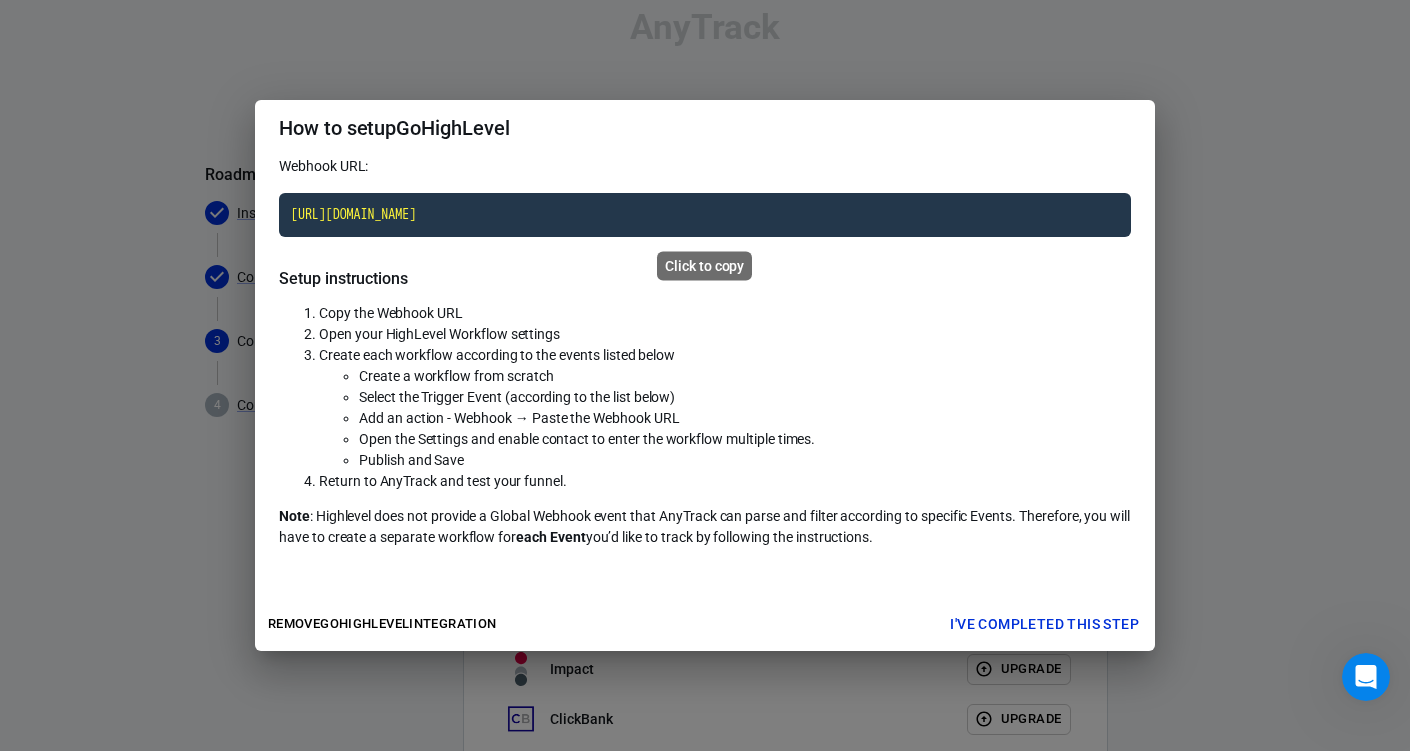 click on "https://t1.anytrack.io/PEjvzVNL/collect/gohighlevel-clinicofferscouk" at bounding box center (705, 215) 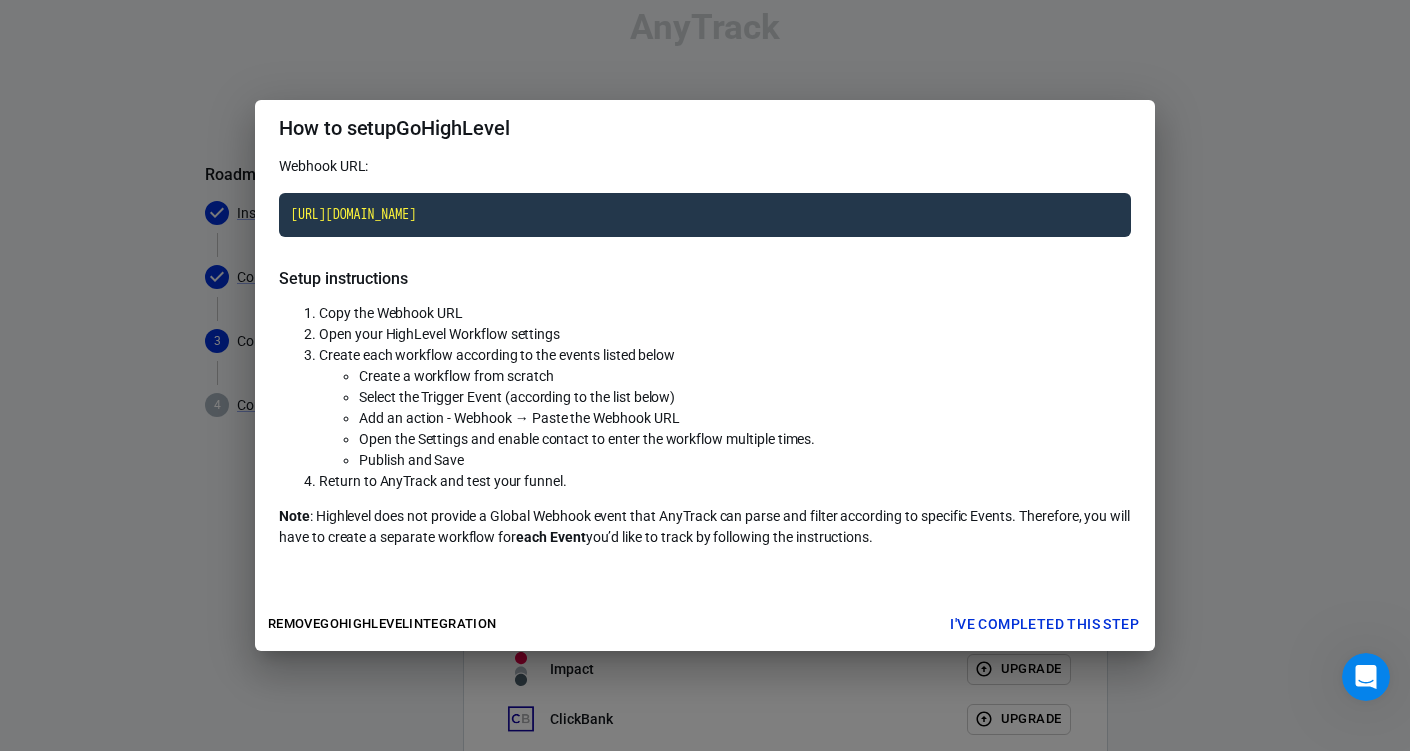 click on "How to setup  GoHighLevel Webhook URL: https://t1.anytrack.io/PEjvzVNL/collect/gohighlevel-clinicofferscouk Setup instructions Copy the Webhook URL Open your HighLevel Workflow settings Create each workflow according to the events listed below Create a workflow from scratch Select the Trigger Event (according to the list below) Add an action - Webhook → Paste the Webhook URL Open the Settings and enable contact to enter the workflow multiple times. Publish and Save Return to AnyTrack and test your funnel. Note : Highlevel does not provide a Global Webhook event that AnyTrack can parse and filter according to specific Events. Therefore, you will have to create a separate workflow for  each Event  you’d like to track by following the instructions. Remove  GoHighLevel  integration I've completed this step" at bounding box center (705, 375) 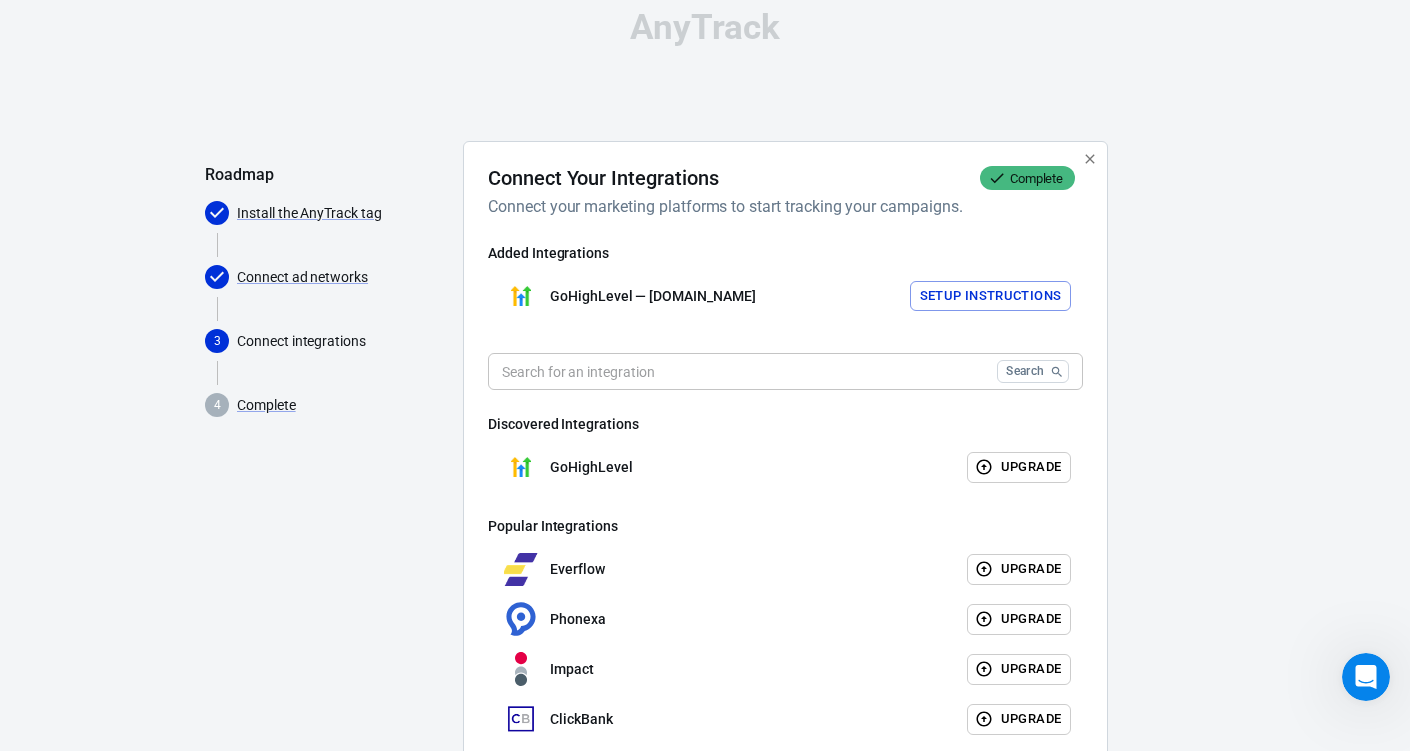 click on "Setup Instructions" at bounding box center (991, 296) 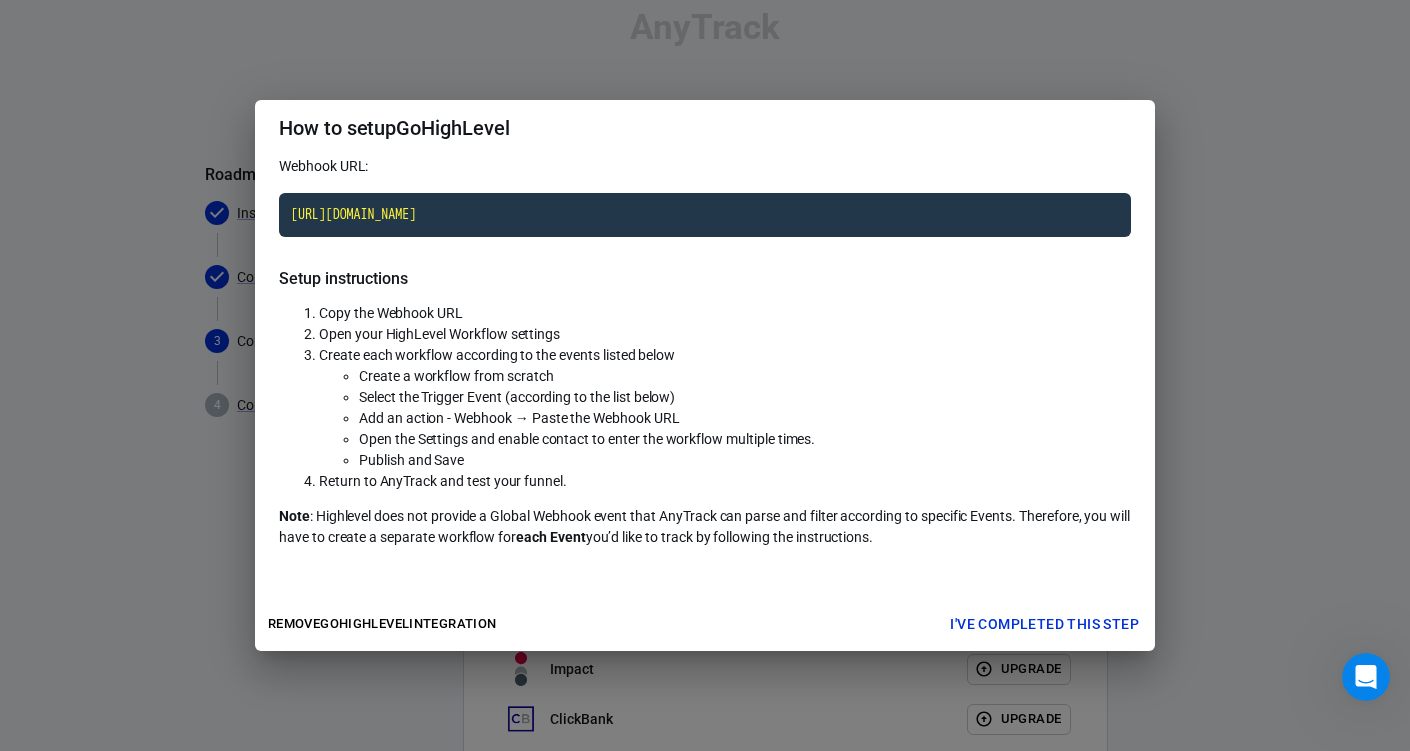 click on "Select the Trigger Event (according to the list below)" at bounding box center [517, 397] 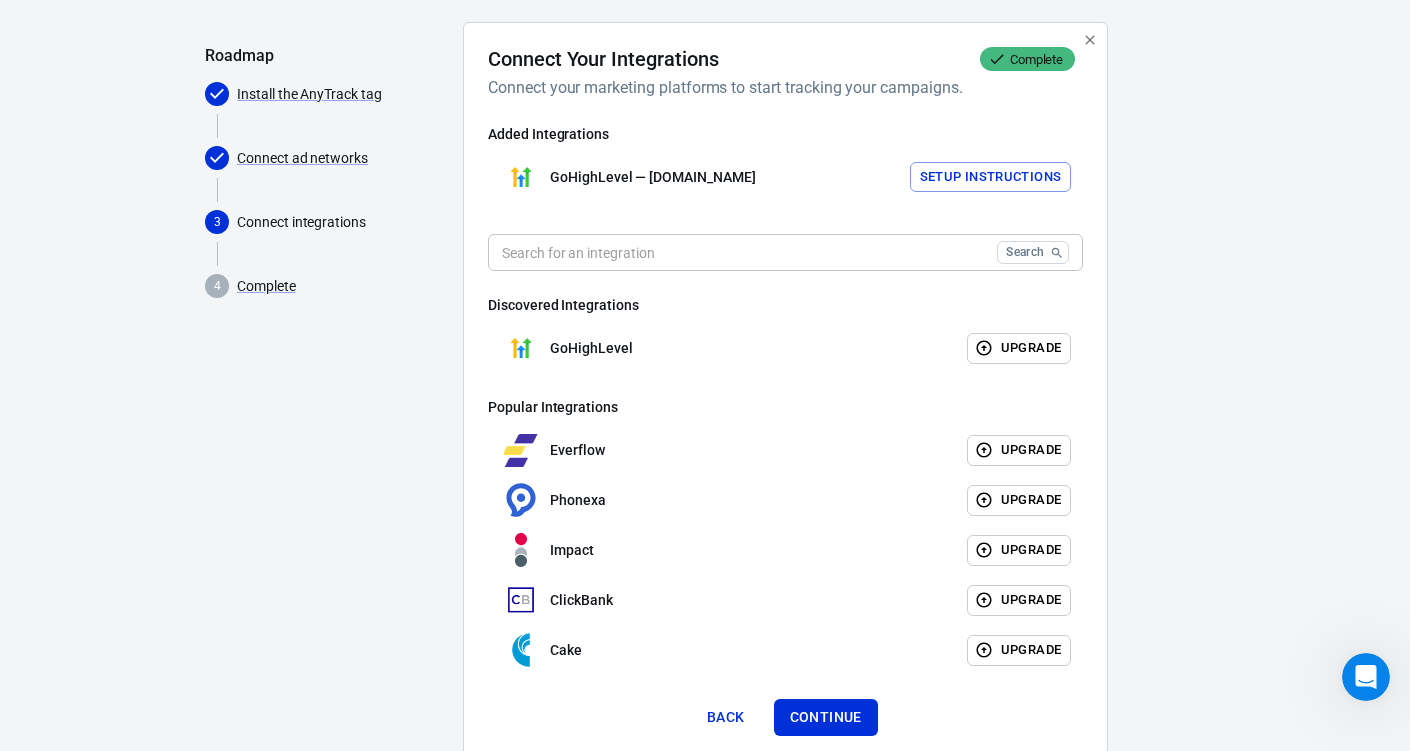 scroll, scrollTop: 198, scrollLeft: 0, axis: vertical 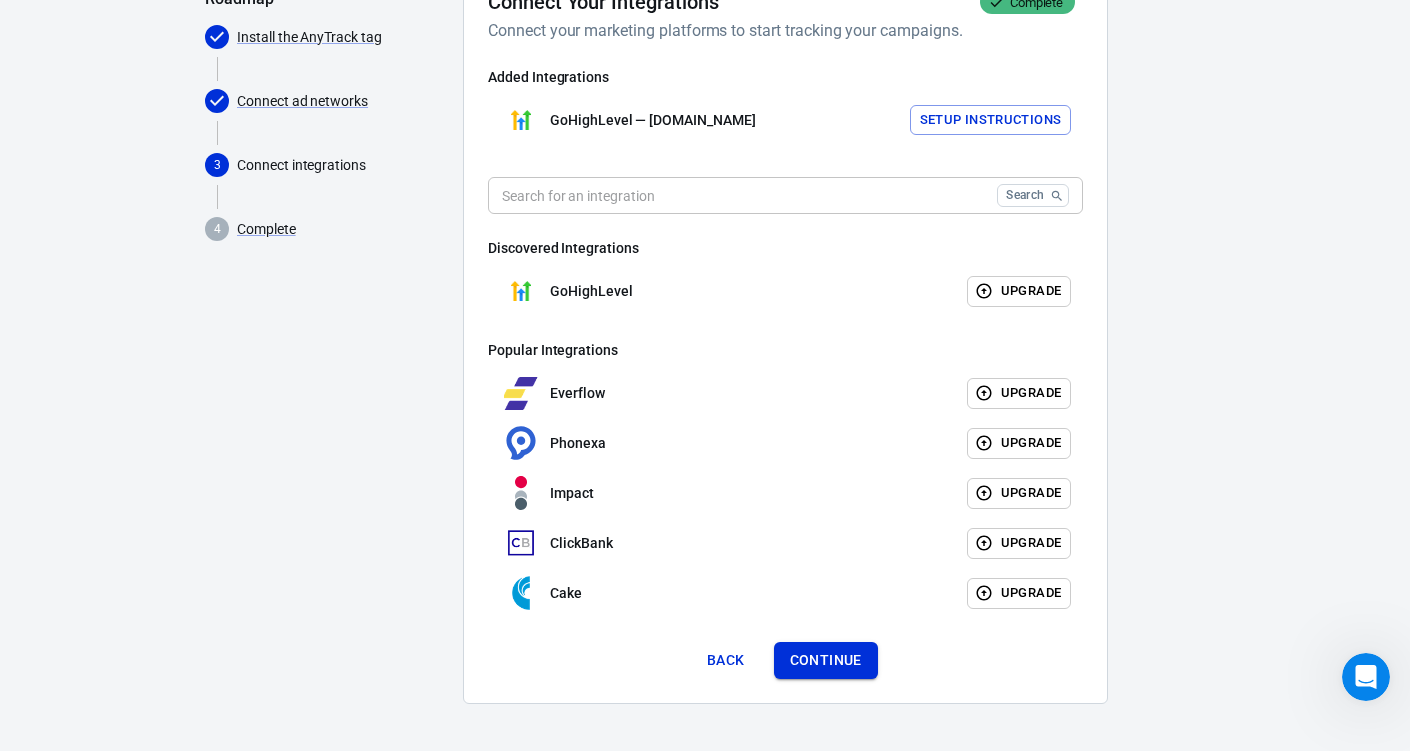 click on "Continue" at bounding box center [826, 660] 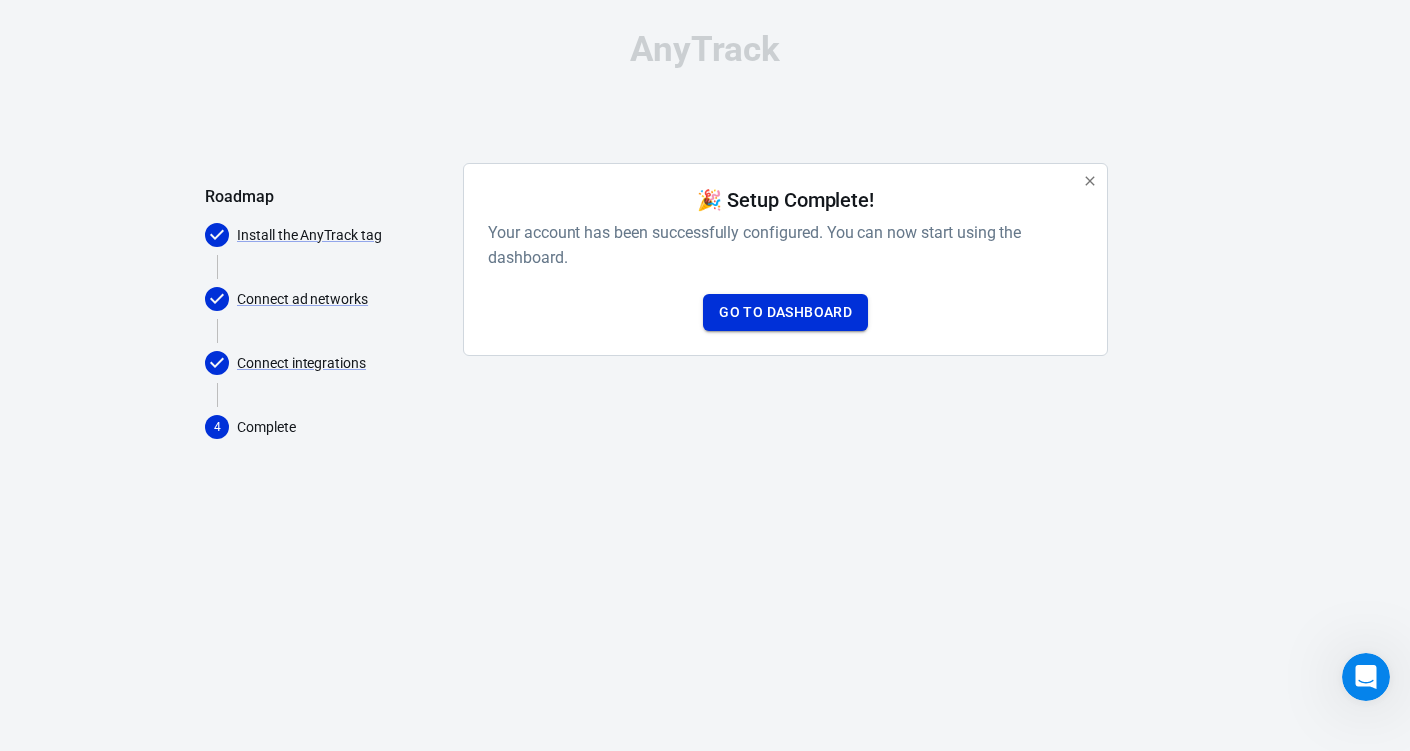 click on "Go to Dashboard" at bounding box center (785, 312) 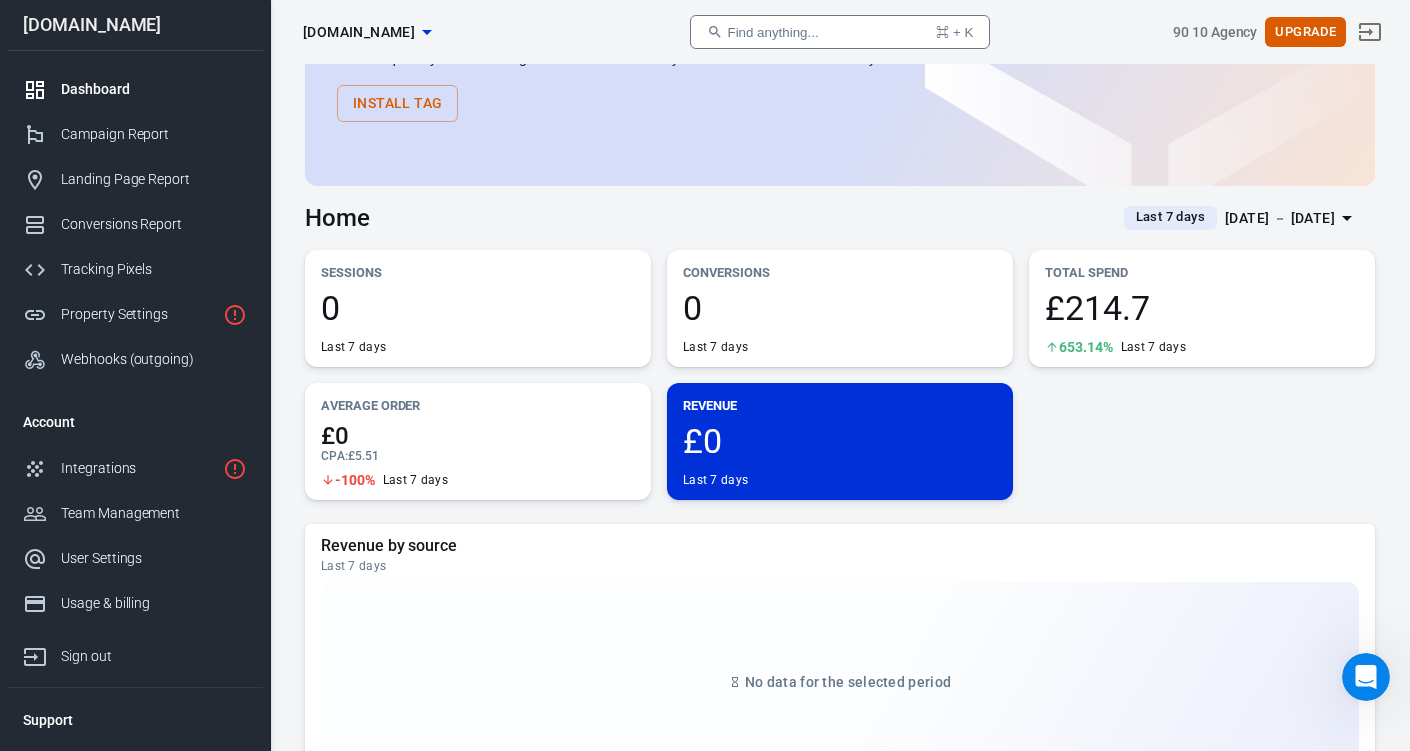 scroll, scrollTop: 0, scrollLeft: 0, axis: both 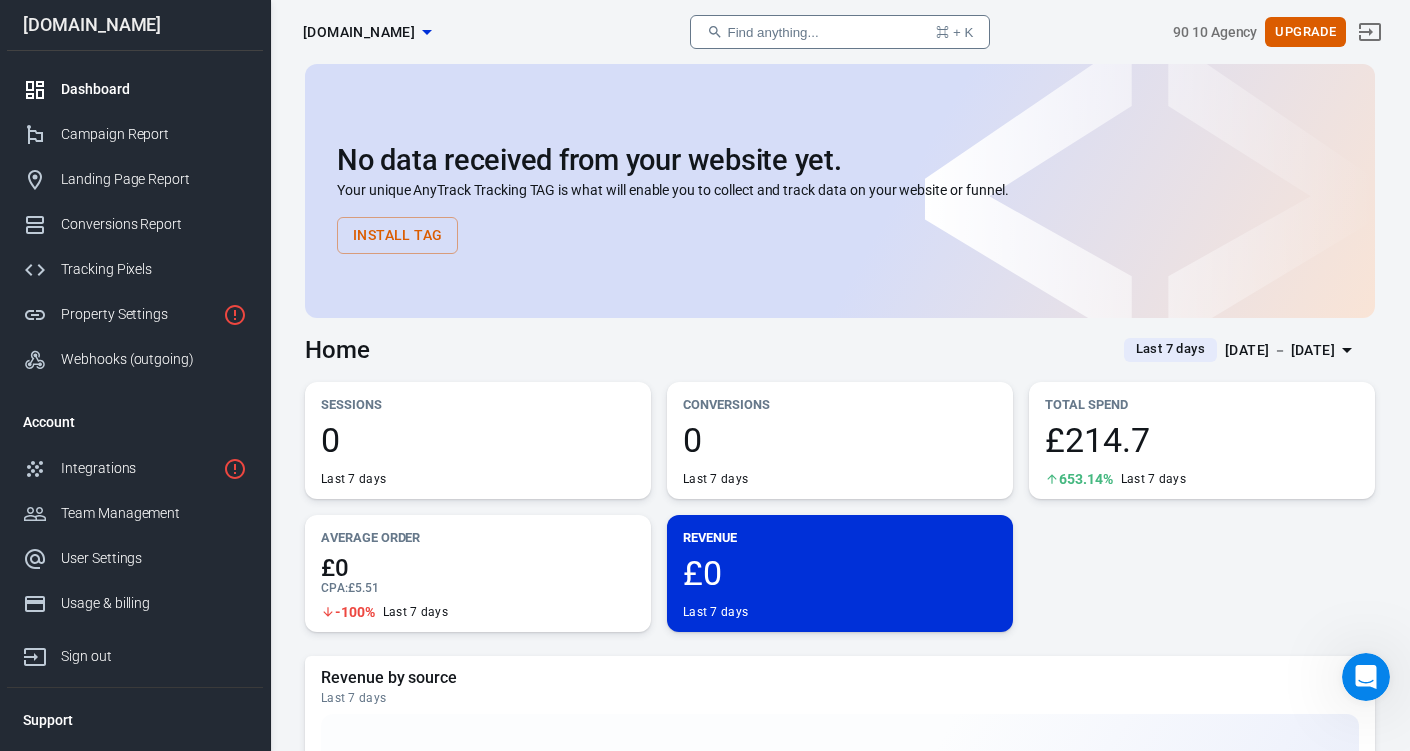click on "[DOMAIN_NAME]" at bounding box center [135, 25] 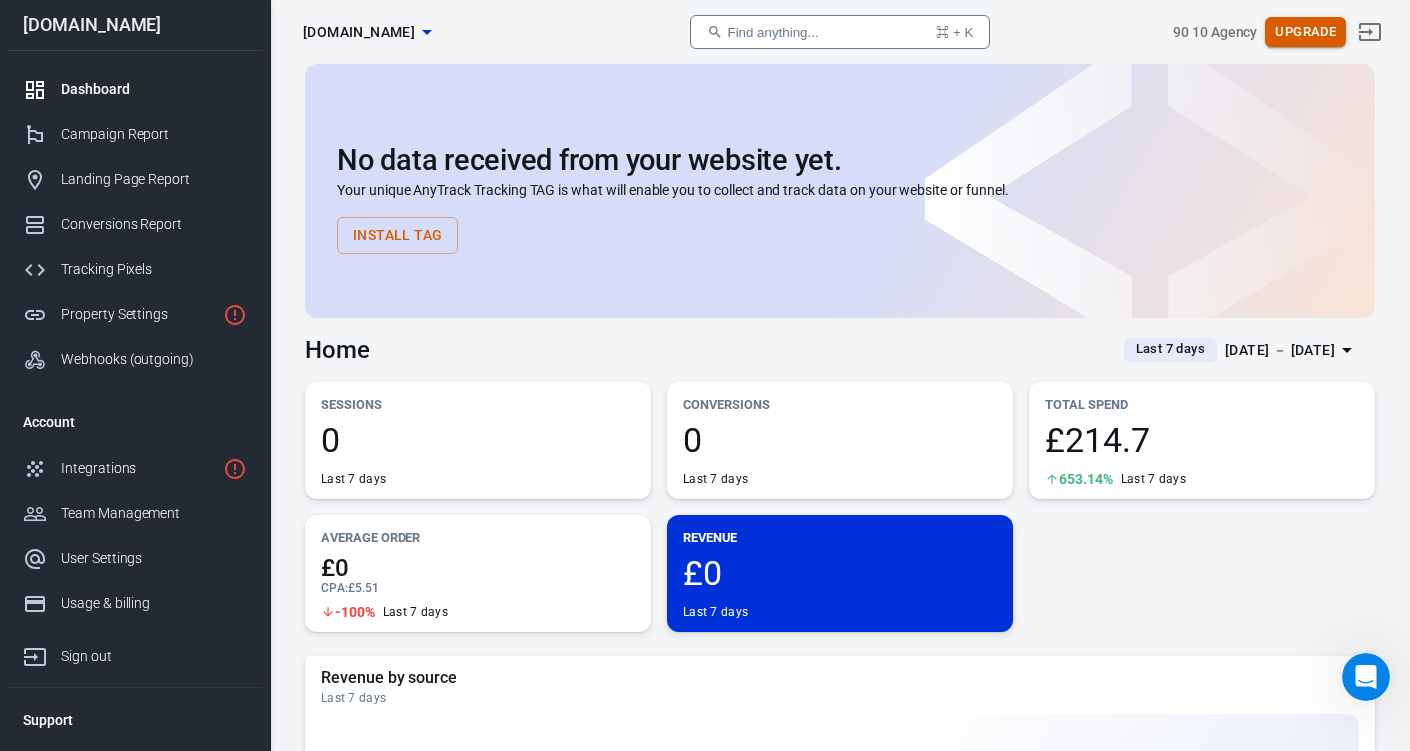 click on "Upgrade" at bounding box center (1305, 32) 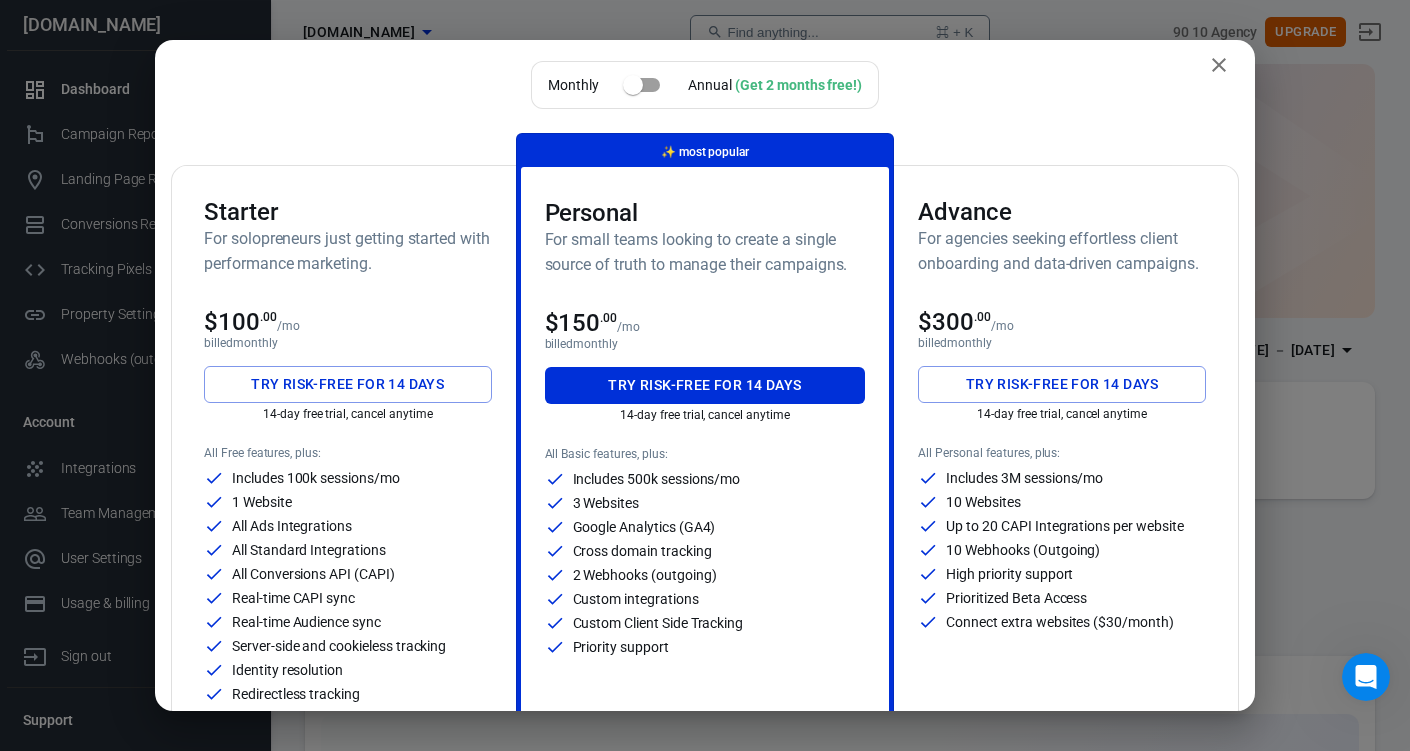 scroll, scrollTop: 0, scrollLeft: 0, axis: both 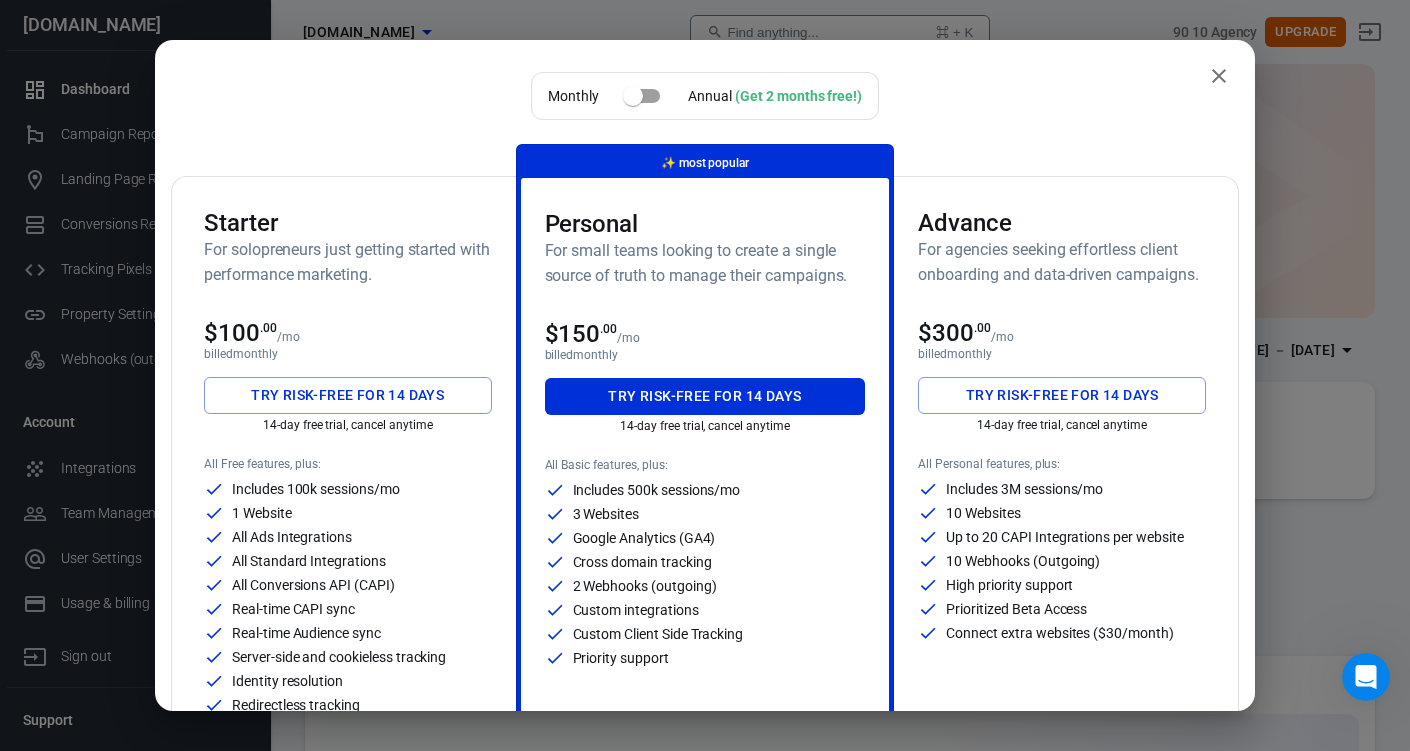 click 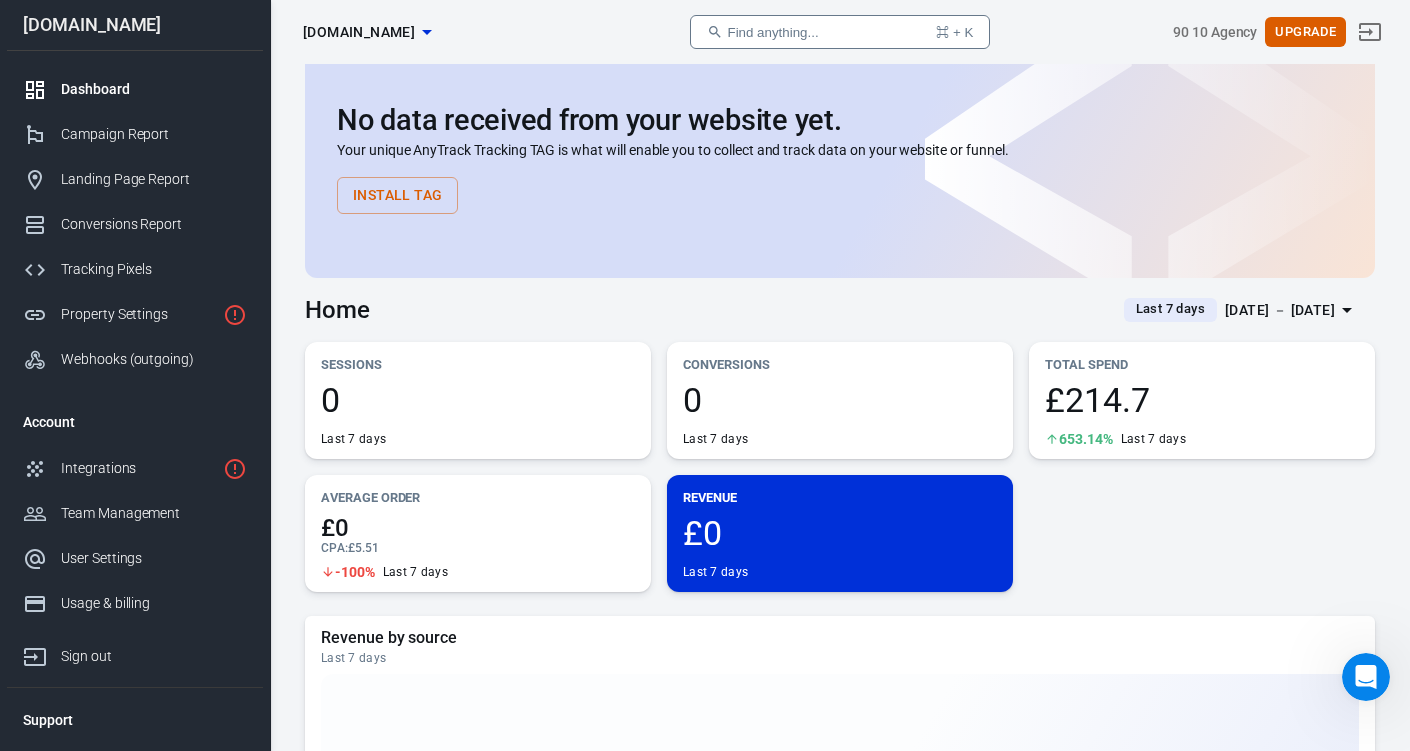 scroll, scrollTop: 0, scrollLeft: 0, axis: both 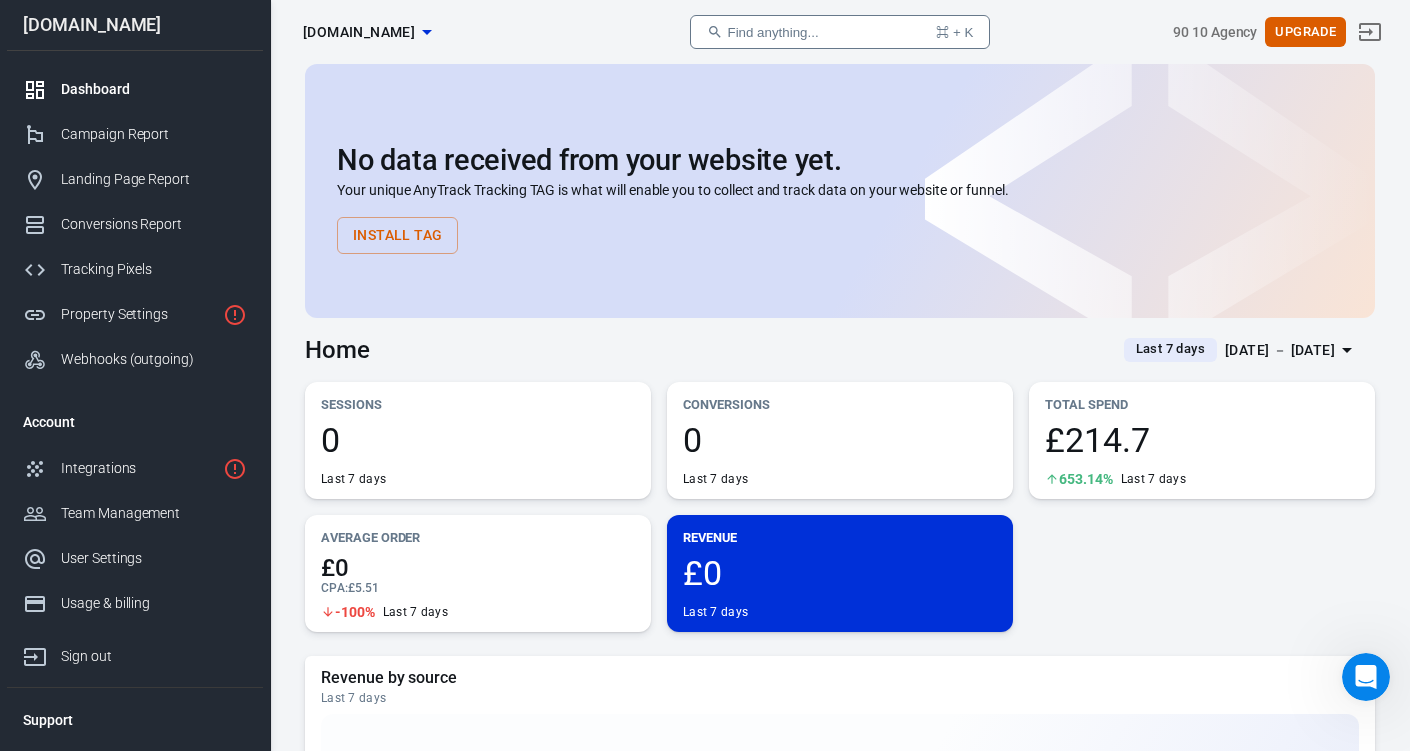 click on "£214.7" at bounding box center (1202, 440) 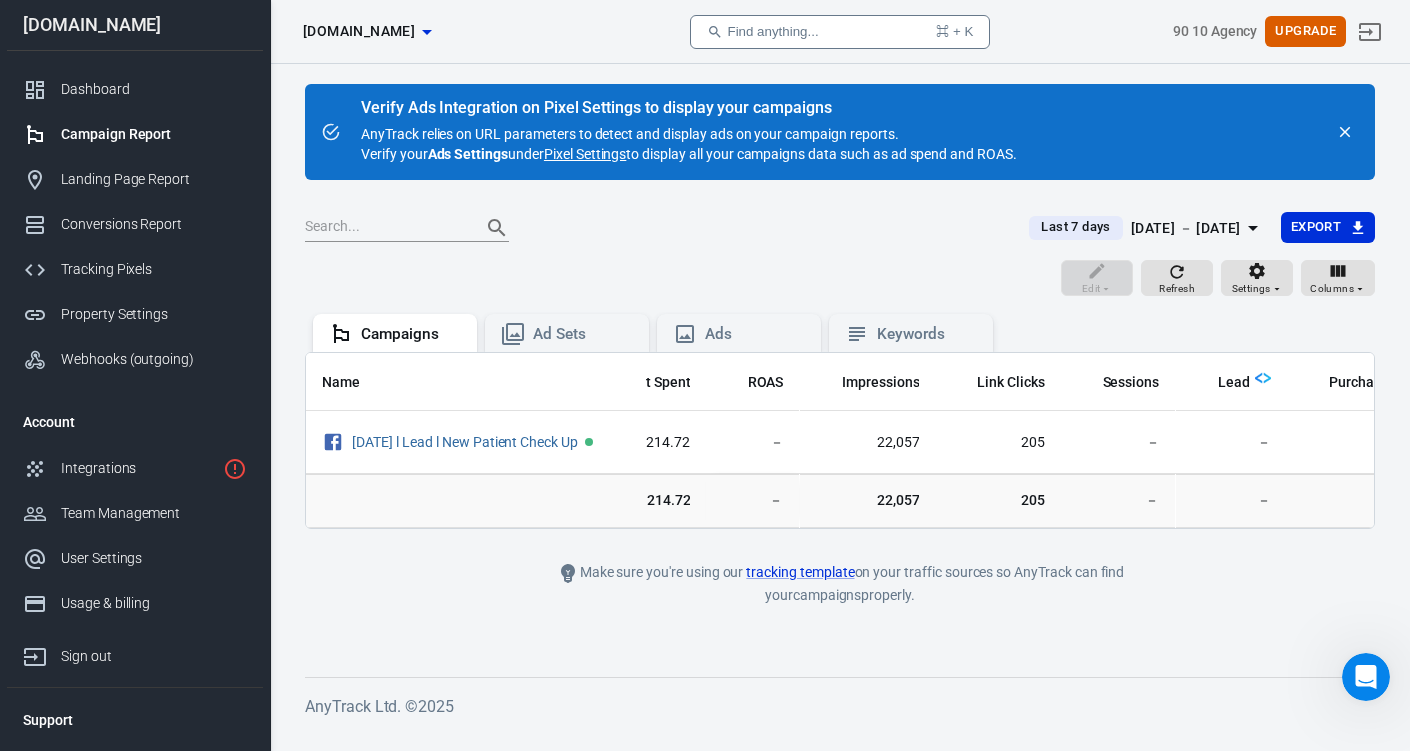 scroll, scrollTop: 0, scrollLeft: 255, axis: horizontal 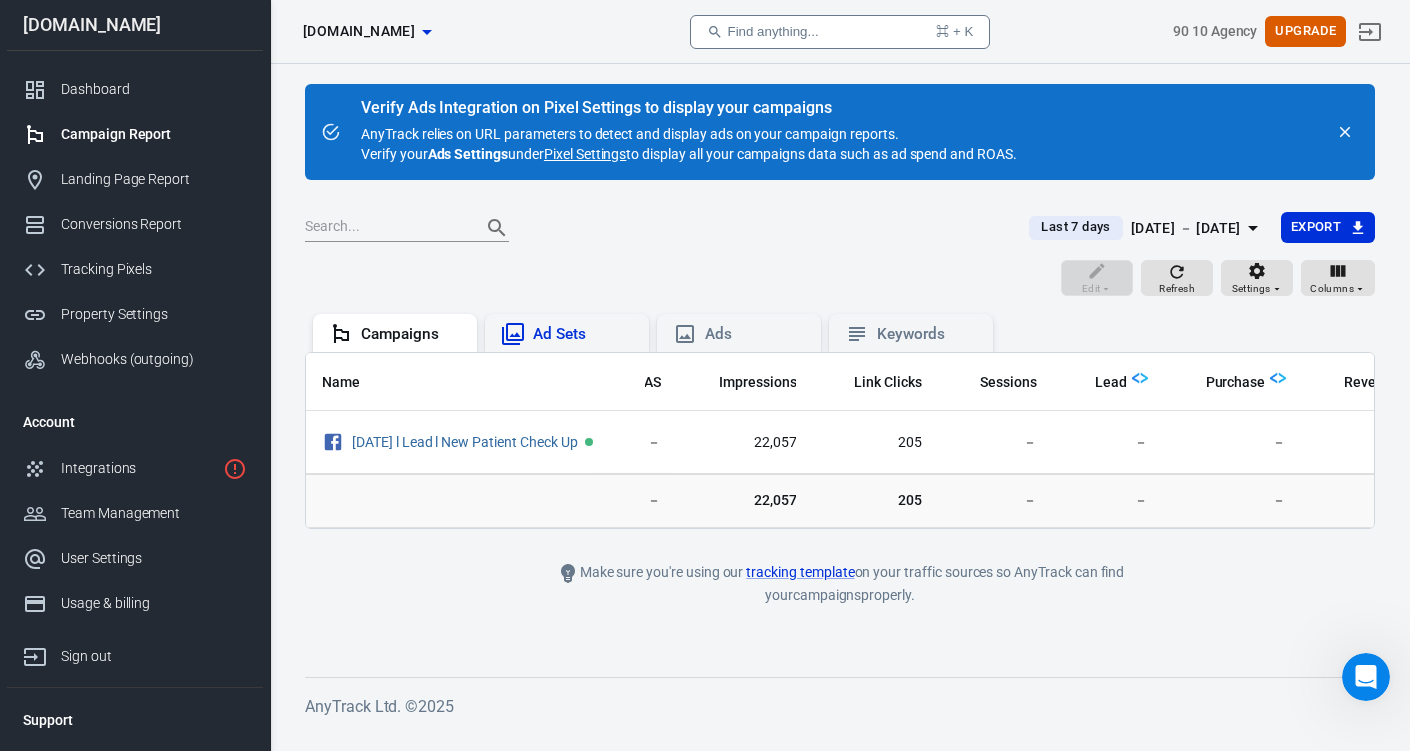click on "Ad Sets" at bounding box center [567, 333] 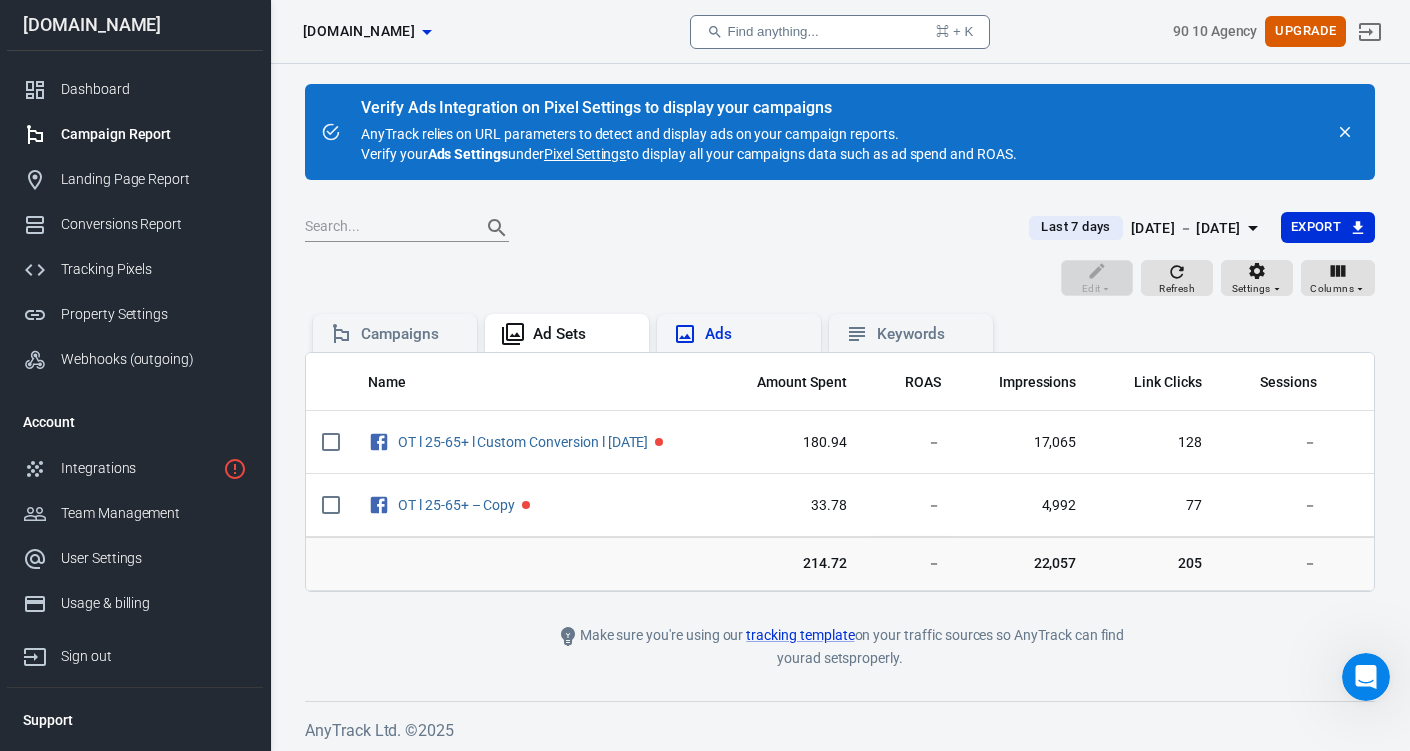 click on "Ads" at bounding box center [739, 334] 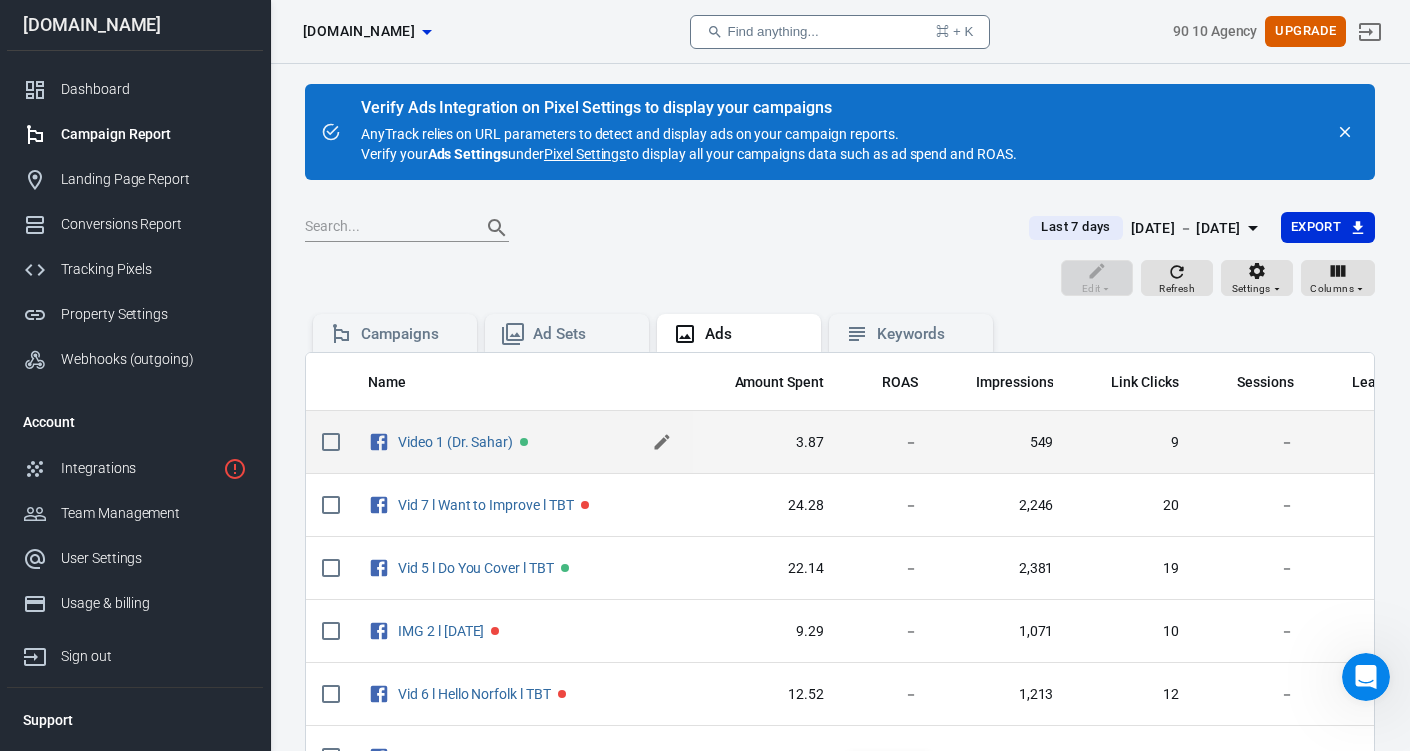 click 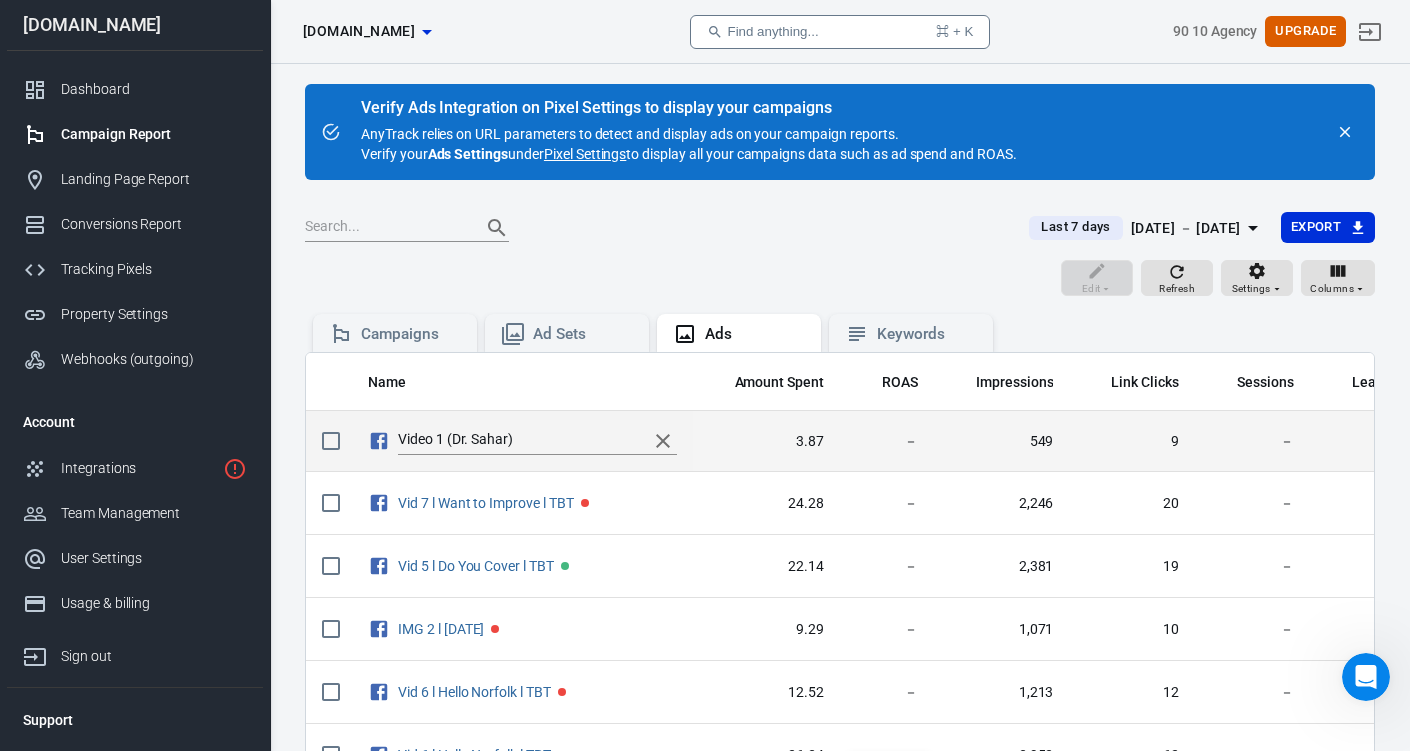 click on "Edit Refresh Settings Columns" at bounding box center [840, 278] 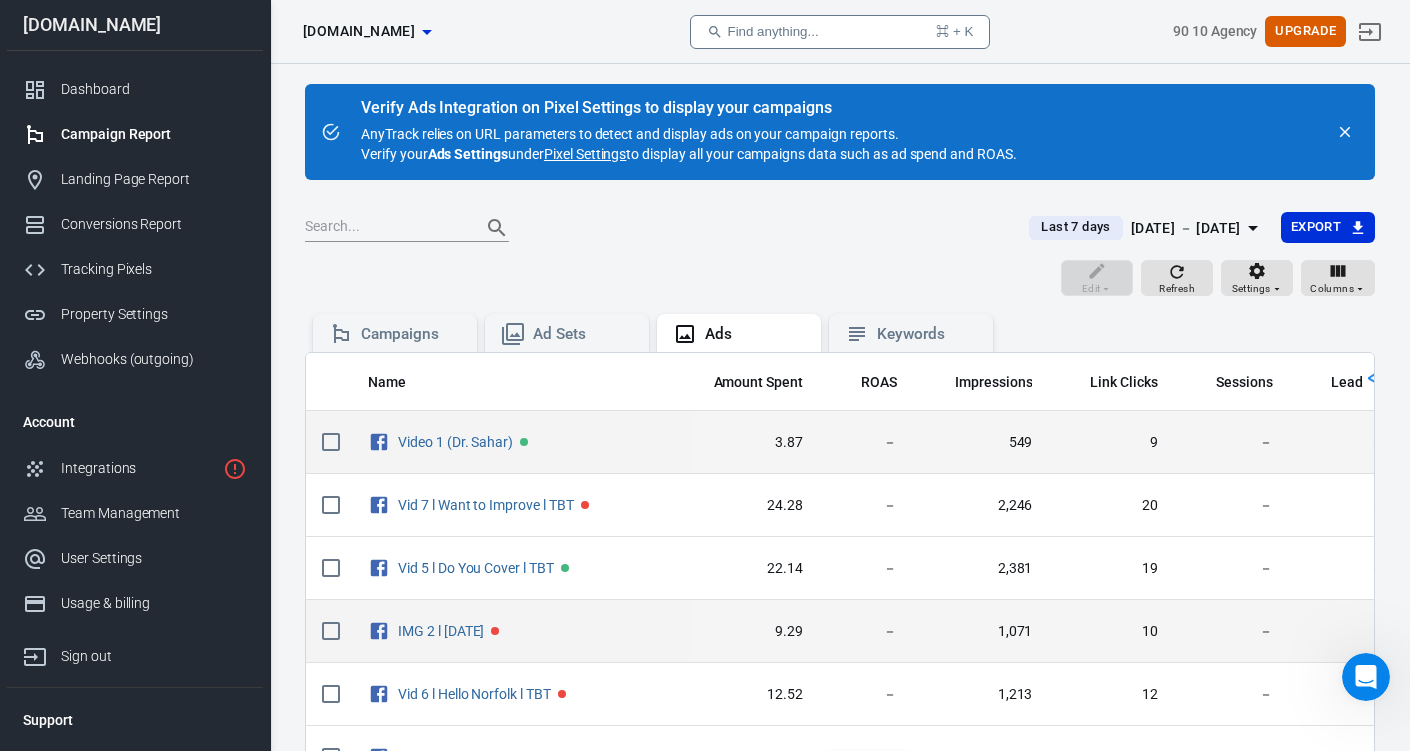 scroll, scrollTop: 0, scrollLeft: 0, axis: both 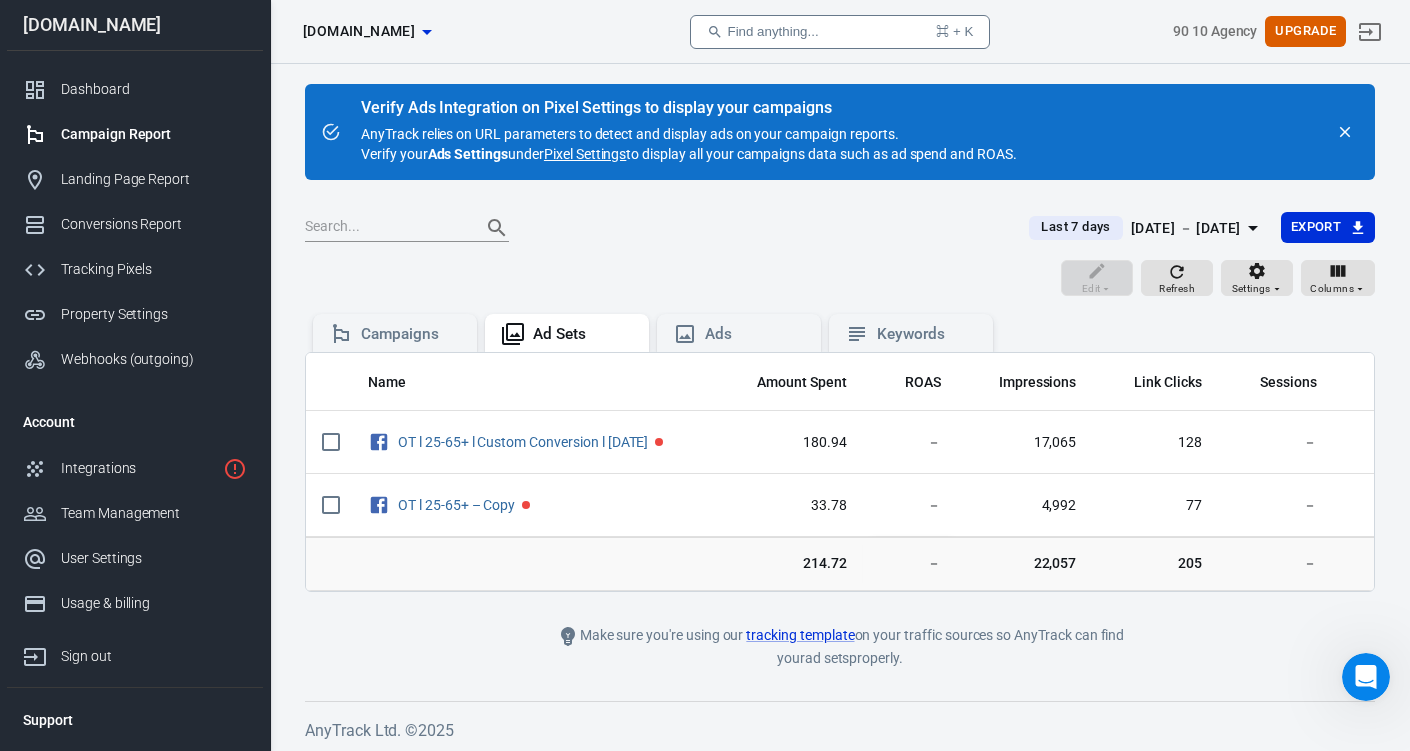 click on "Jun 26 － Jul 2, 2025" at bounding box center [1186, 228] 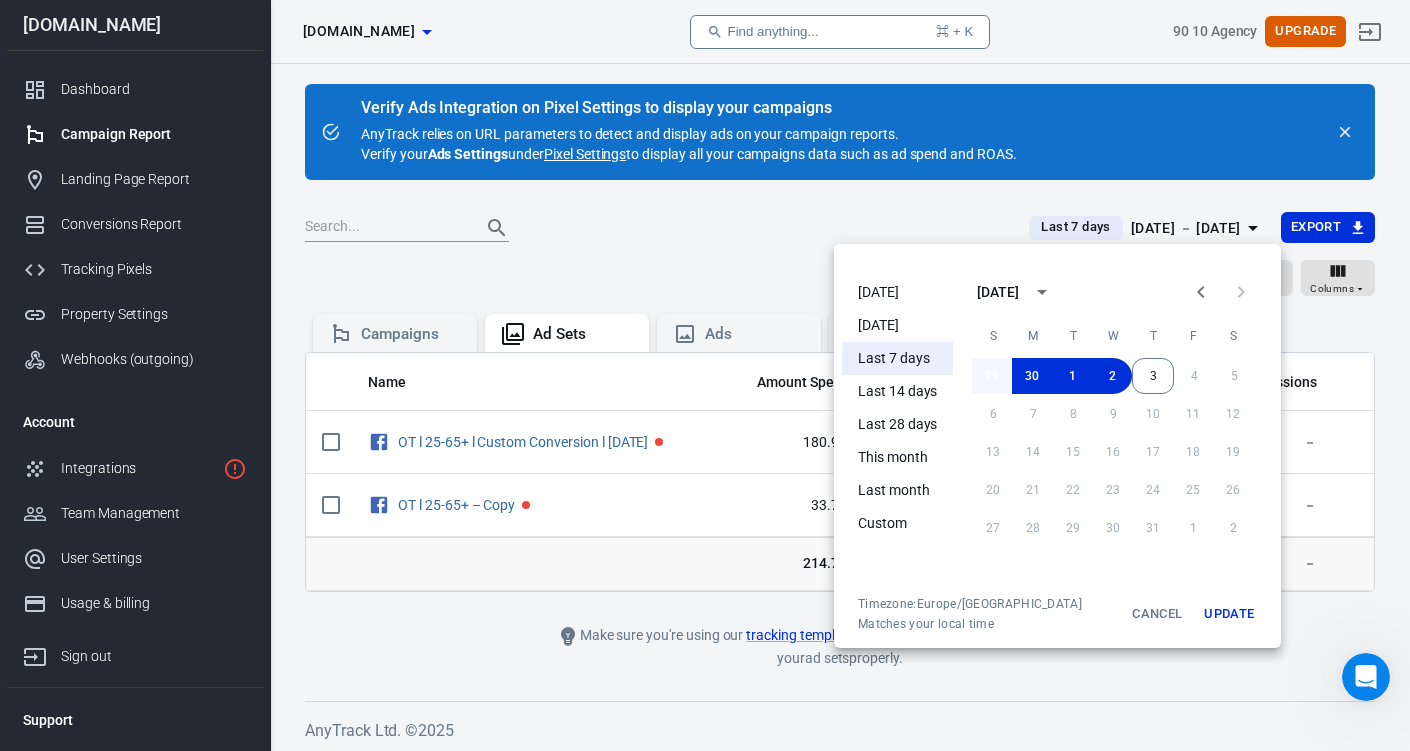 click on "29" at bounding box center (992, 376) 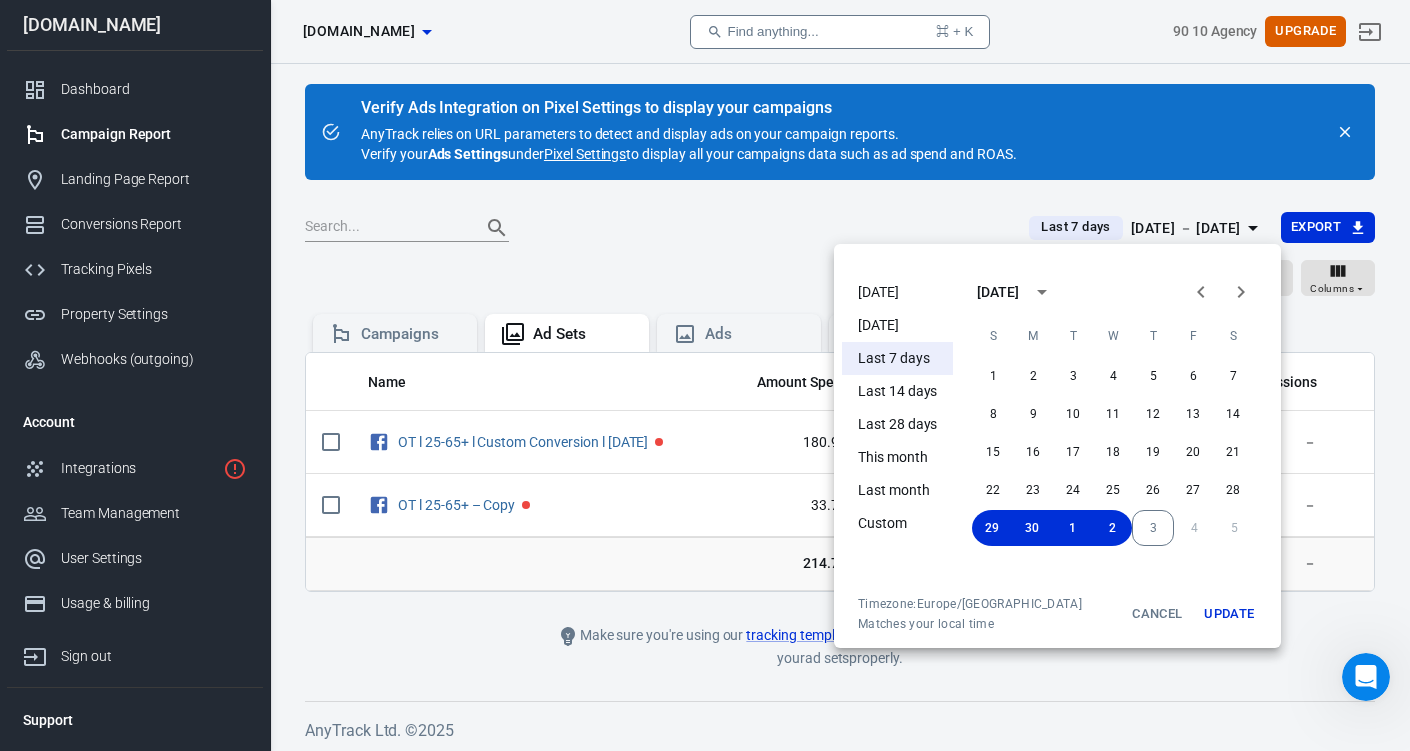 click on "Last month" at bounding box center [897, 490] 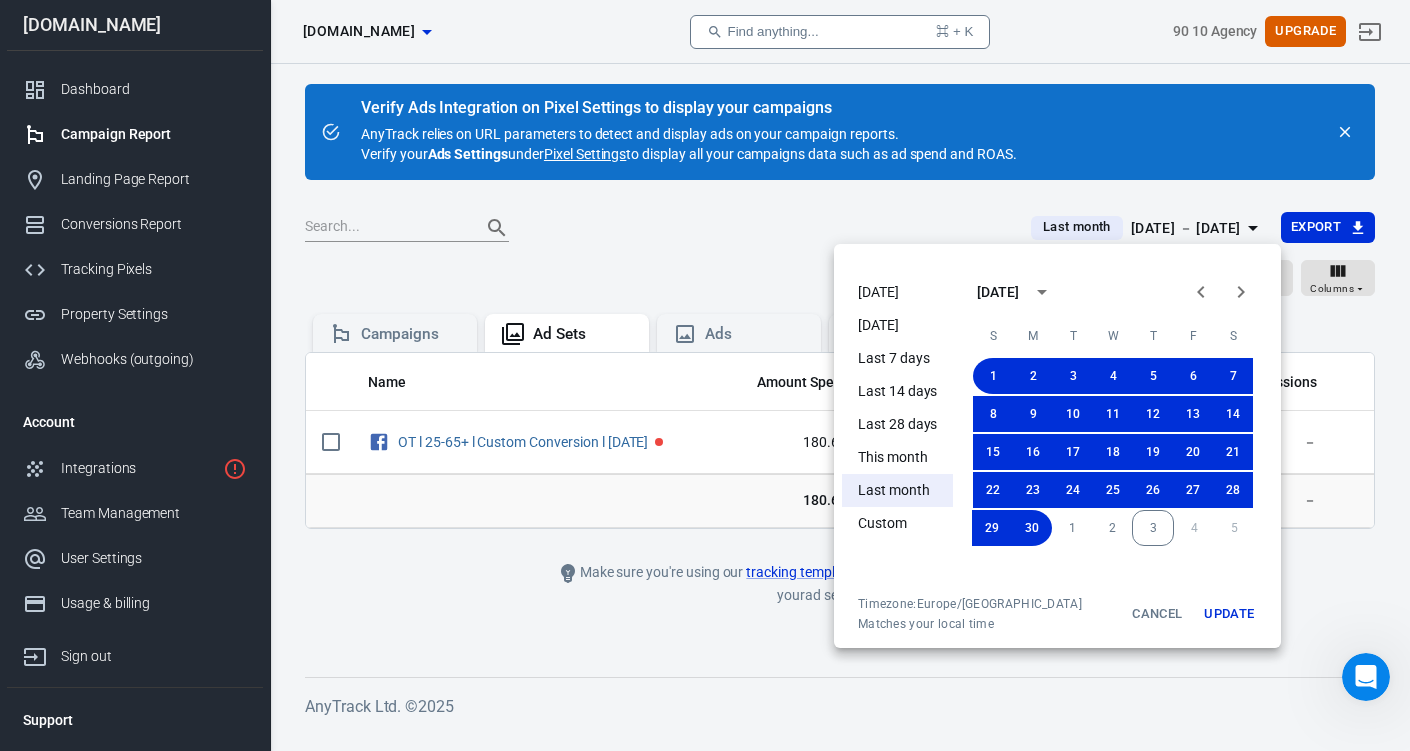 click at bounding box center [705, 375] 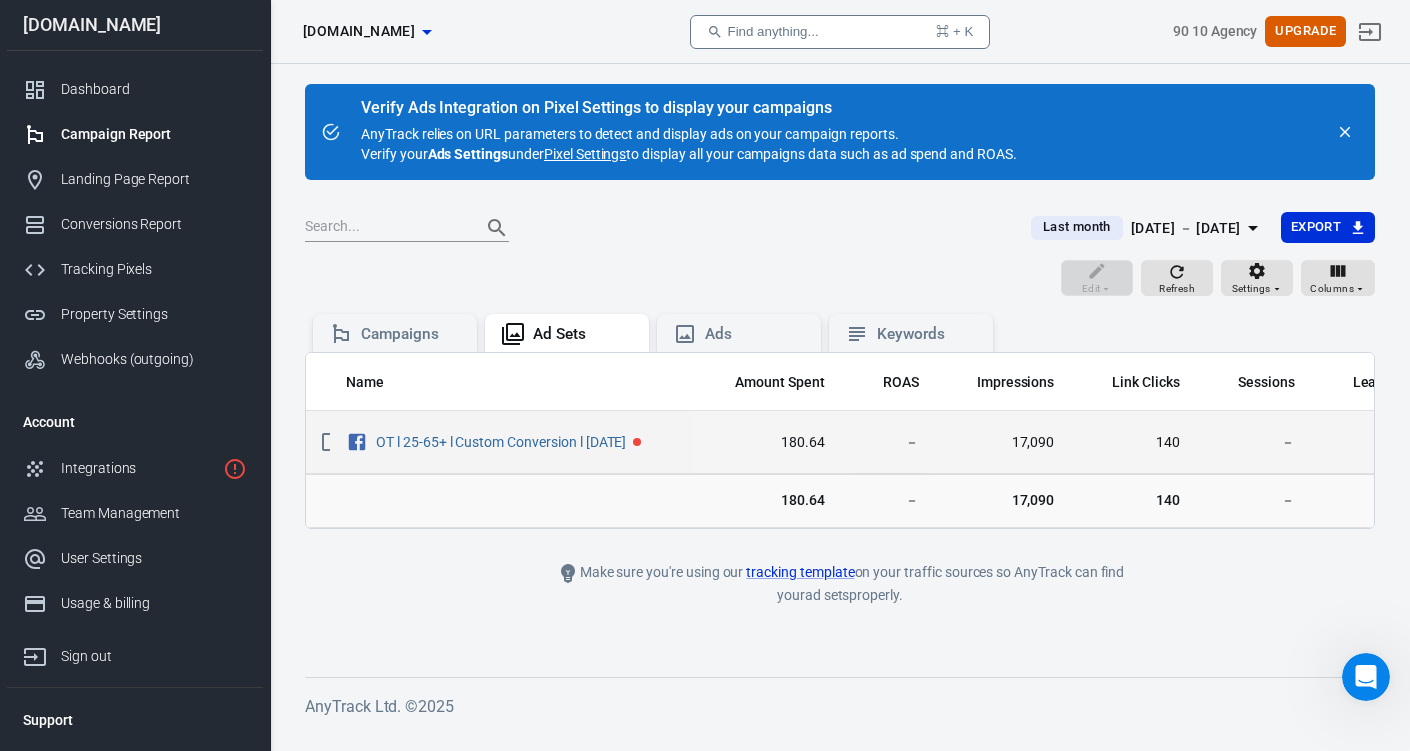 scroll, scrollTop: 0, scrollLeft: 0, axis: both 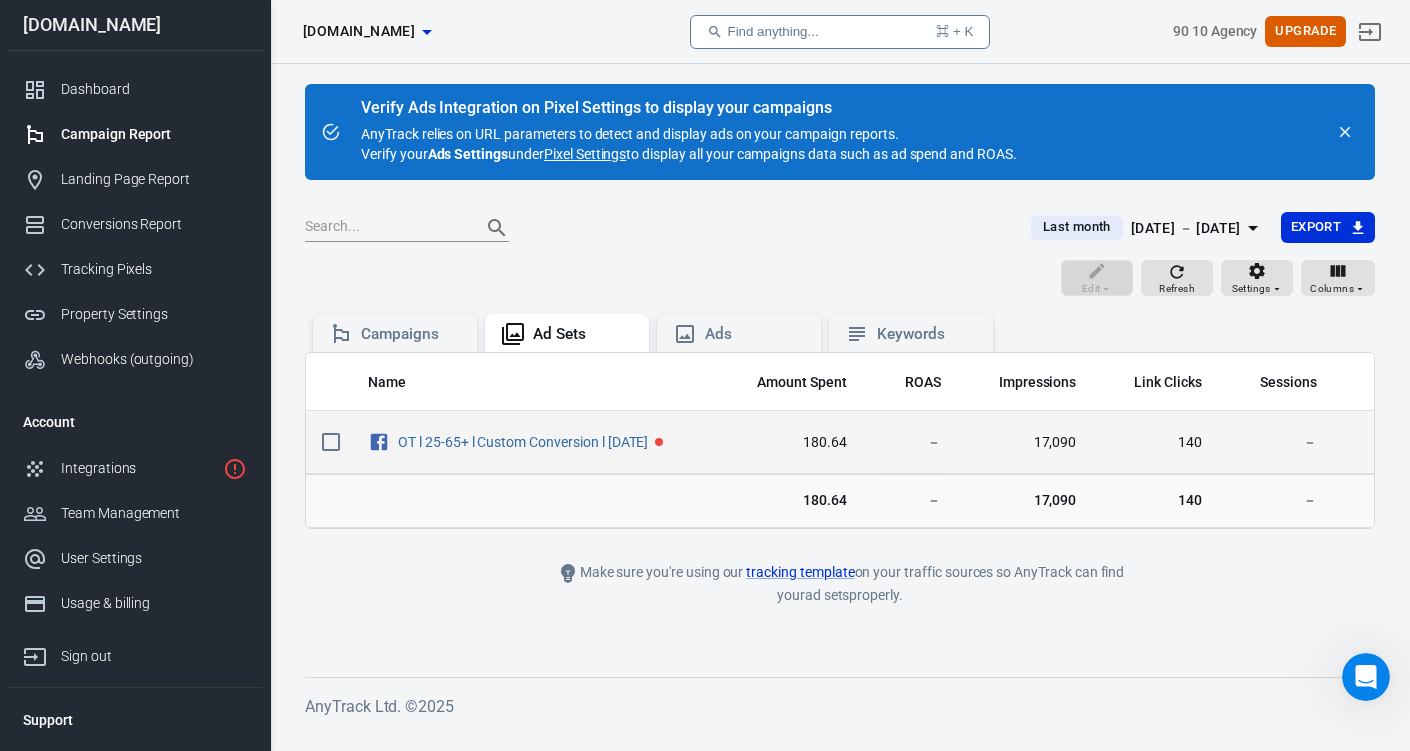 click at bounding box center [331, 442] 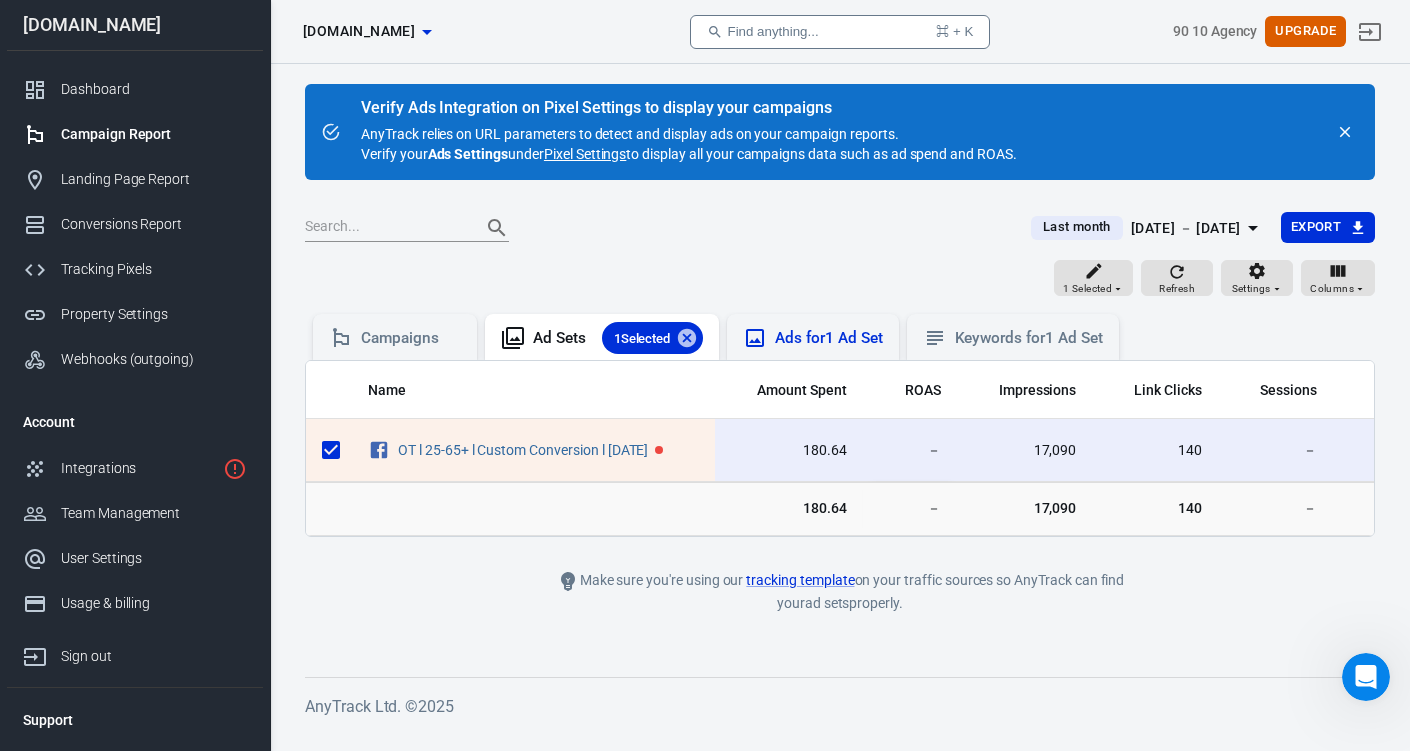 click on "Ads   for  1   Ad Set" at bounding box center (812, 338) 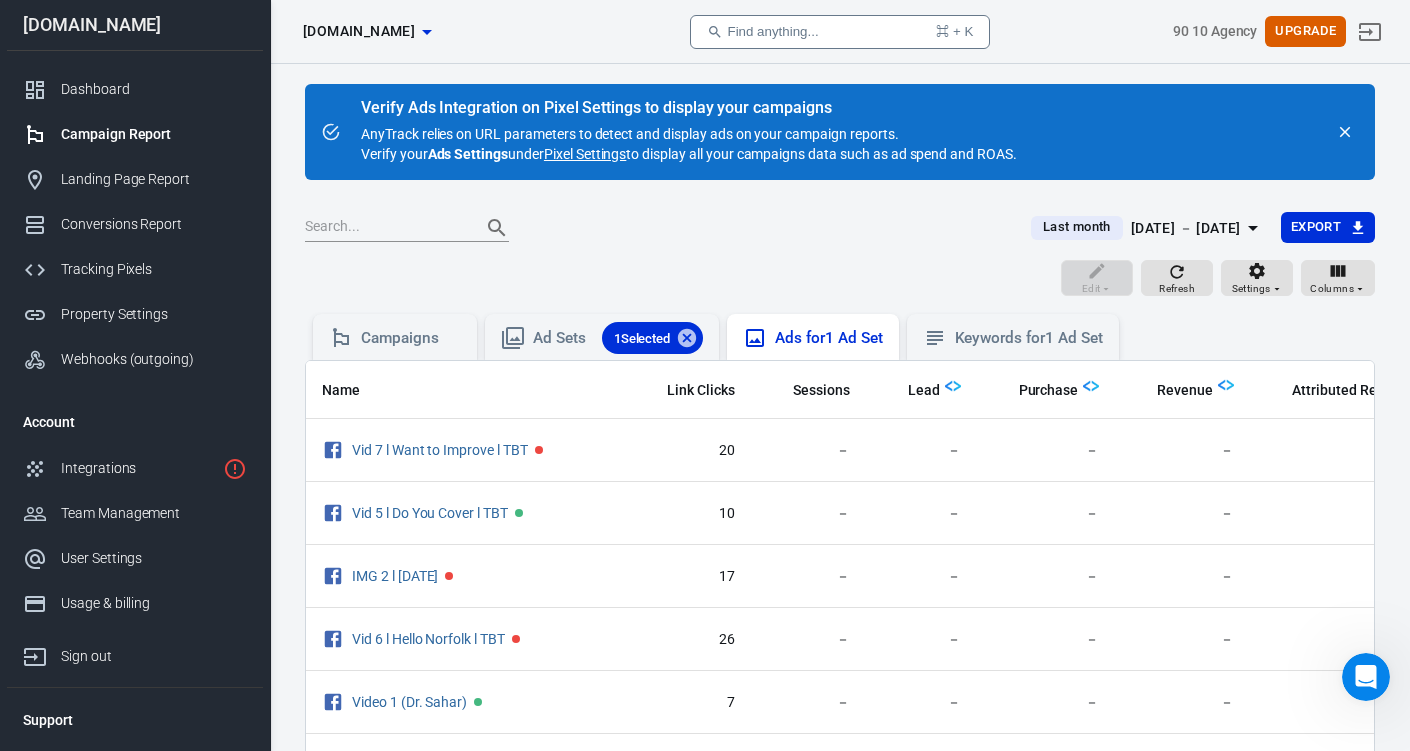scroll, scrollTop: 0, scrollLeft: 449, axis: horizontal 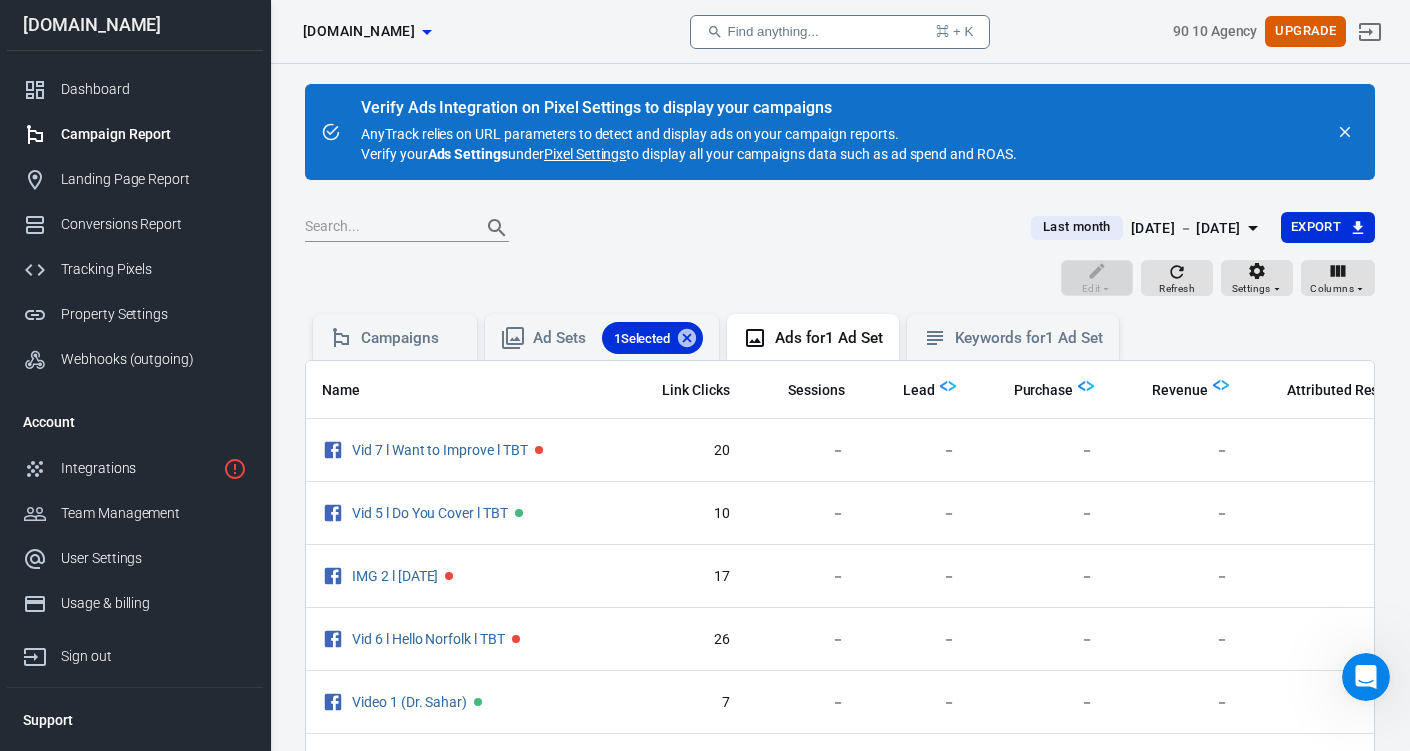 click at bounding box center (948, 386) 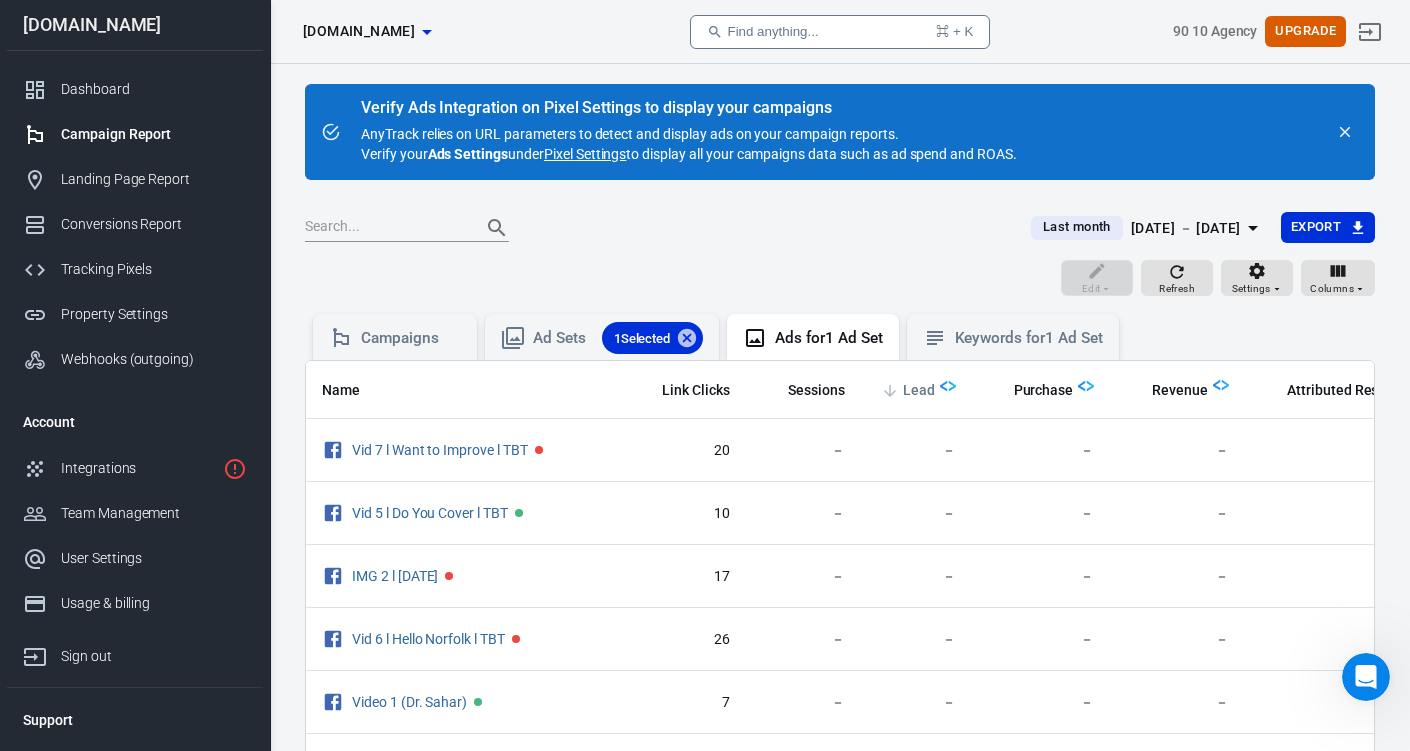 click on "Lead" at bounding box center [919, 391] 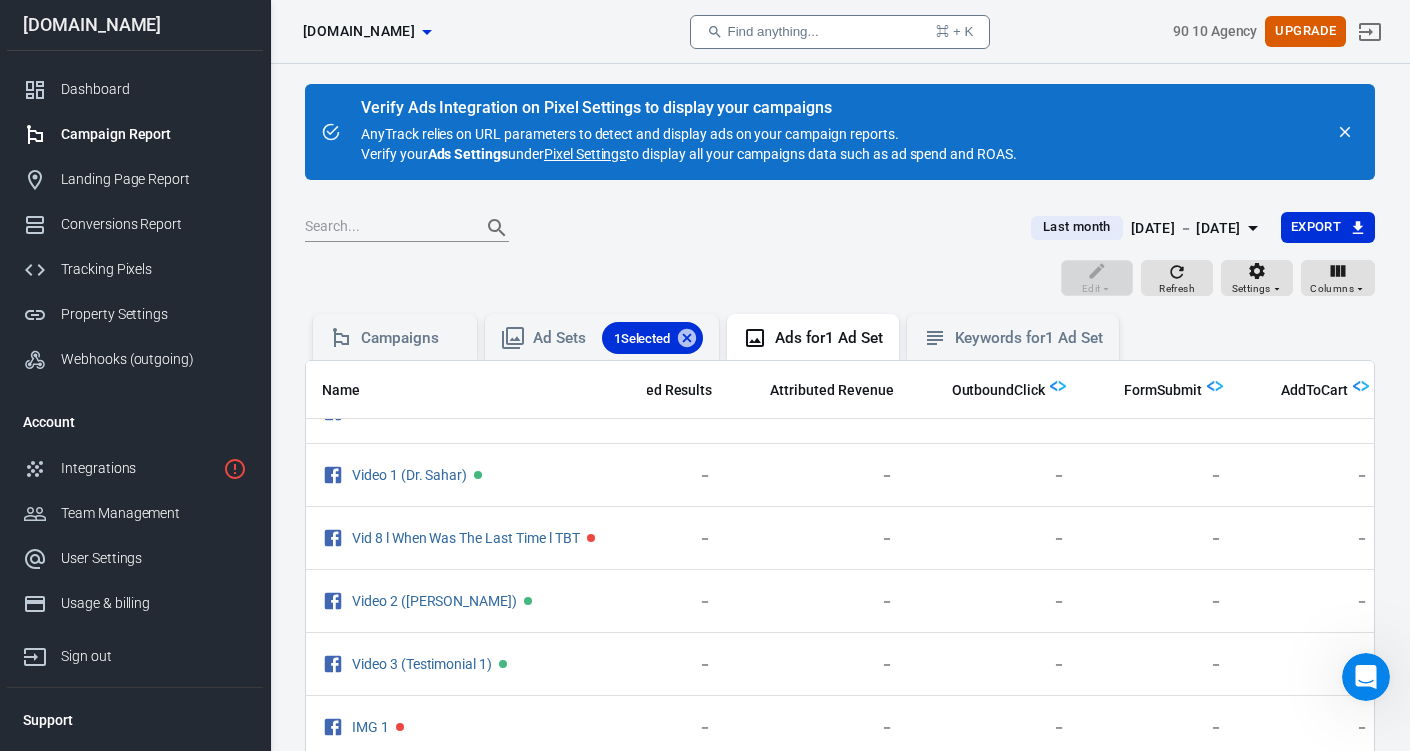 scroll, scrollTop: 0, scrollLeft: 1139, axis: horizontal 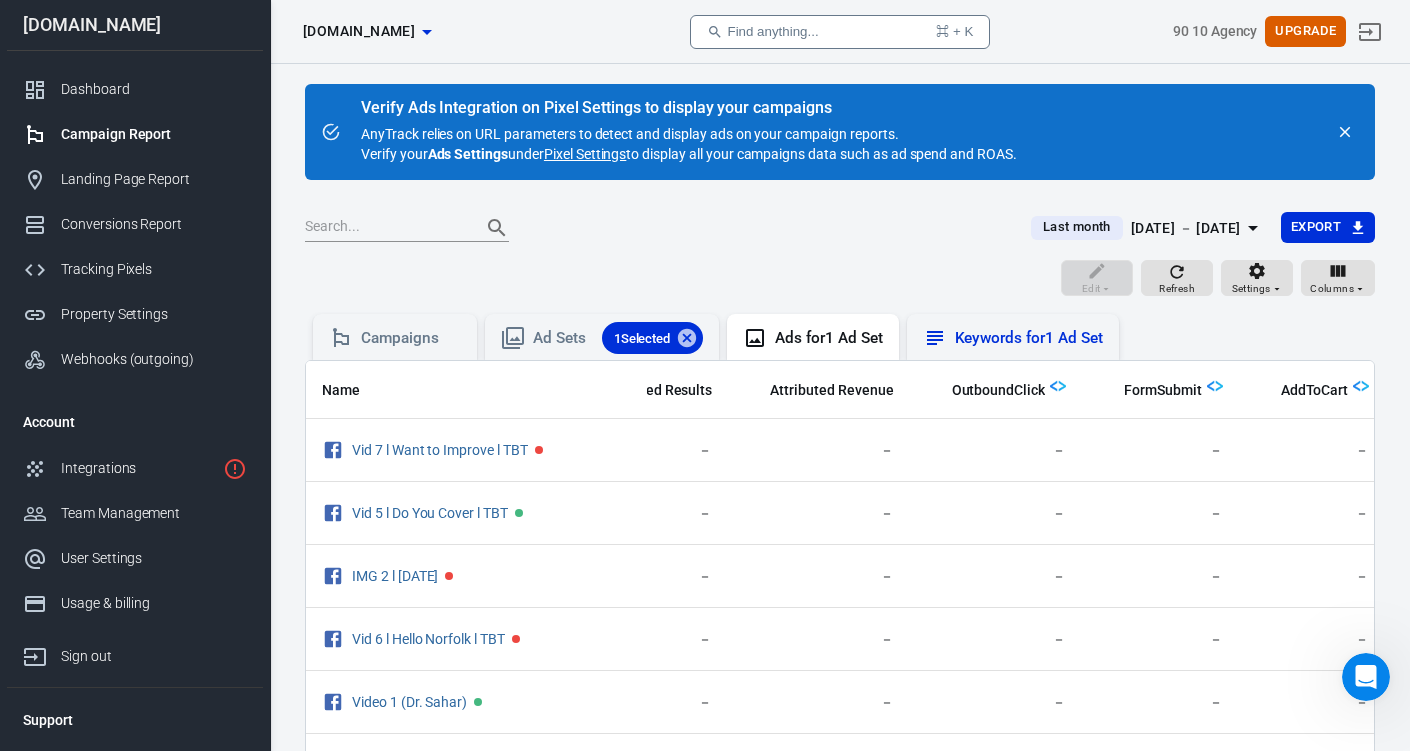 click on "Keywords   for  1   Ad Set" at bounding box center [1013, 337] 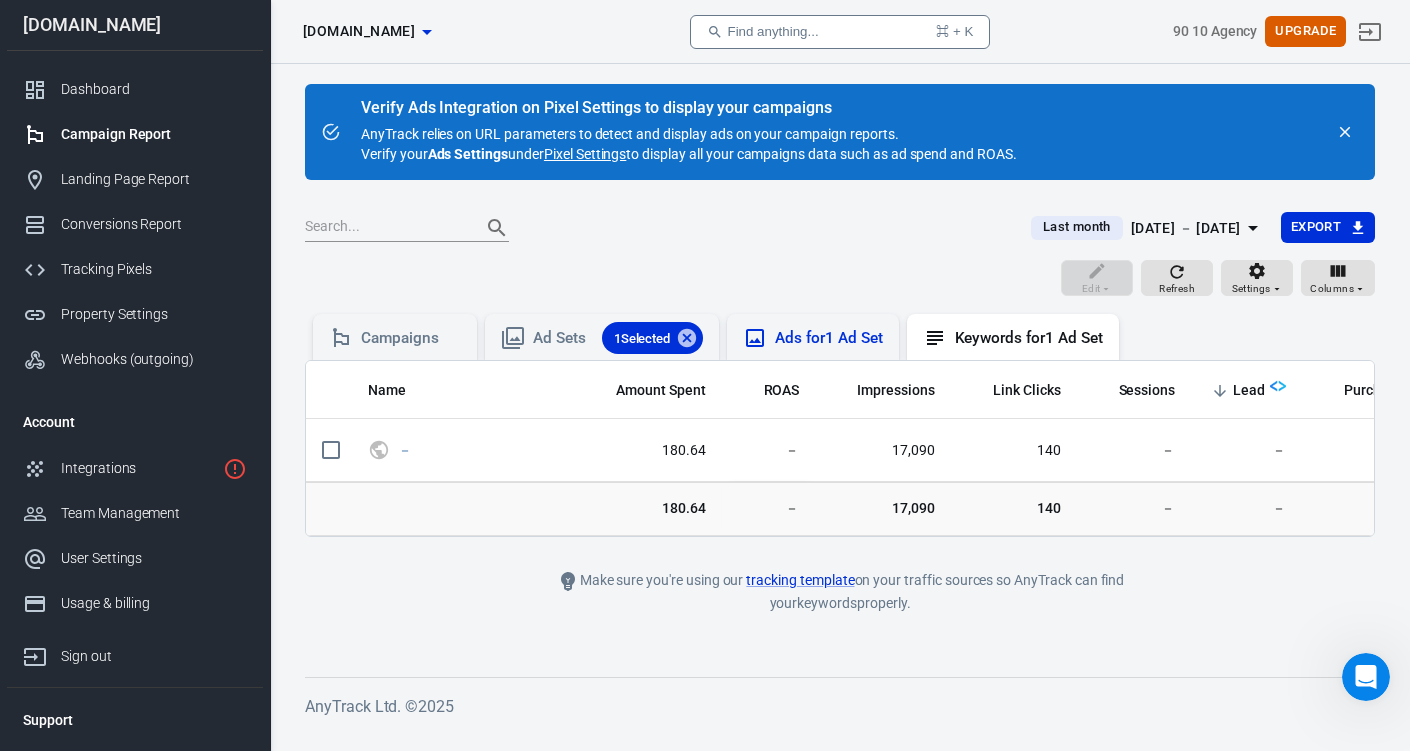 click on "Ads   for  1   Ad Set" at bounding box center [828, 338] 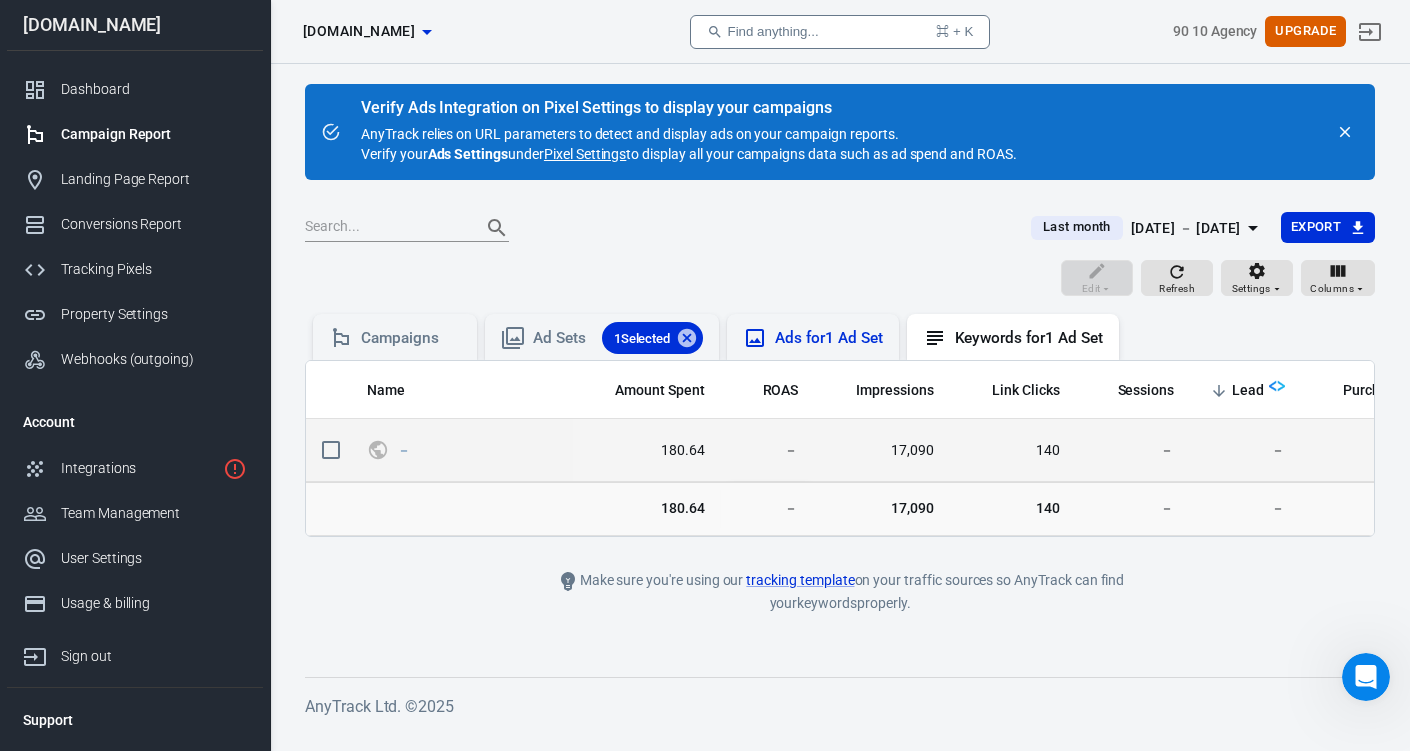 scroll, scrollTop: 0, scrollLeft: 0, axis: both 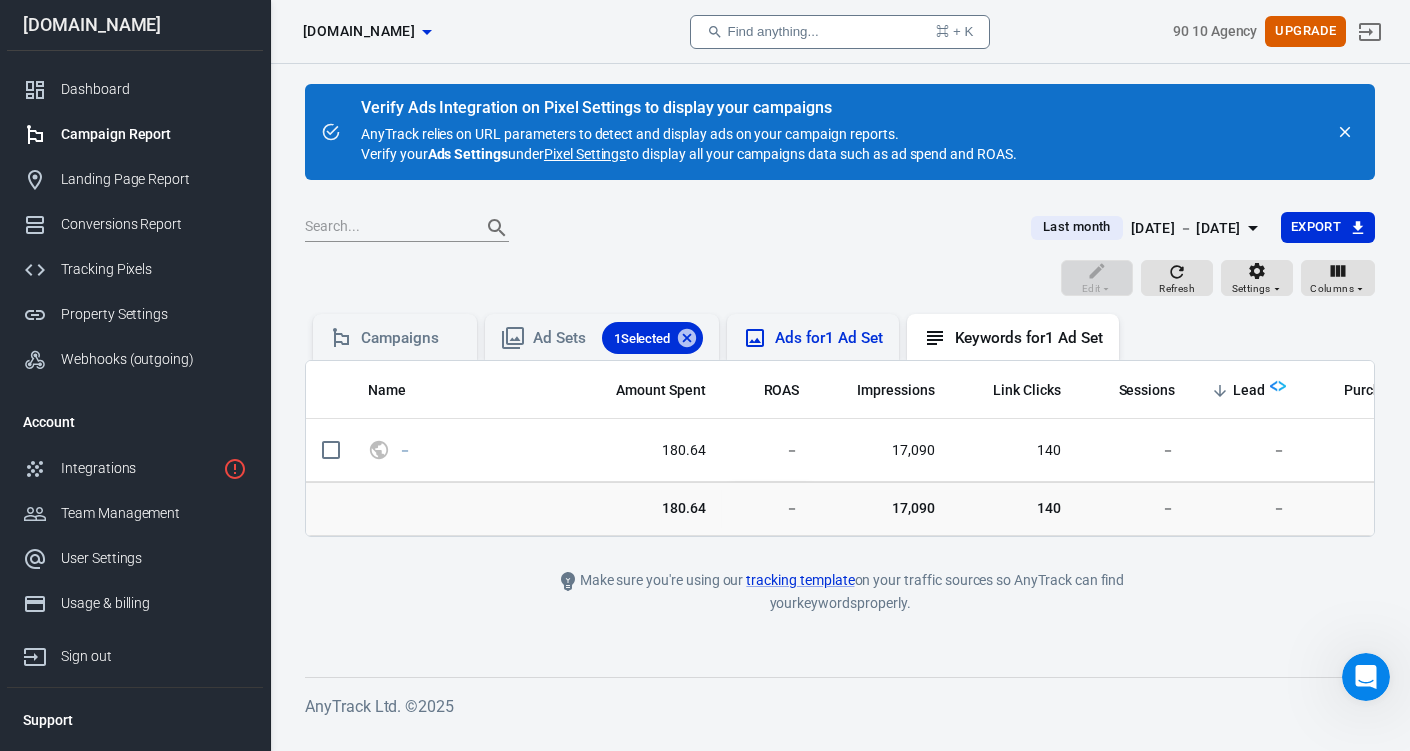 click 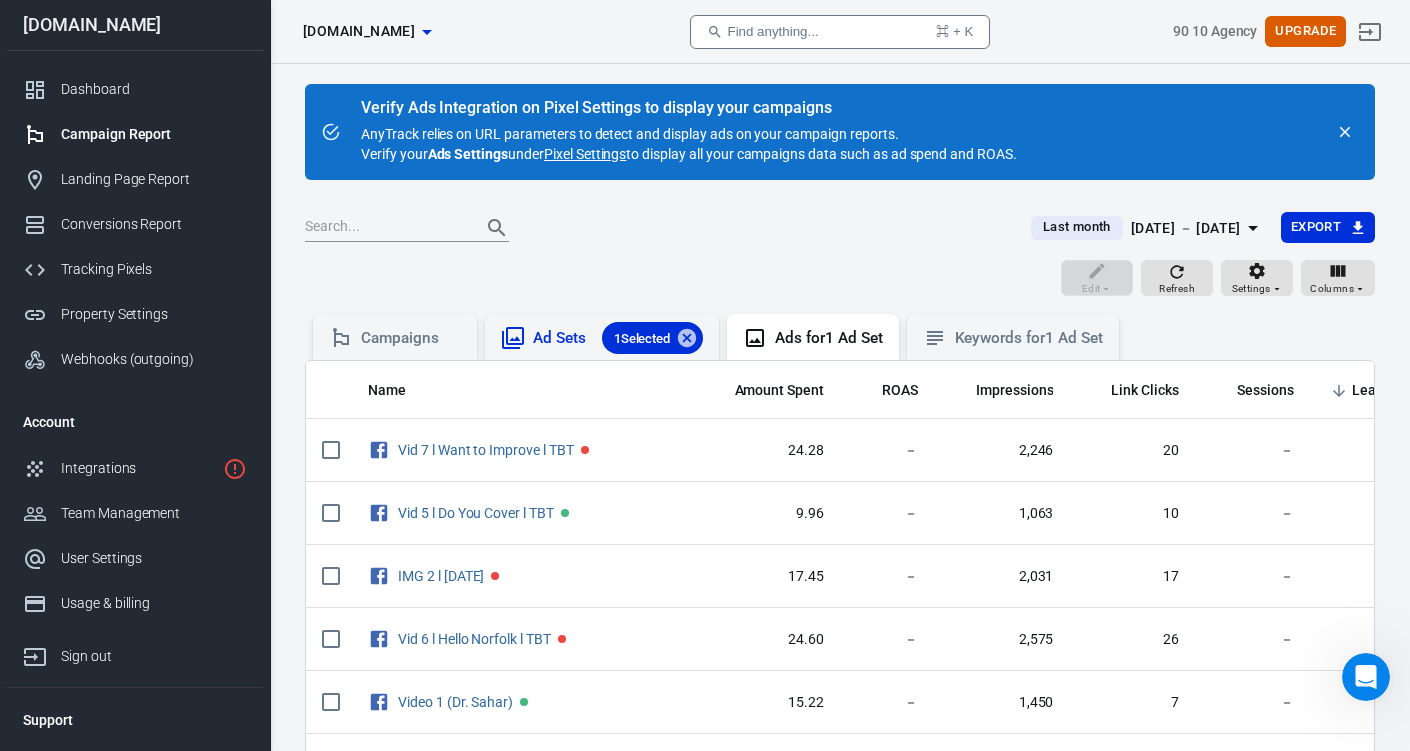 click on "Ad Sets 1  Selected" at bounding box center [602, 338] 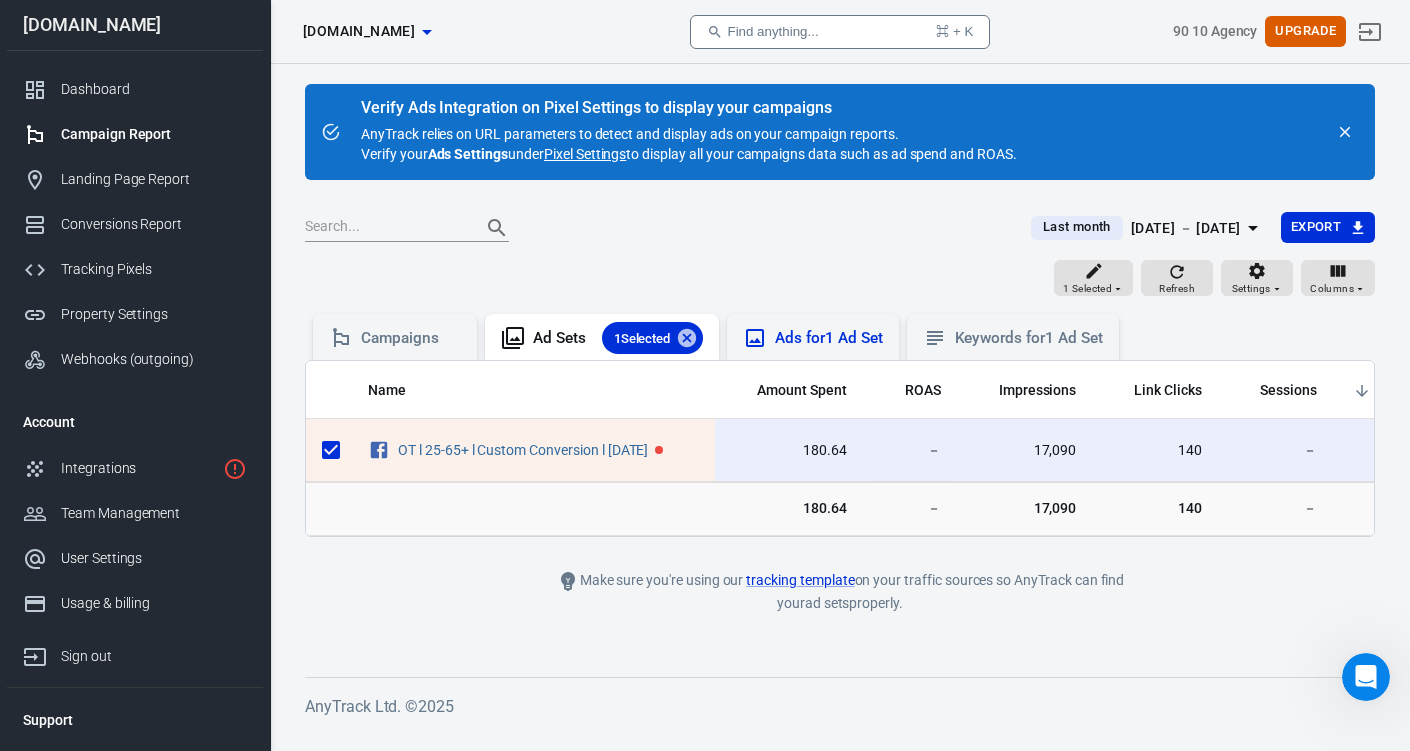 click on "Ads   for  1   Ad Set" at bounding box center [828, 338] 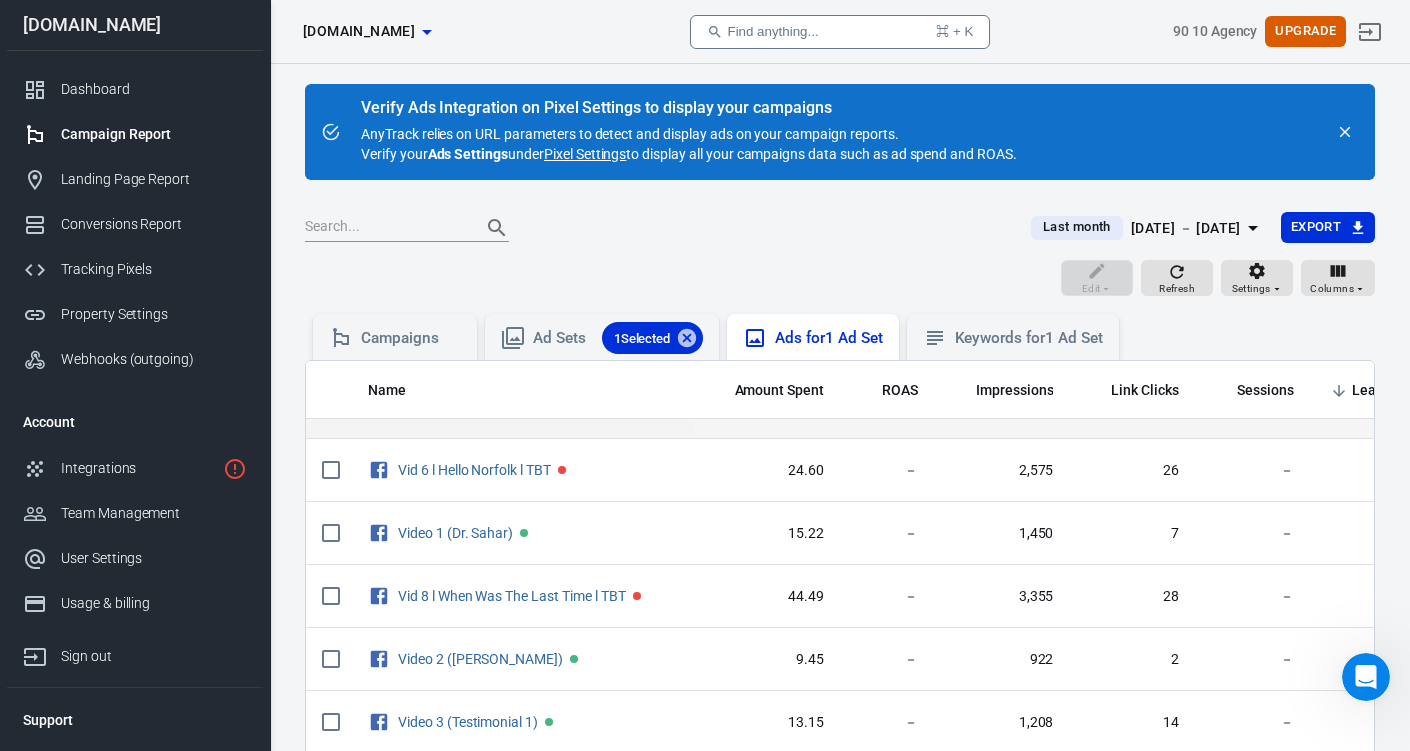 scroll, scrollTop: 227, scrollLeft: 0, axis: vertical 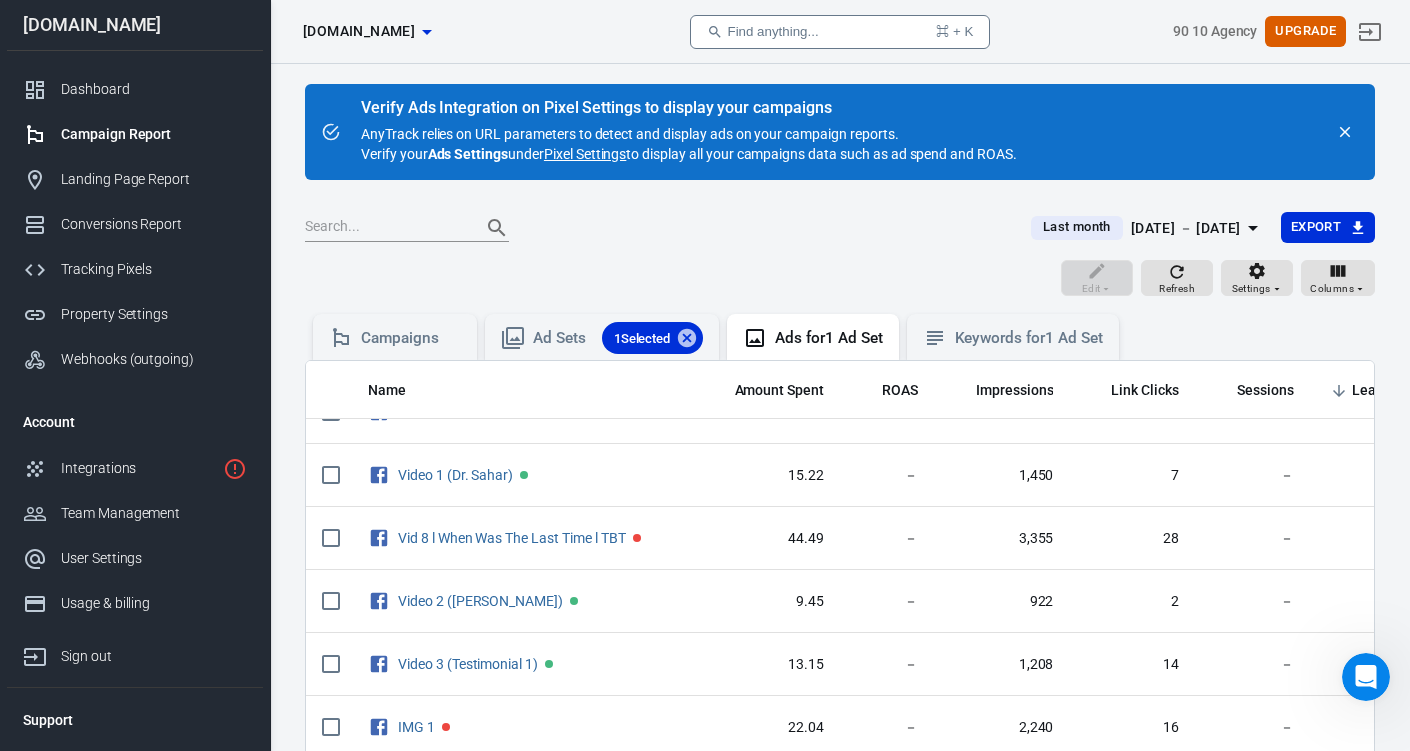 click on "Pixel Settings" at bounding box center (585, 154) 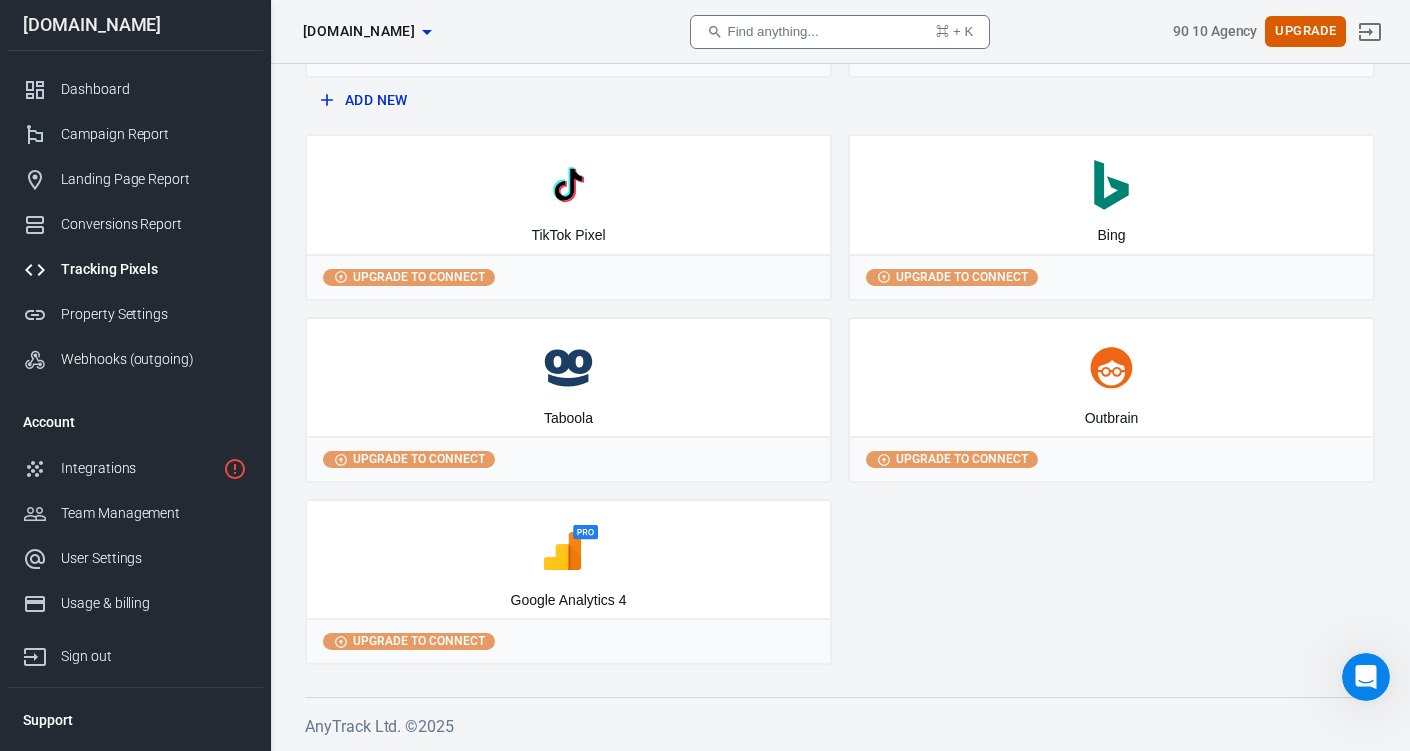 scroll, scrollTop: 0, scrollLeft: 0, axis: both 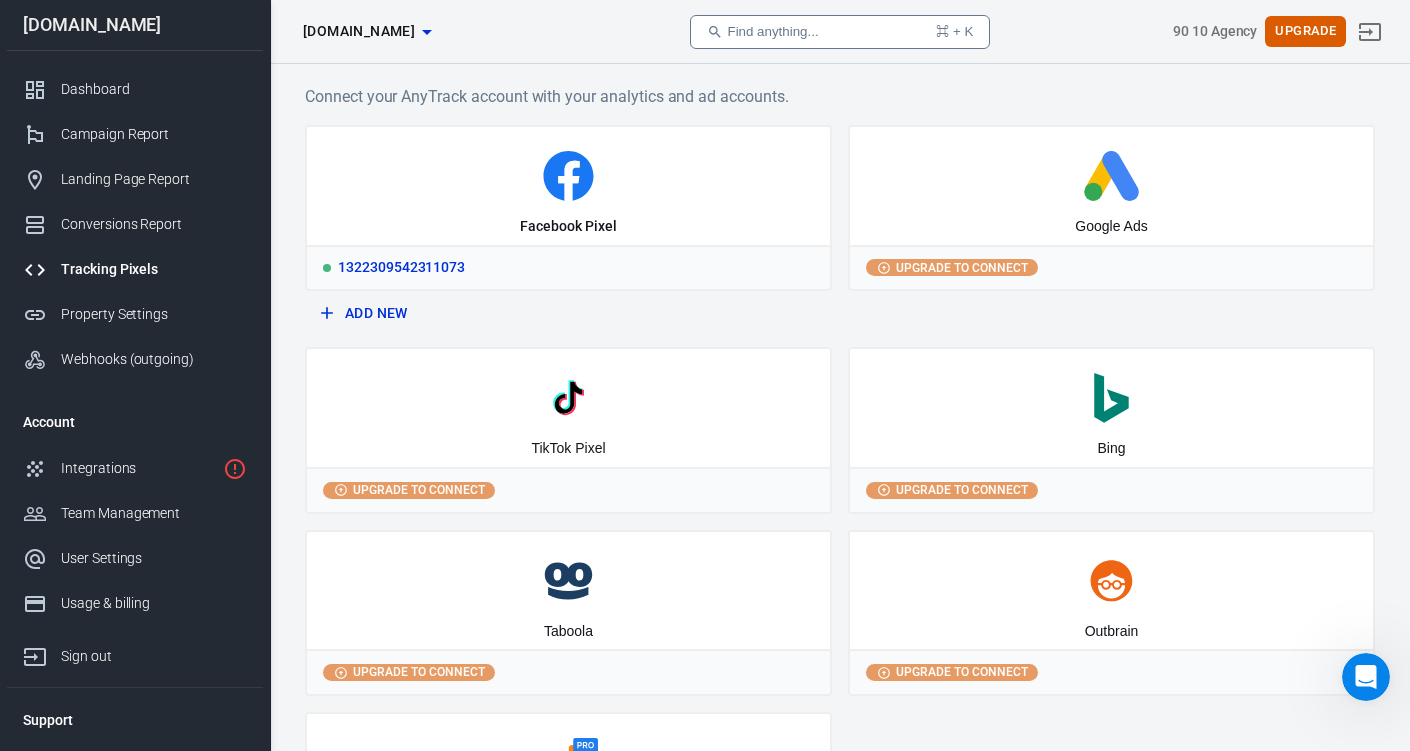 click 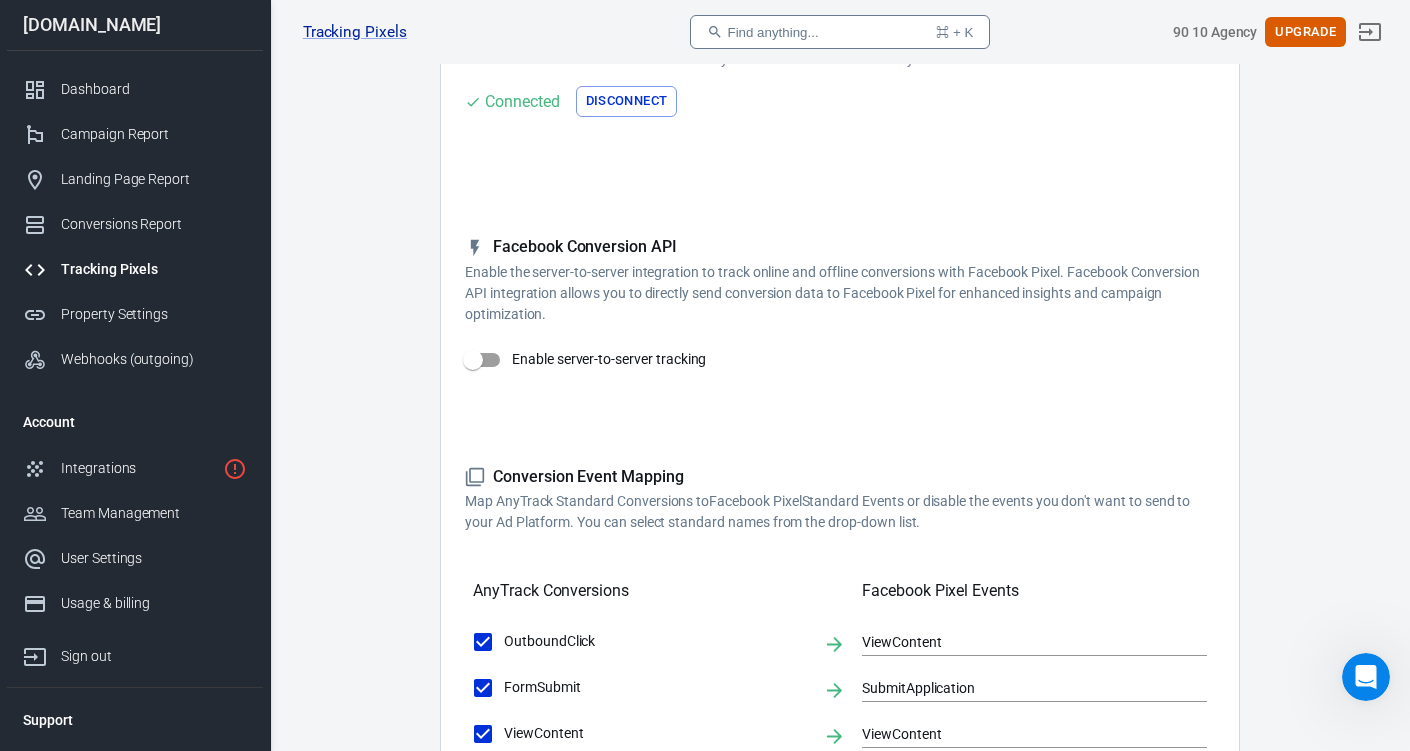 scroll, scrollTop: 187, scrollLeft: 0, axis: vertical 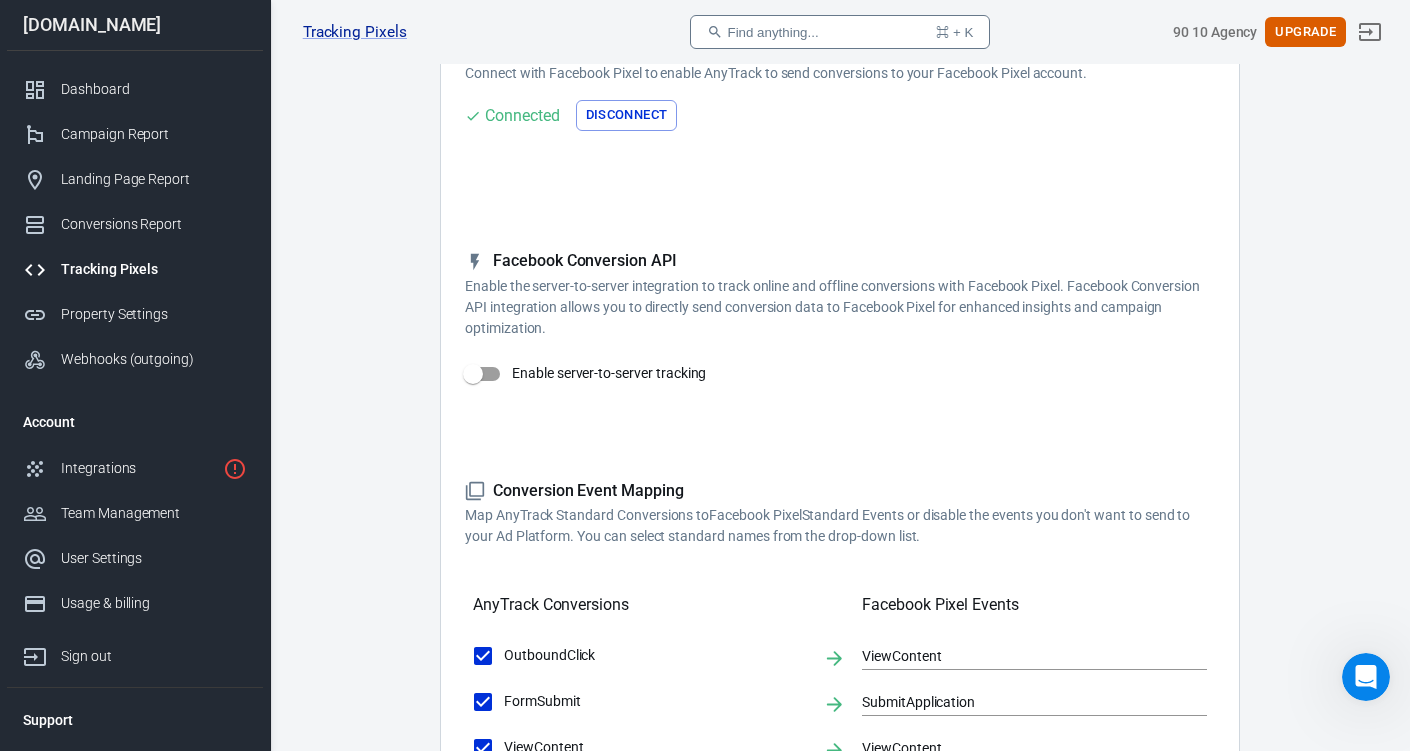 click on "Enable server-to-server tracking" at bounding box center (473, 374) 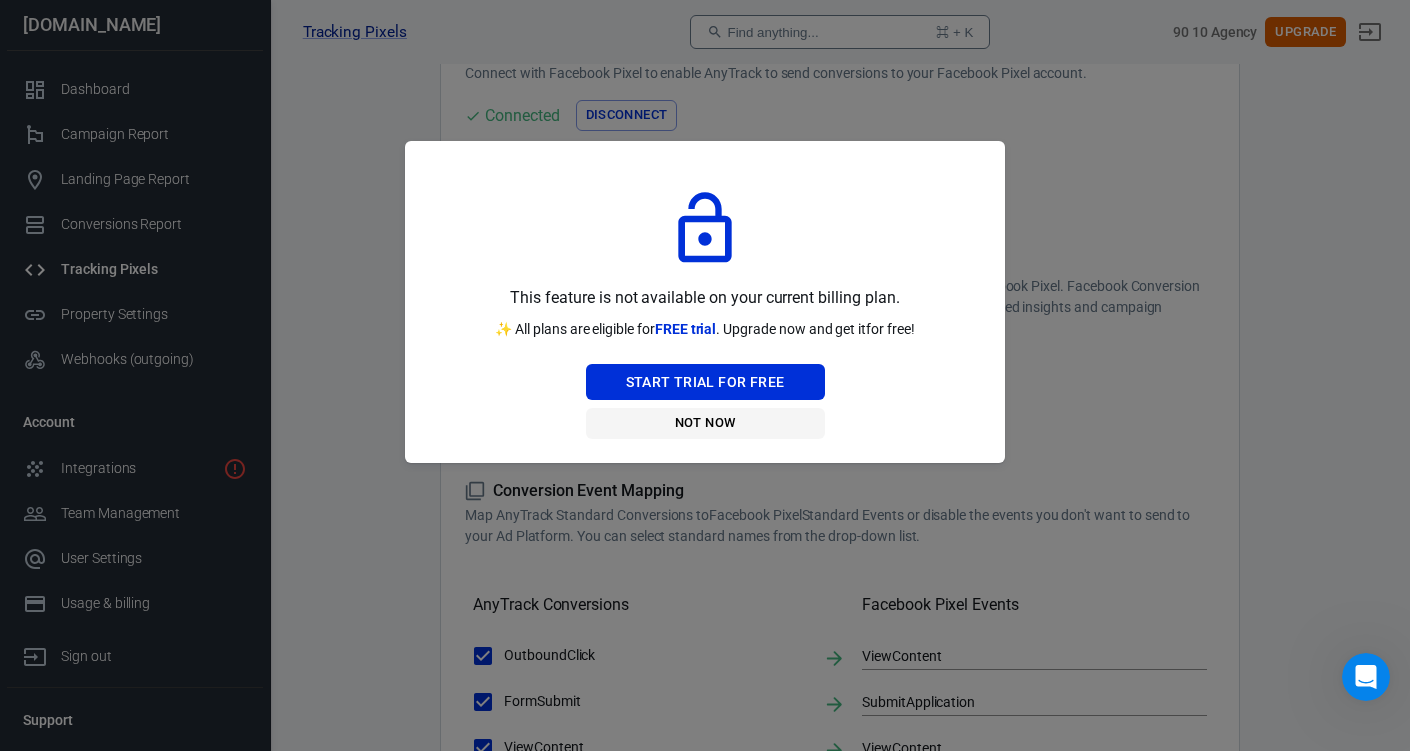 click on "Not Now" at bounding box center (705, 423) 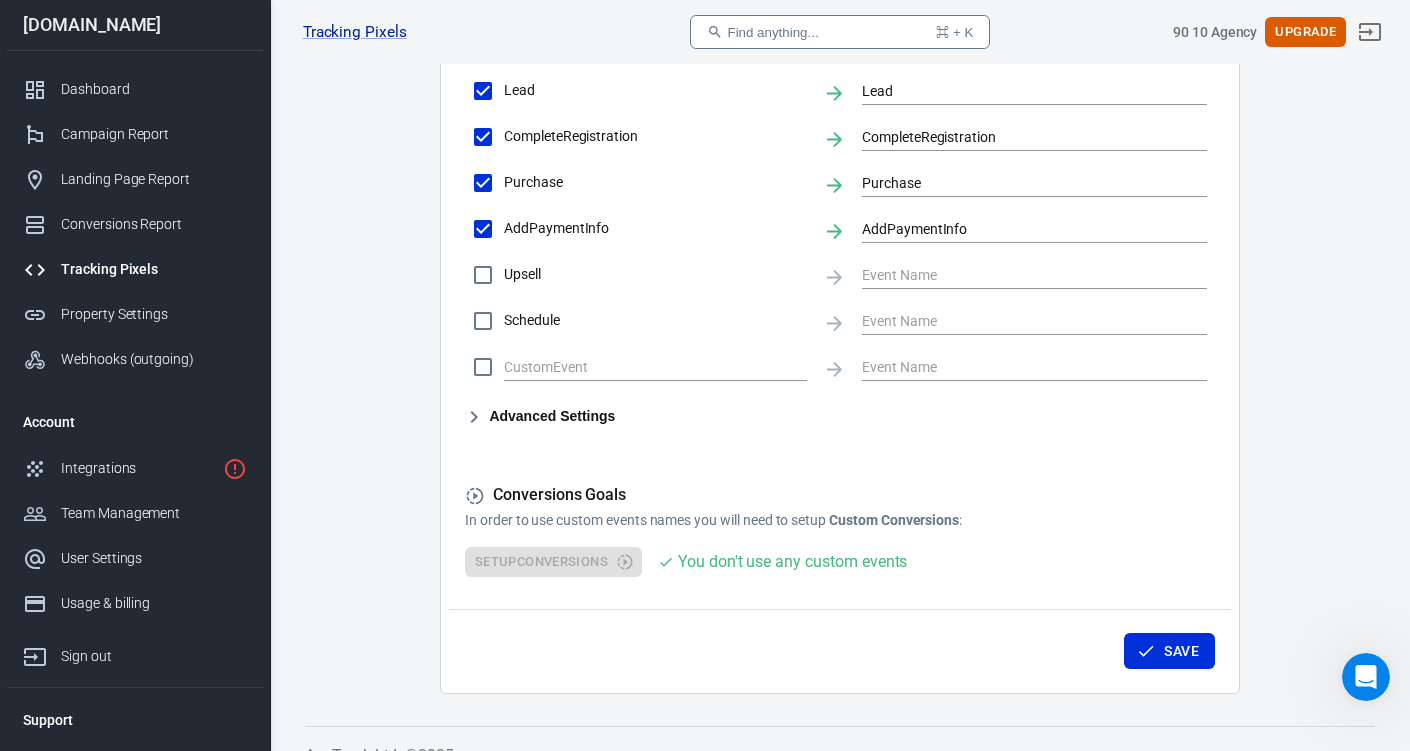 scroll, scrollTop: 1013, scrollLeft: 0, axis: vertical 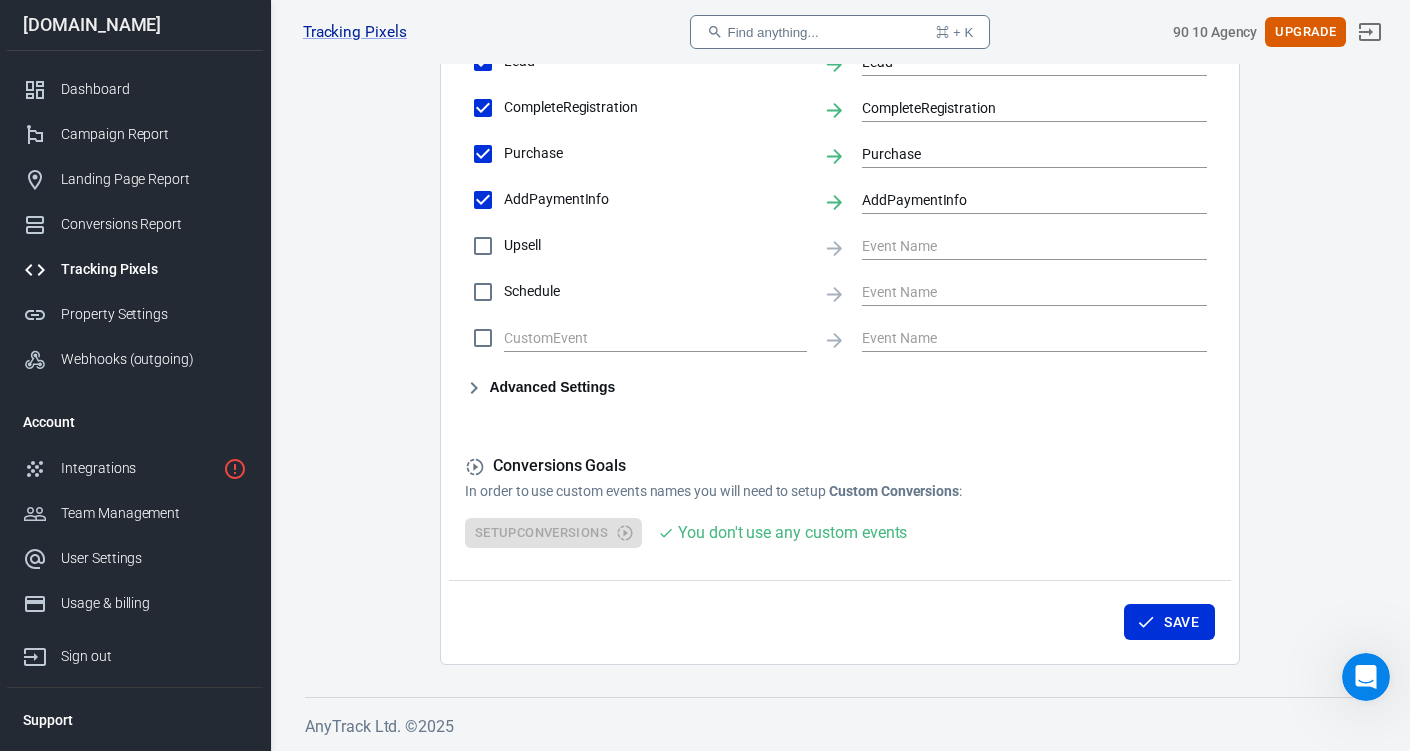 click on "Advanced Settings" at bounding box center (540, 388) 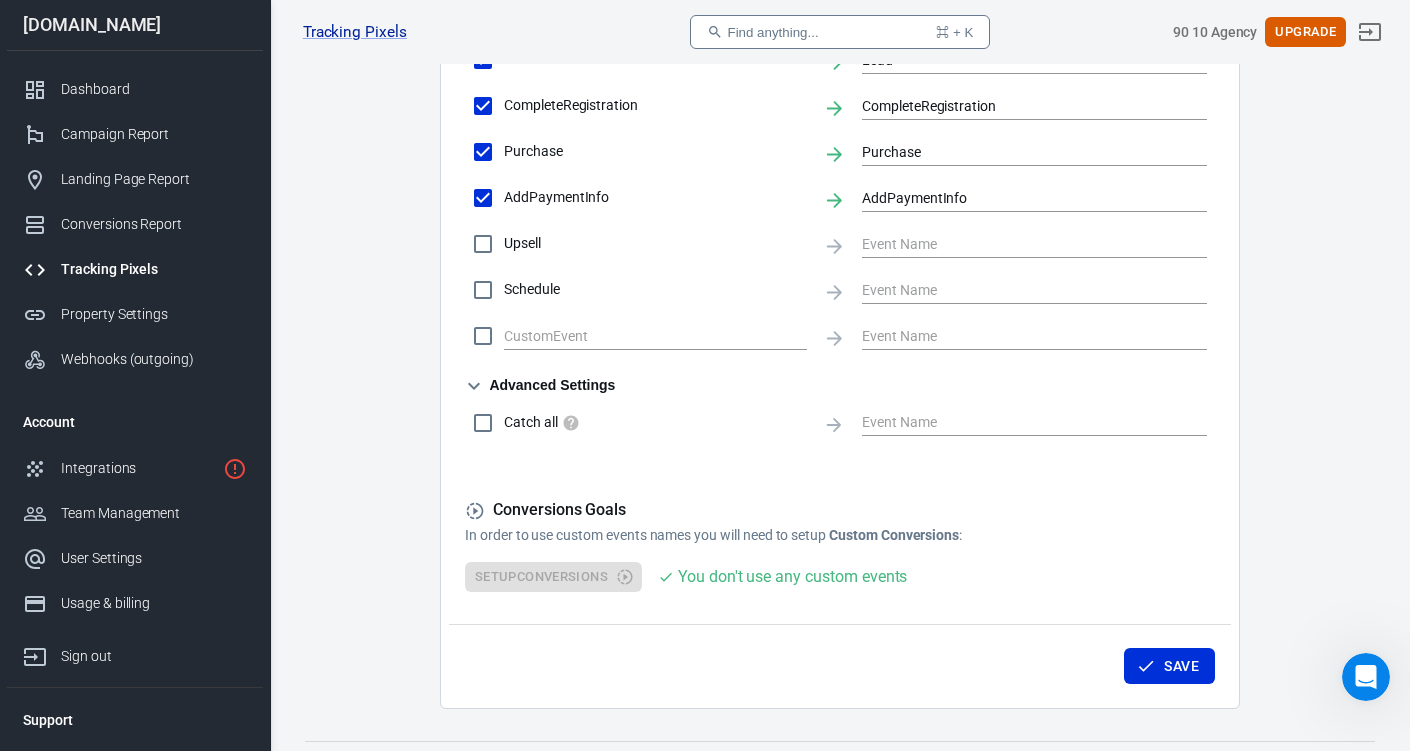 click on "Advanced Settings" at bounding box center [540, 386] 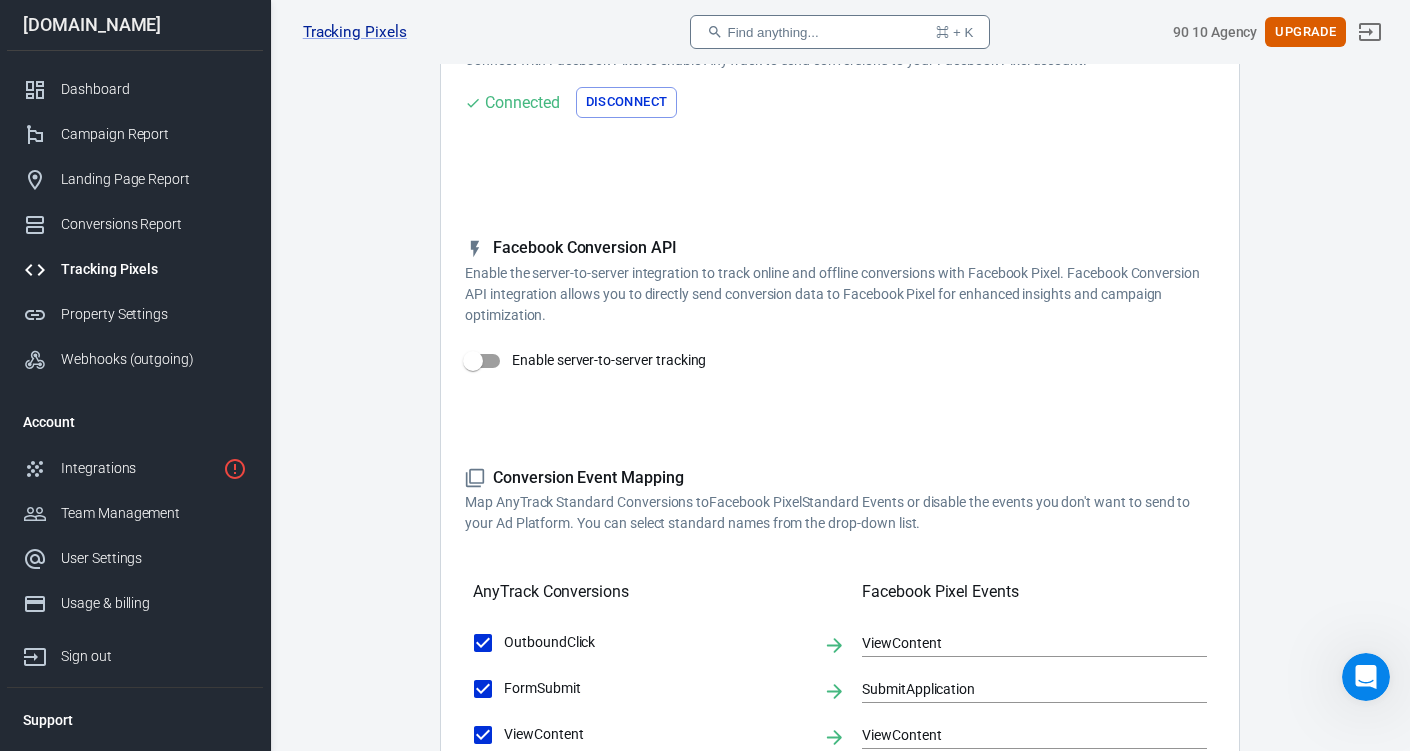 scroll, scrollTop: 0, scrollLeft: 0, axis: both 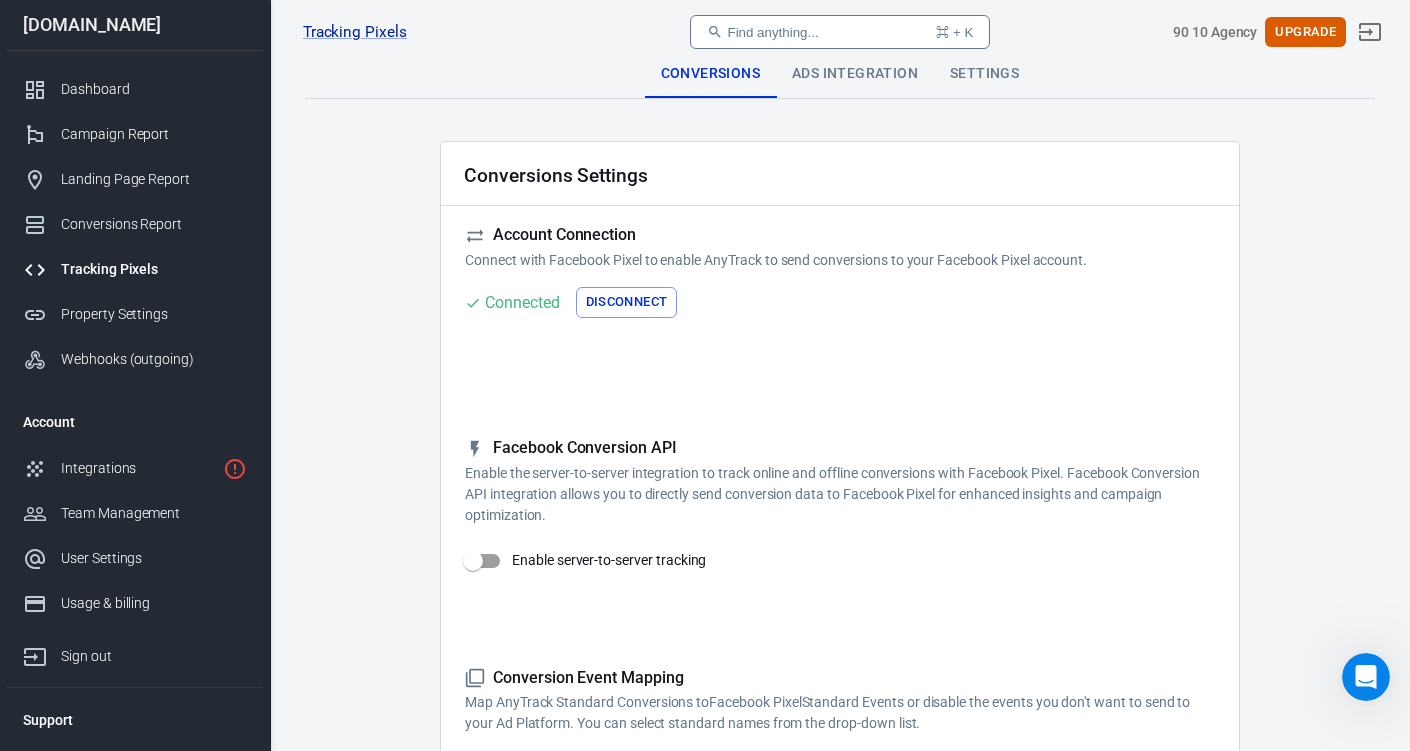 click on "Ads Integration" at bounding box center [855, 74] 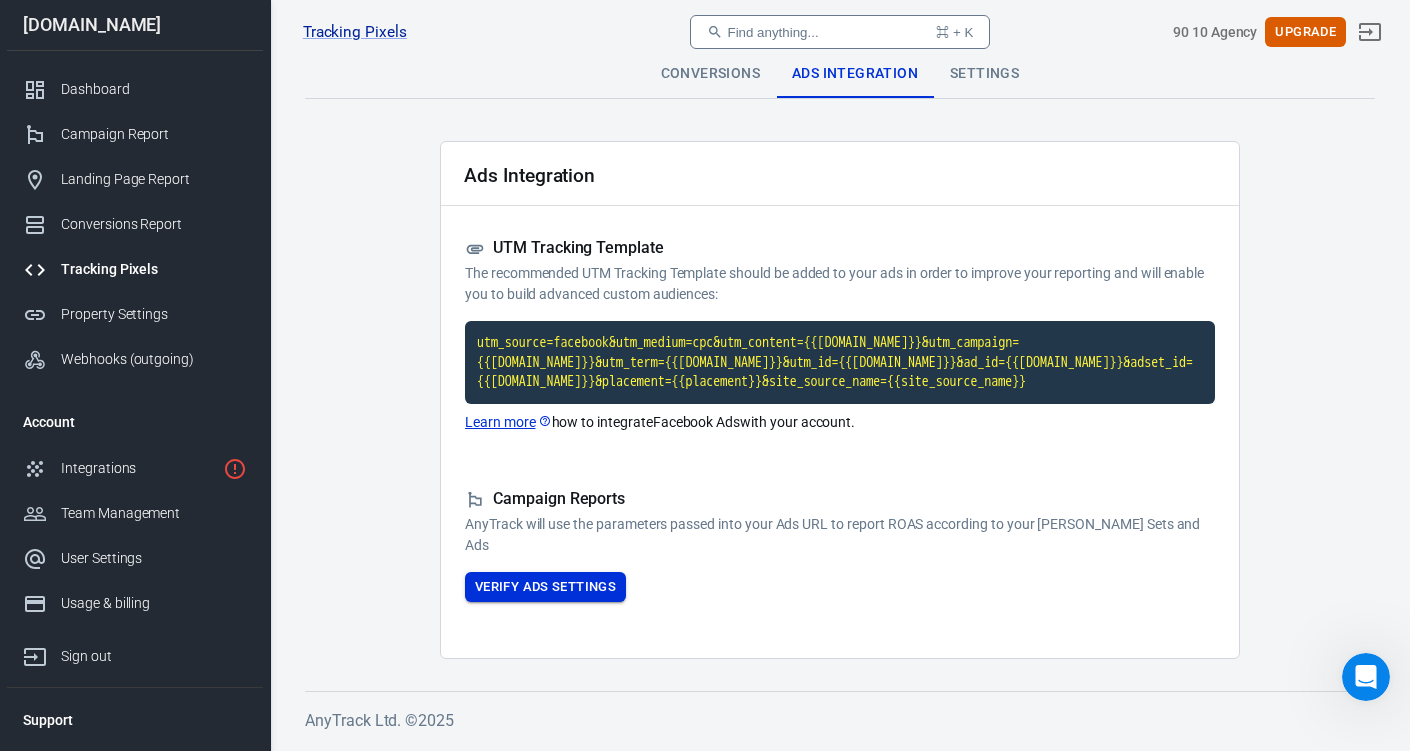 click on "Verify Ads Settings" at bounding box center (545, 587) 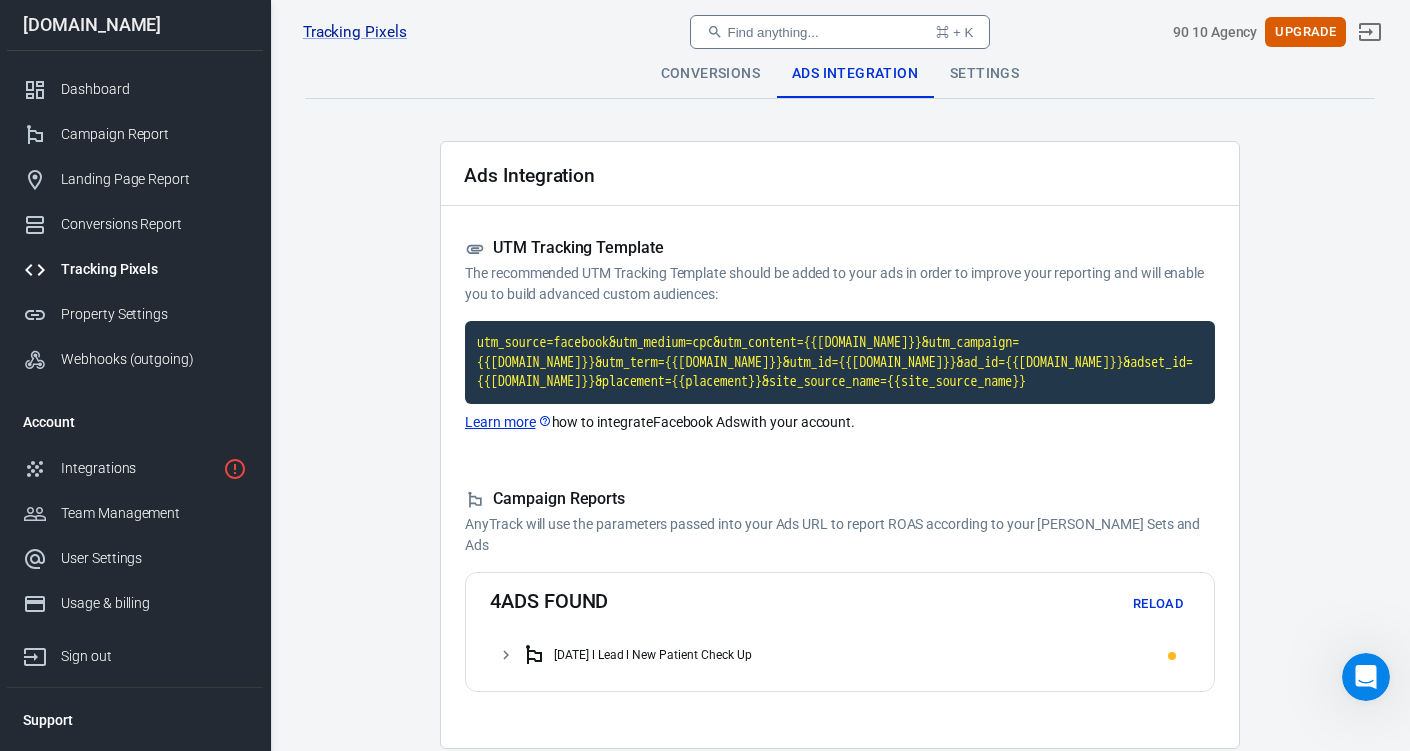 click on "Reload" at bounding box center [1158, 604] 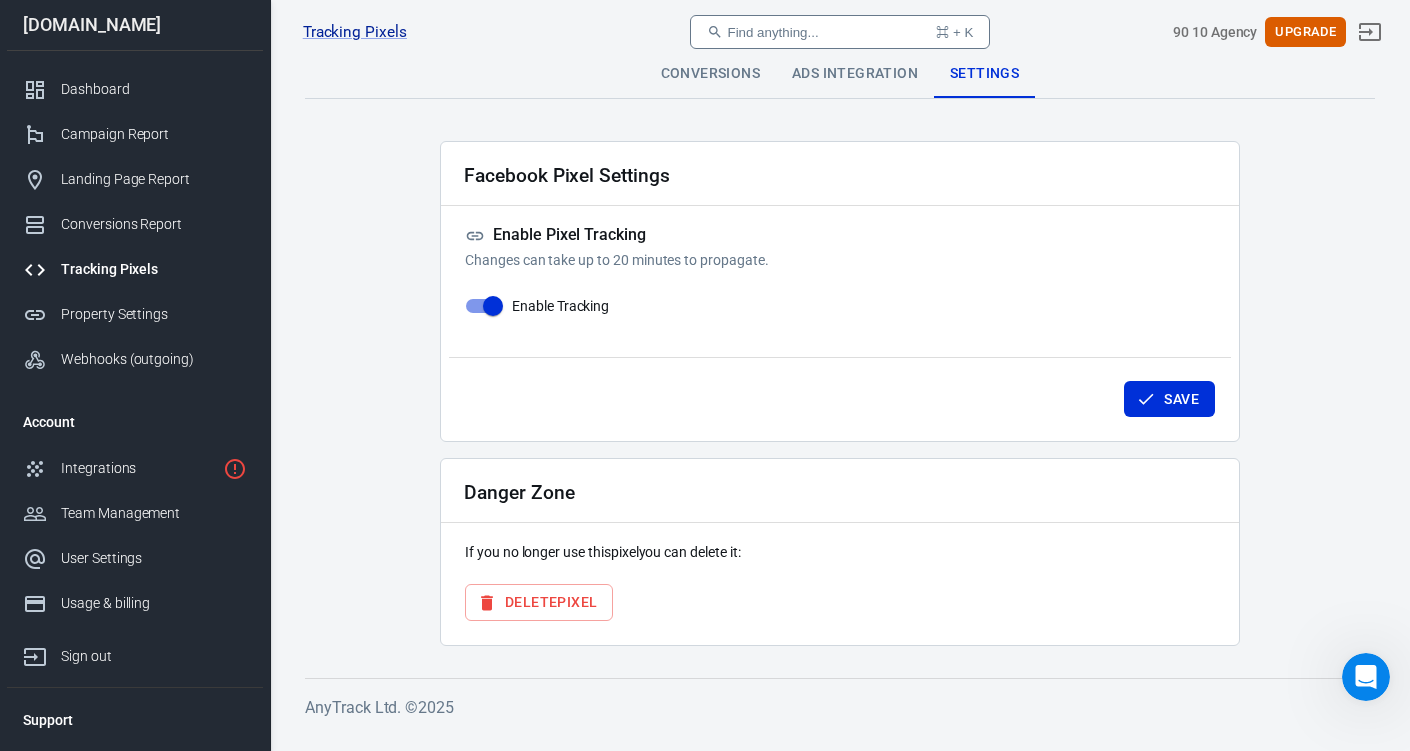 click on "Ads Integration" at bounding box center (855, 74) 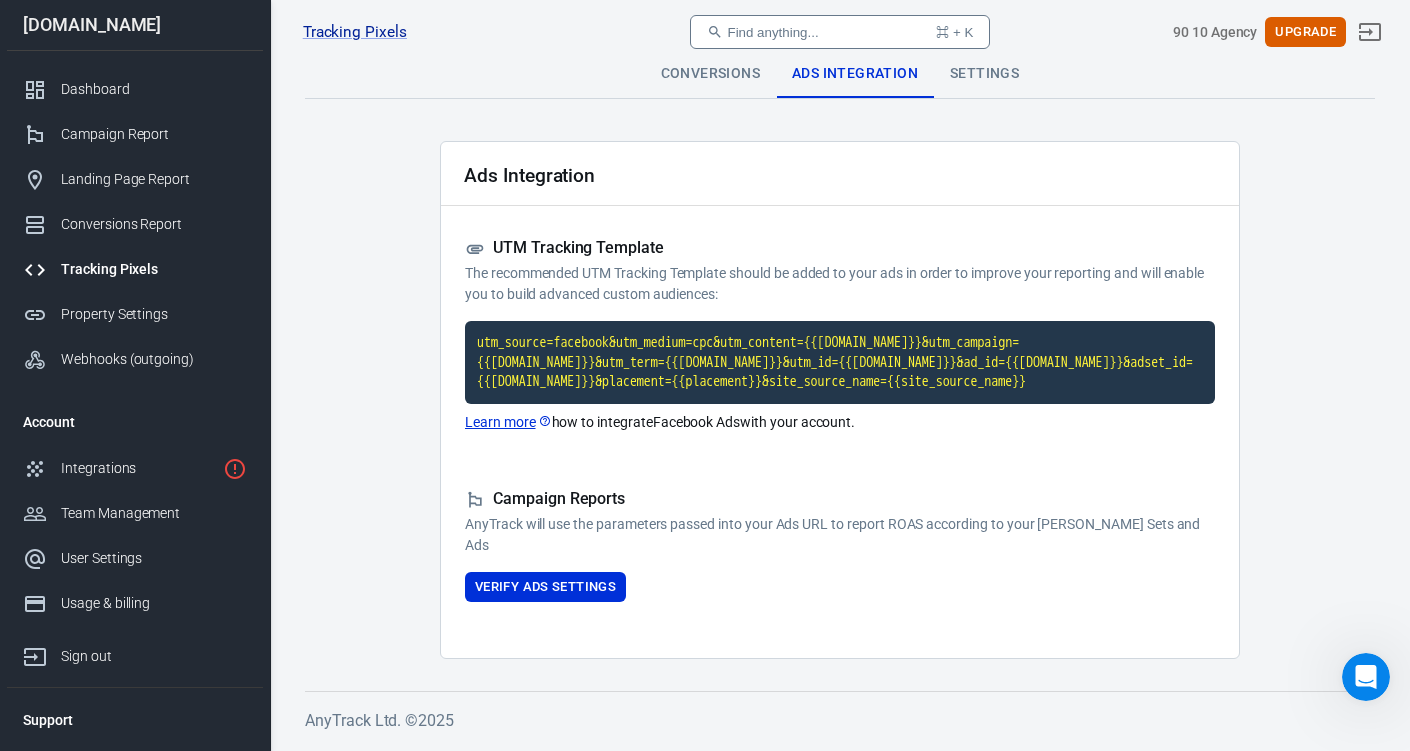 click on "Conversions" at bounding box center (710, 74) 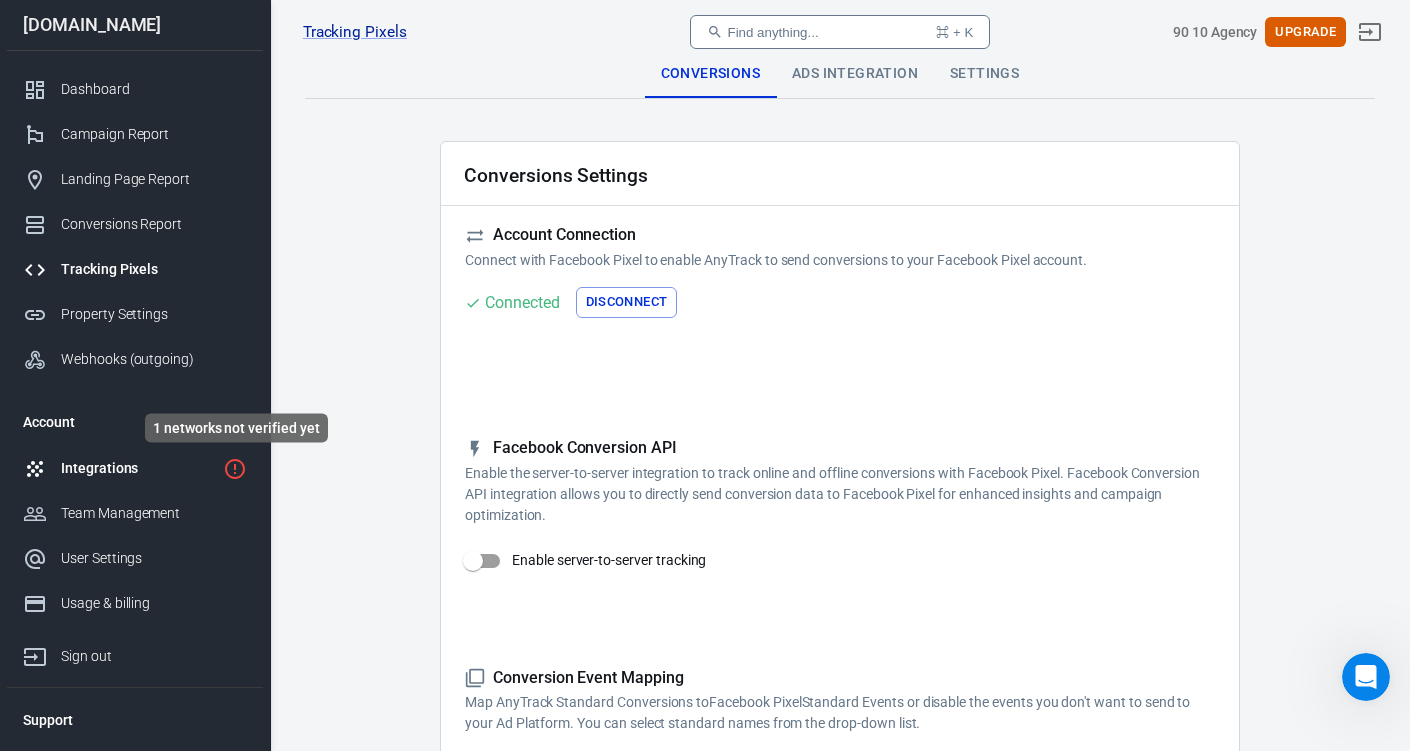 click 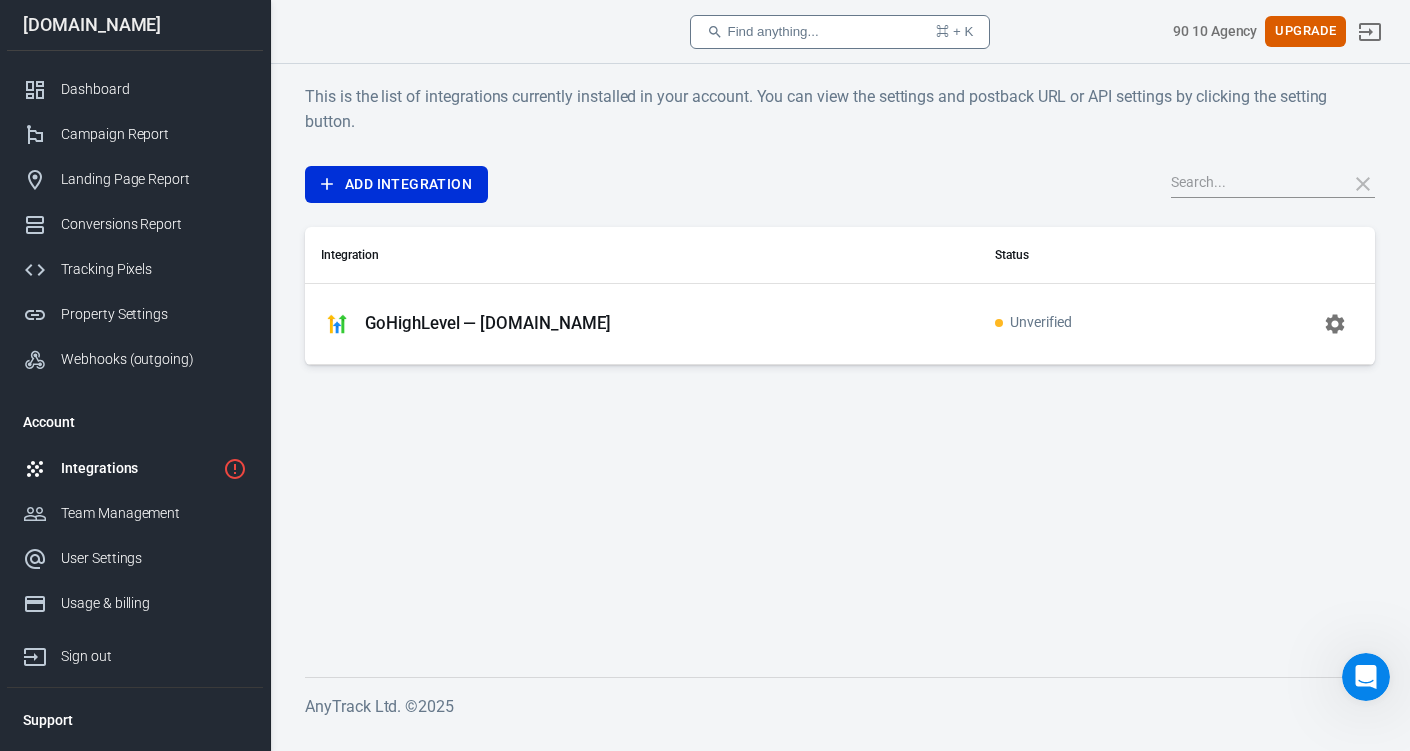 click 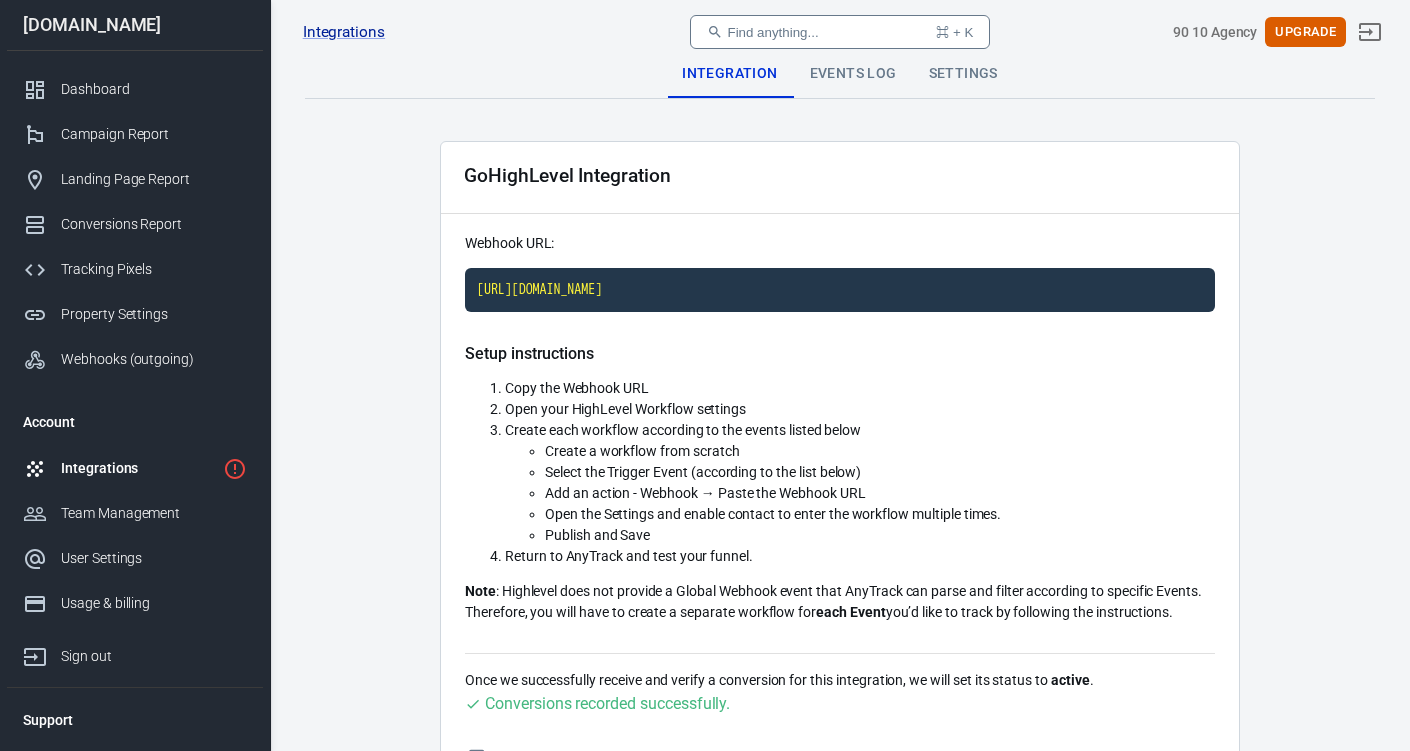 scroll, scrollTop: 0, scrollLeft: 0, axis: both 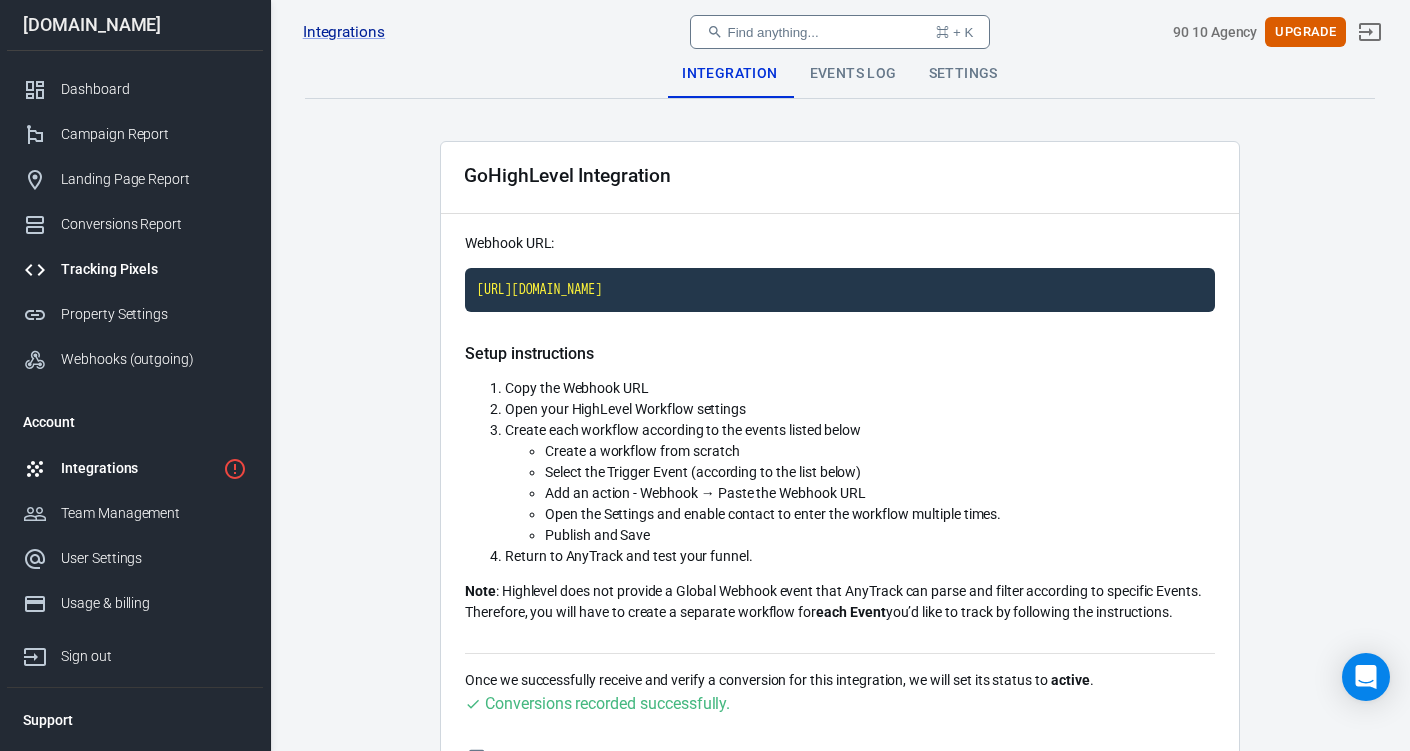 click on "Tracking Pixels" at bounding box center [154, 269] 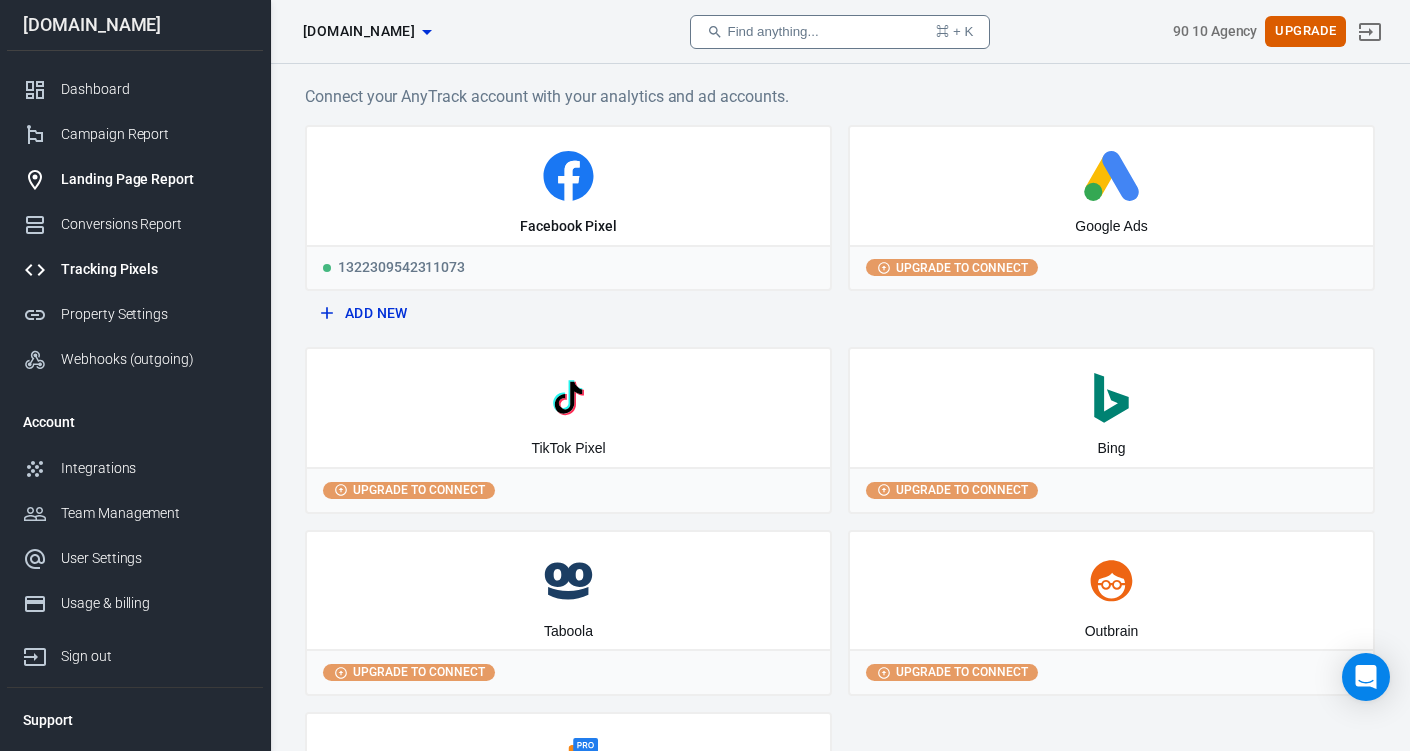 click on "Landing Page Report" at bounding box center (135, 179) 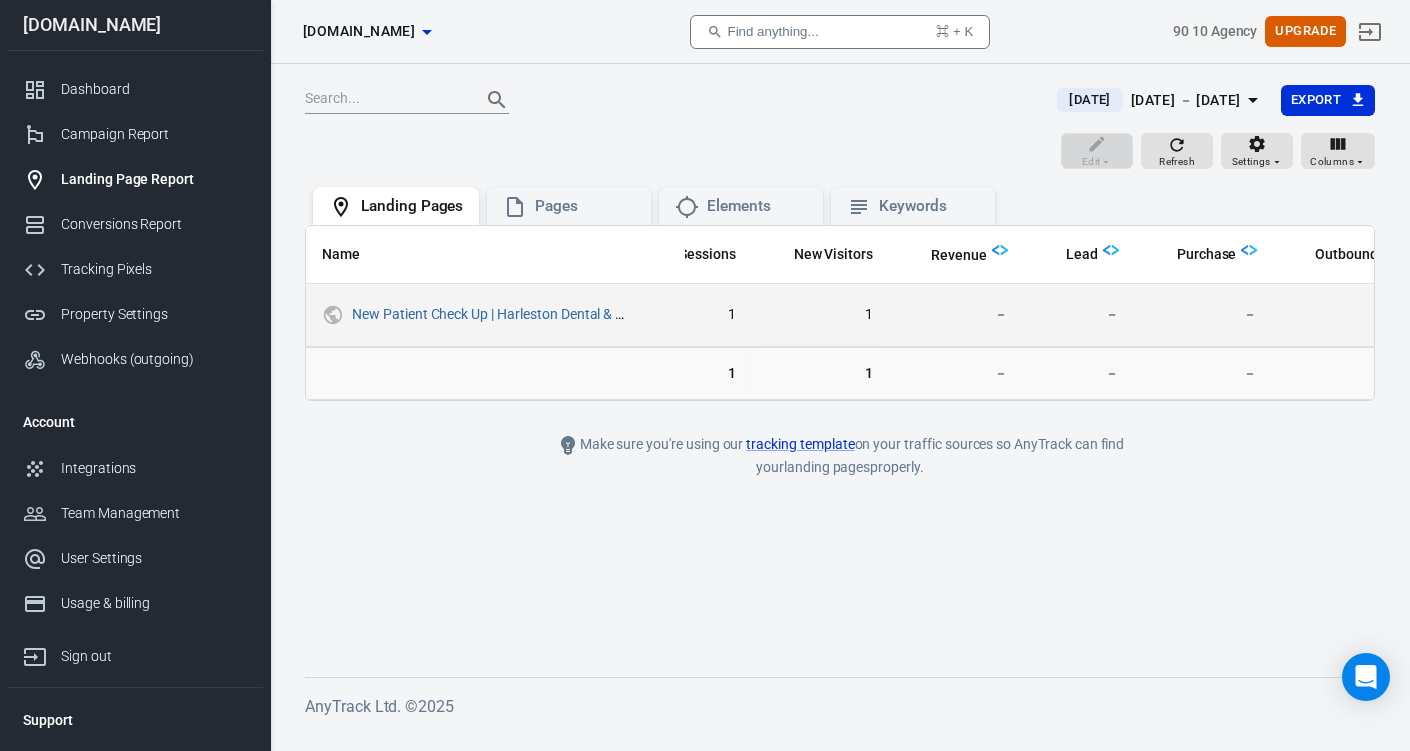 scroll, scrollTop: 0, scrollLeft: 0, axis: both 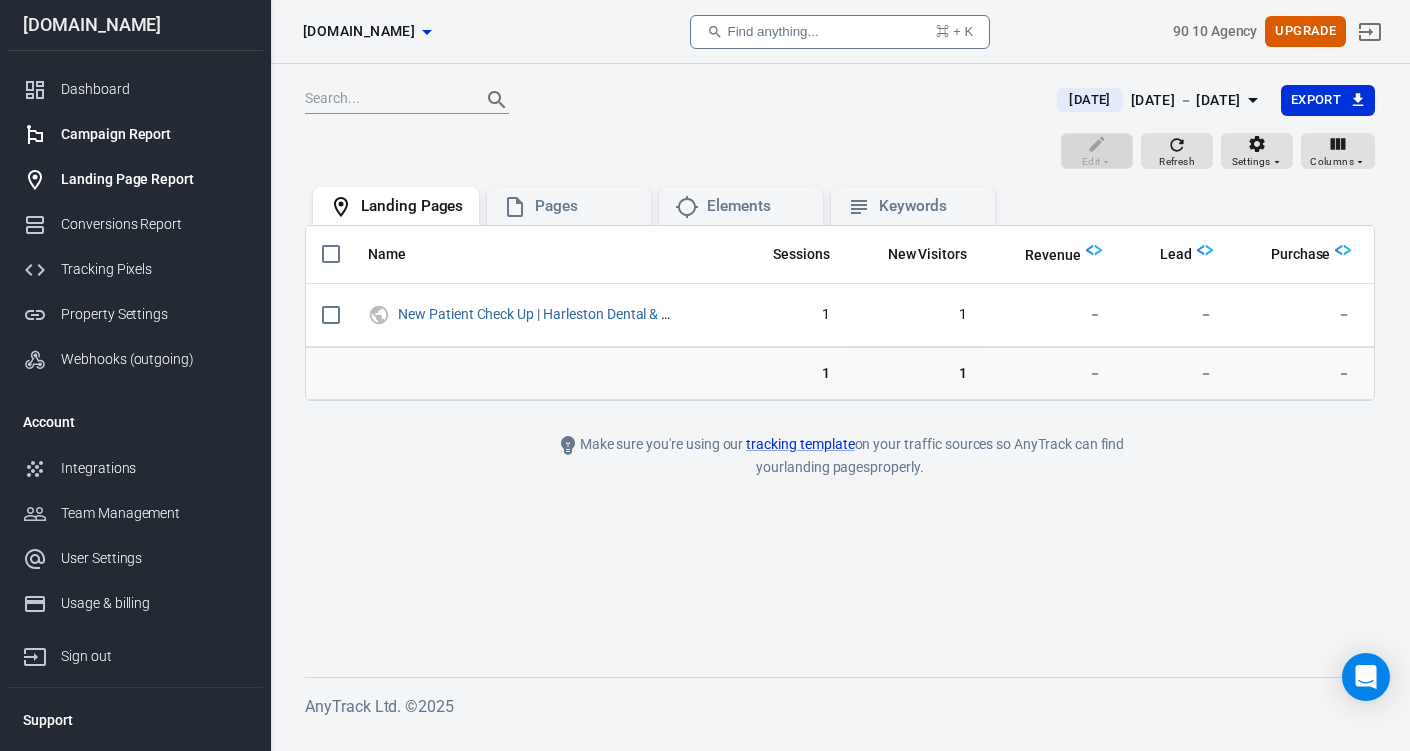click on "Campaign Report" at bounding box center [135, 134] 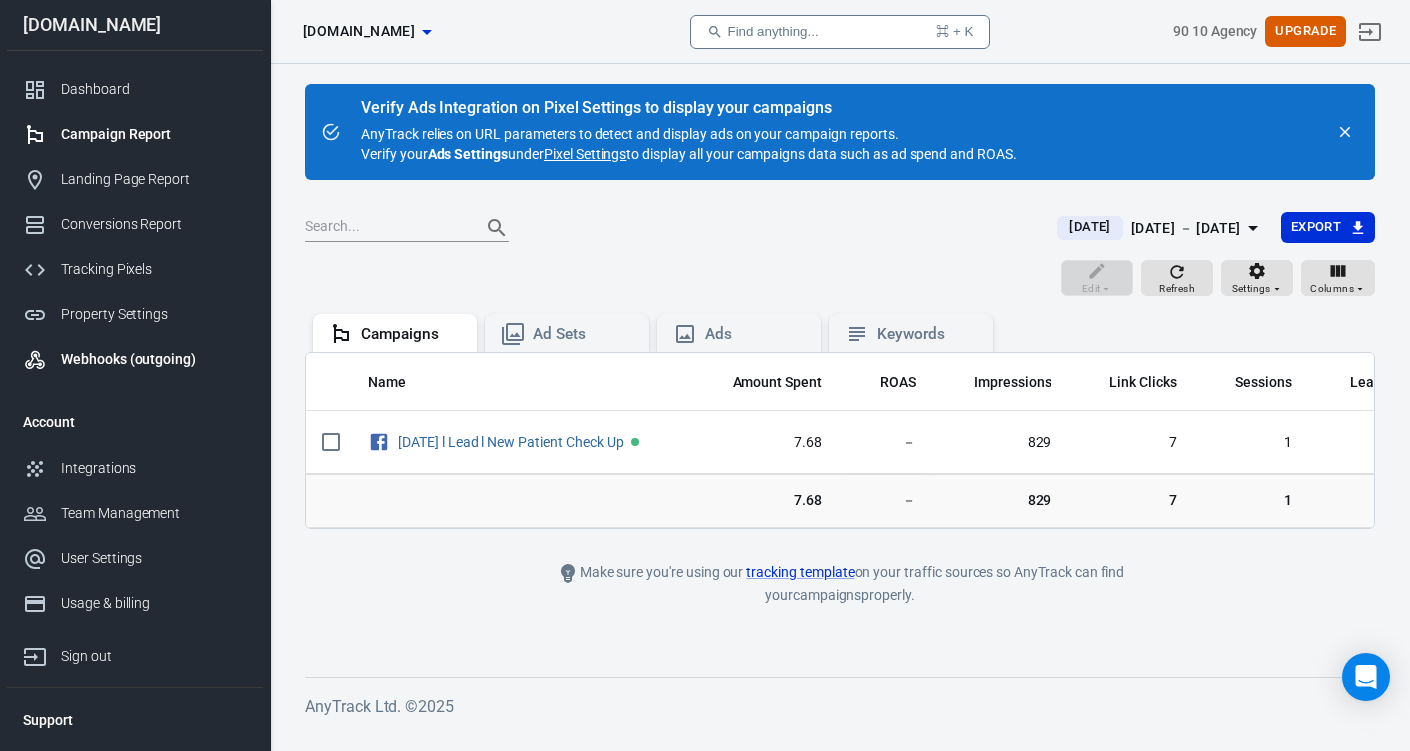 click on "Webhooks (outgoing)" at bounding box center (154, 359) 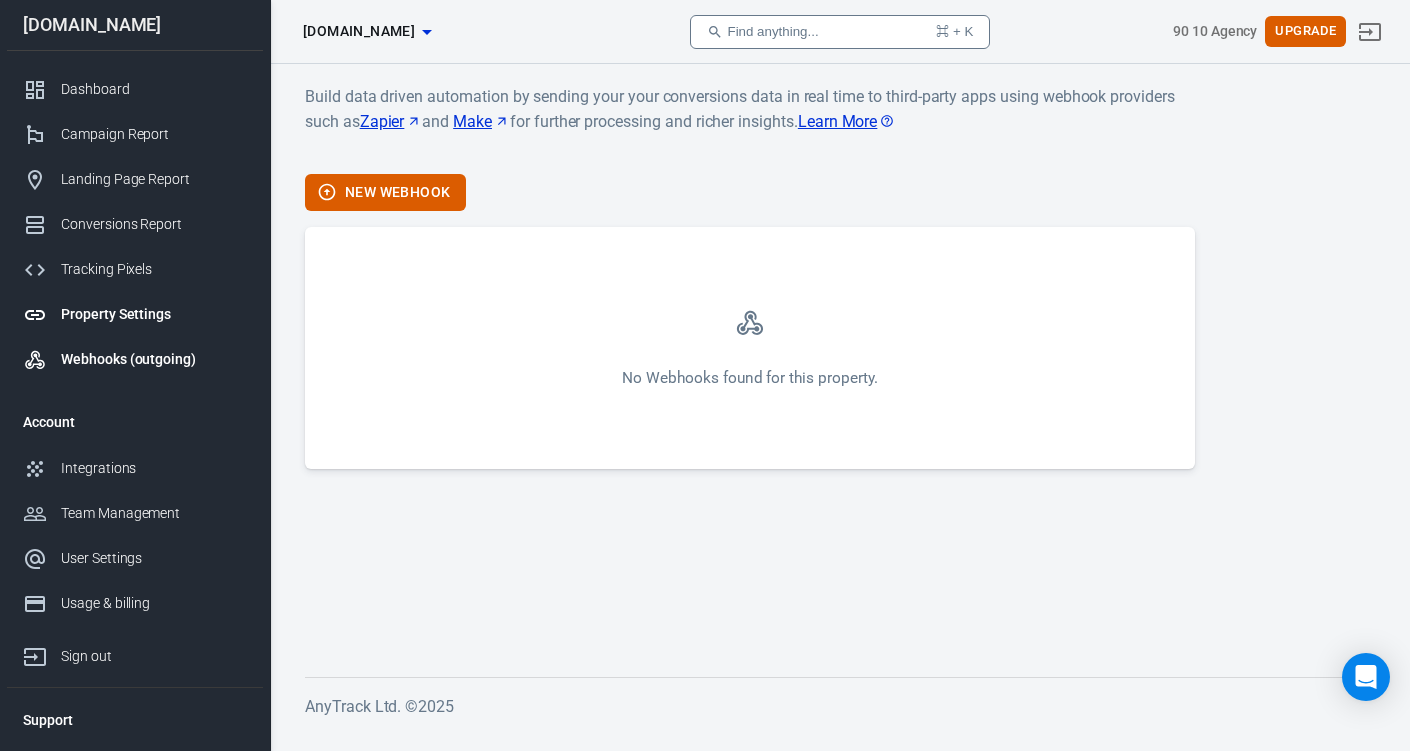 click on "Property Settings" at bounding box center [135, 314] 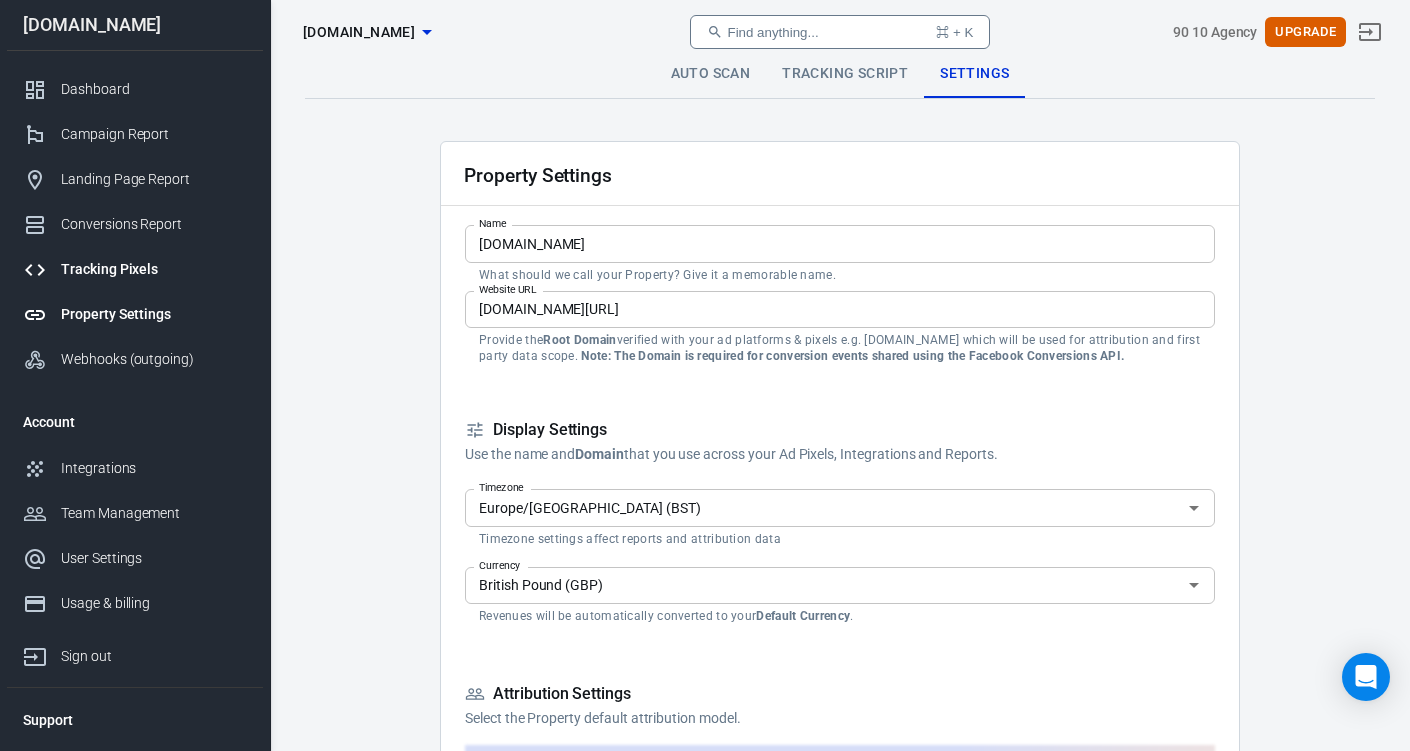 click on "Tracking Pixels" at bounding box center (154, 269) 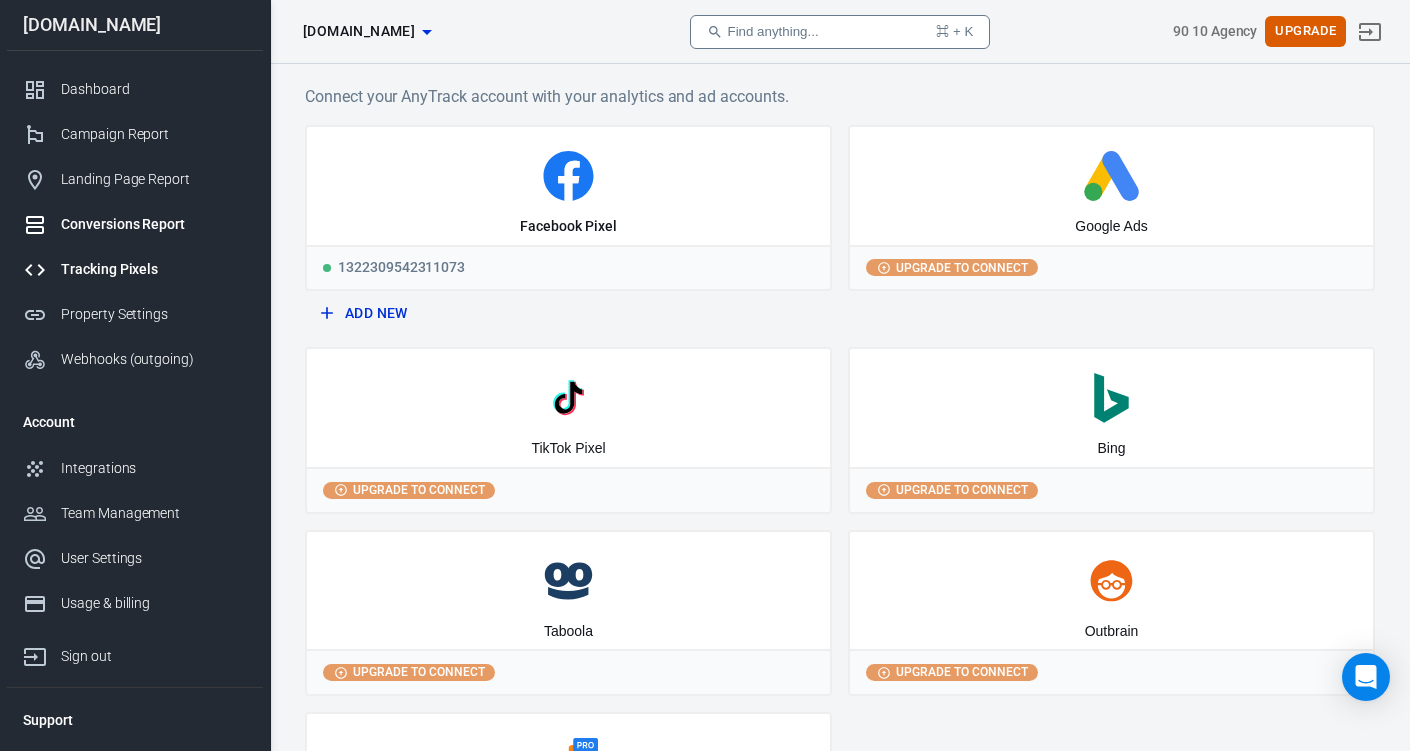 click on "Conversions Report" at bounding box center [154, 224] 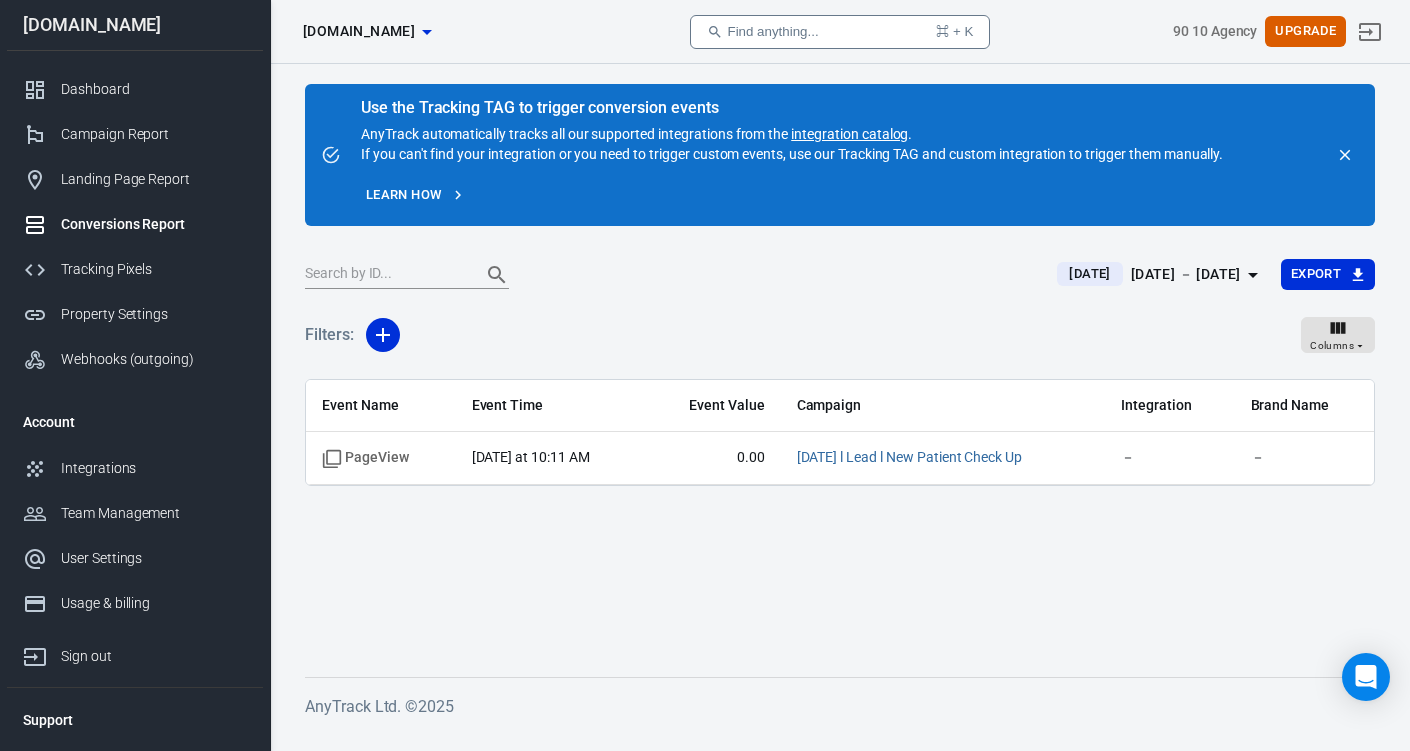 click on "integration catalog" at bounding box center [849, 134] 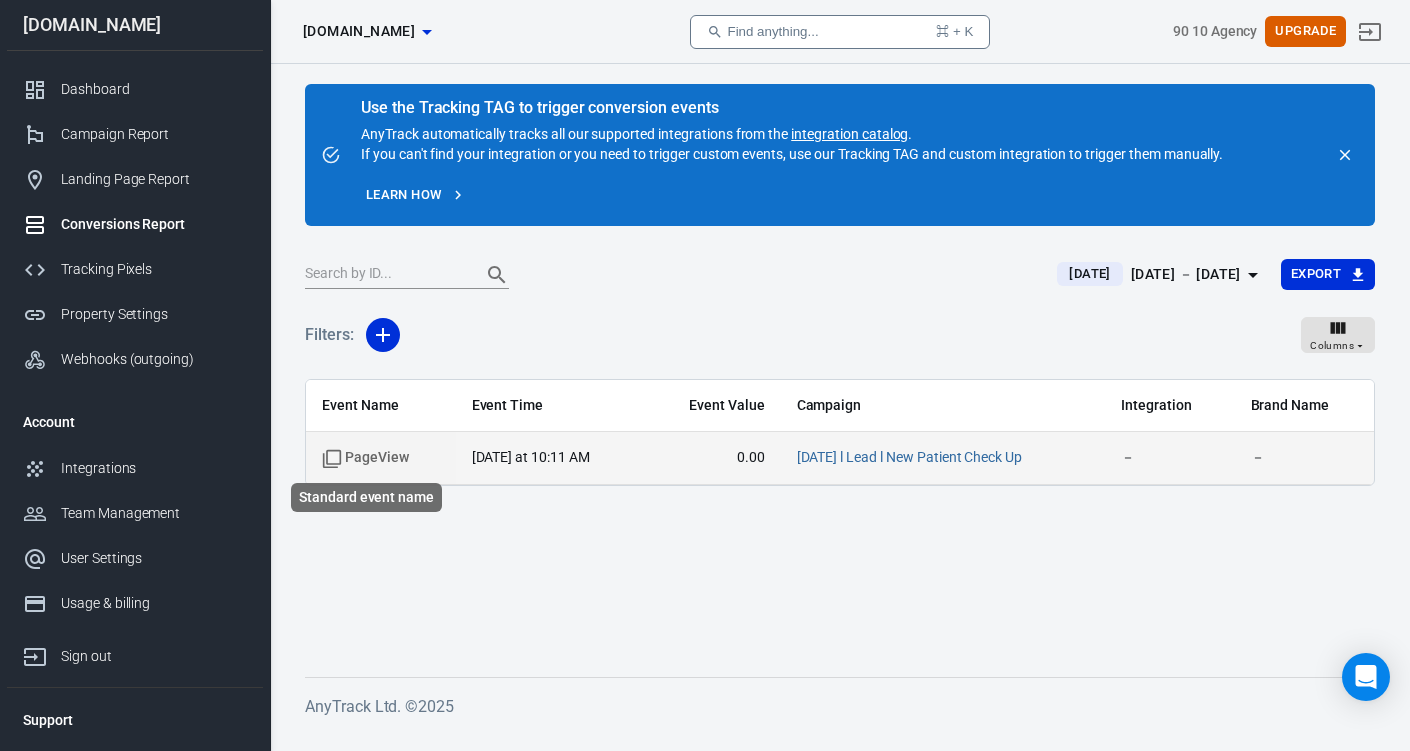 click on "PageView" at bounding box center [365, 458] 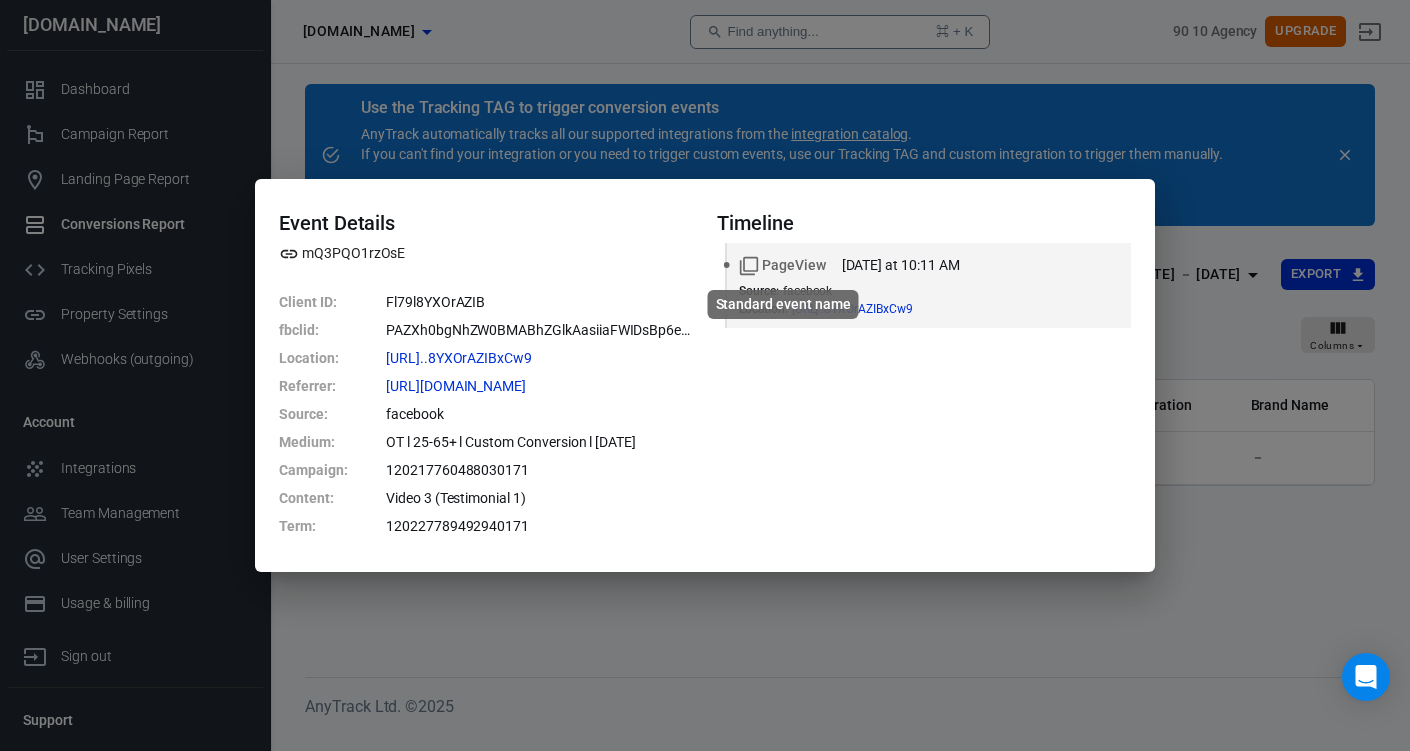 click 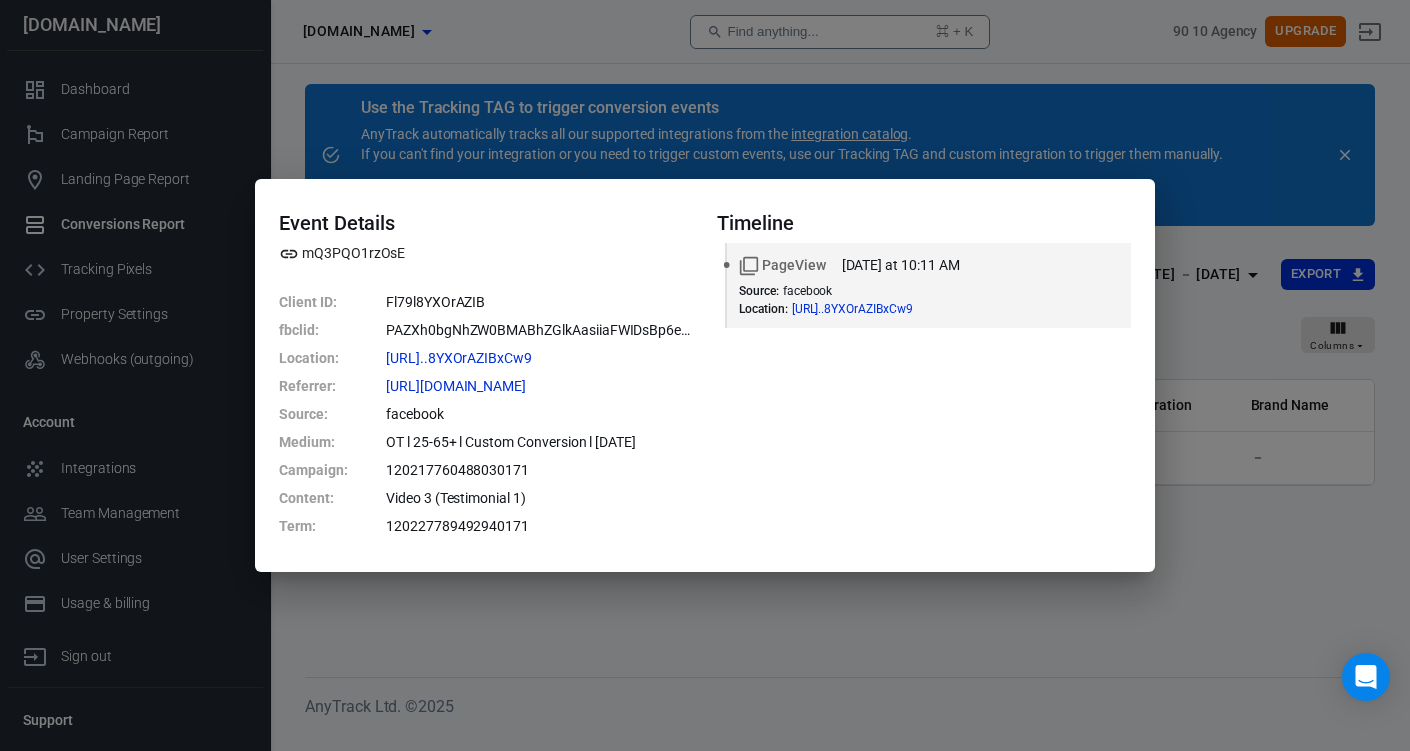 click on "Event Details   mQ3PQO1rzOsE Client ID : Fl79l8YXOrAZIB fbclid : PAZXh0bgNhZW0BMABhZGlkAasiiaFWIDsBp6e5amwAPvWwIx6lQbRzvglz2ZgIQJ4wF__ZdgW0vB6XuvLGZPBOQAqF2wvp_aem_7tFca0Ty80JMwuKqwZmJCQ Location : [URL]..8YXOrAZIBxCw9 Referrer : [URL][DOMAIN_NAME] Source : facebook Medium : OT l 25-65+ l Custom Conversion l [DATE] Campaign : 120217760488030171 Content : Video 3 (Testimonial 1) Term : 120227789492940171 Timeline   PageView [DATE] at 10:11 AM Source : facebook Location : [URL]..8YXOrAZIBxCw9" at bounding box center (705, 375) 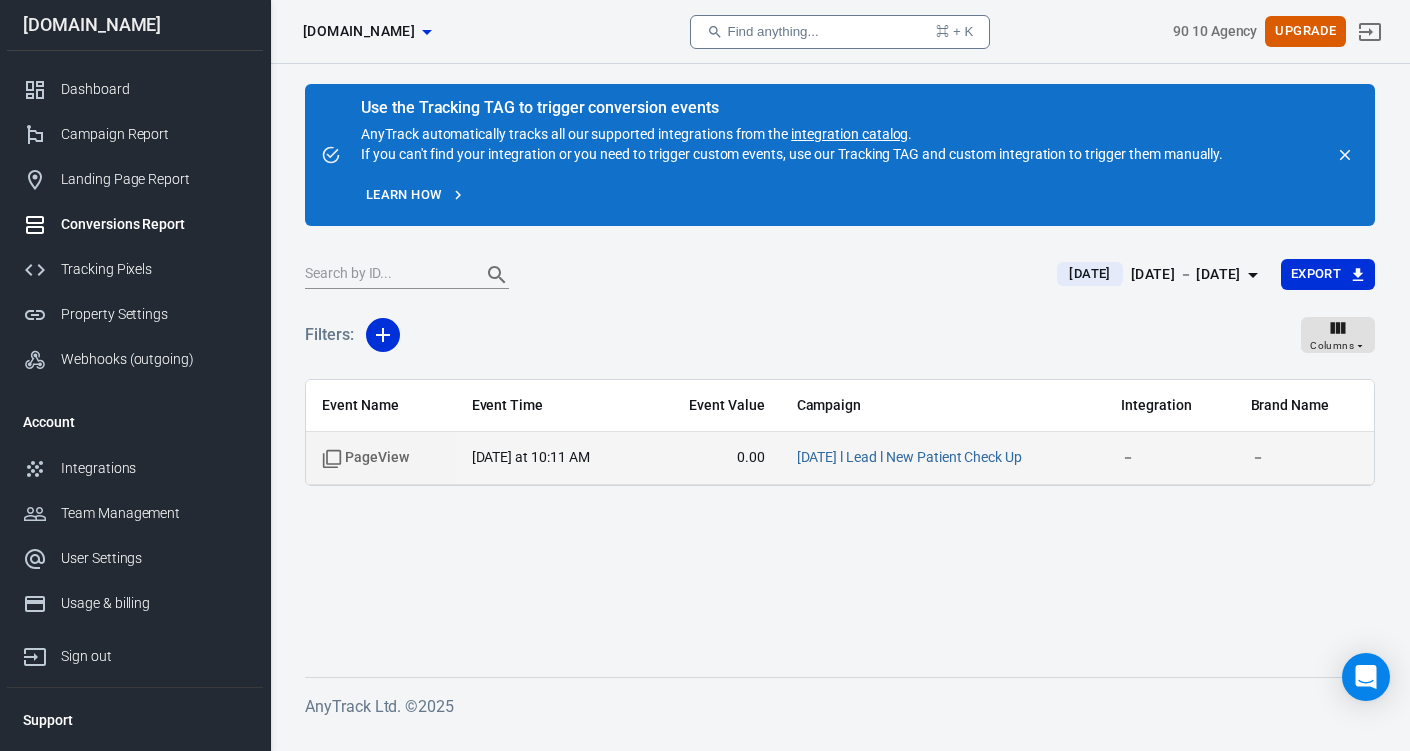 click on "PageView" at bounding box center (381, 458) 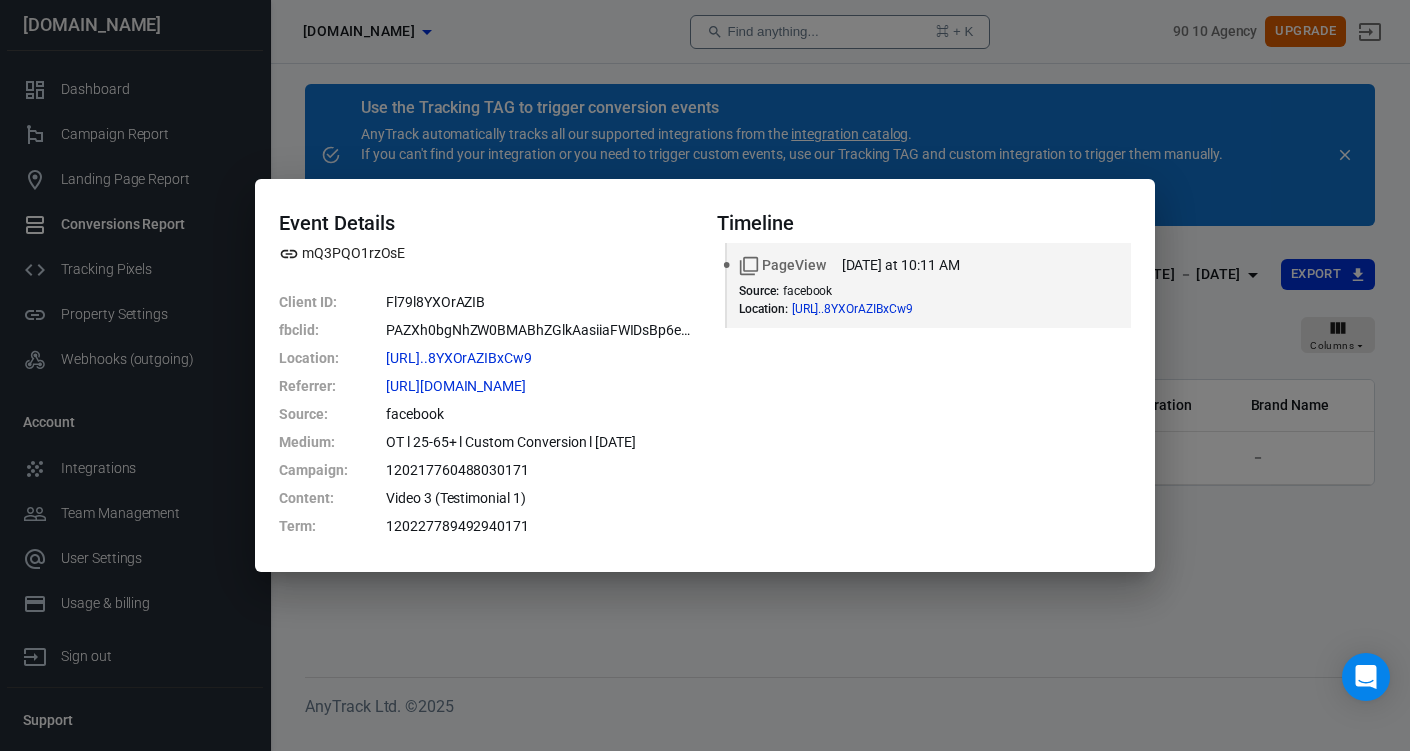 click on "Event Details   mQ3PQO1rzOsE Client ID : Fl79l8YXOrAZIB fbclid : PAZXh0bgNhZW0BMABhZGlkAasiiaFWIDsBp6e5amwAPvWwIx6lQbRzvglz2ZgIQJ4wF__ZdgW0vB6XuvLGZPBOQAqF2wvp_aem_7tFca0Ty80JMwuKqwZmJCQ Location : [URL]..8YXOrAZIBxCw9 Referrer : [URL][DOMAIN_NAME] Source : facebook Medium : OT l 25-65+ l Custom Conversion l [DATE] Campaign : 120217760488030171 Content : Video 3 (Testimonial 1) Term : 120227789492940171 Timeline   PageView [DATE] at 10:11 AM Source : facebook Location : [URL]..8YXOrAZIBxCw9" at bounding box center (705, 375) 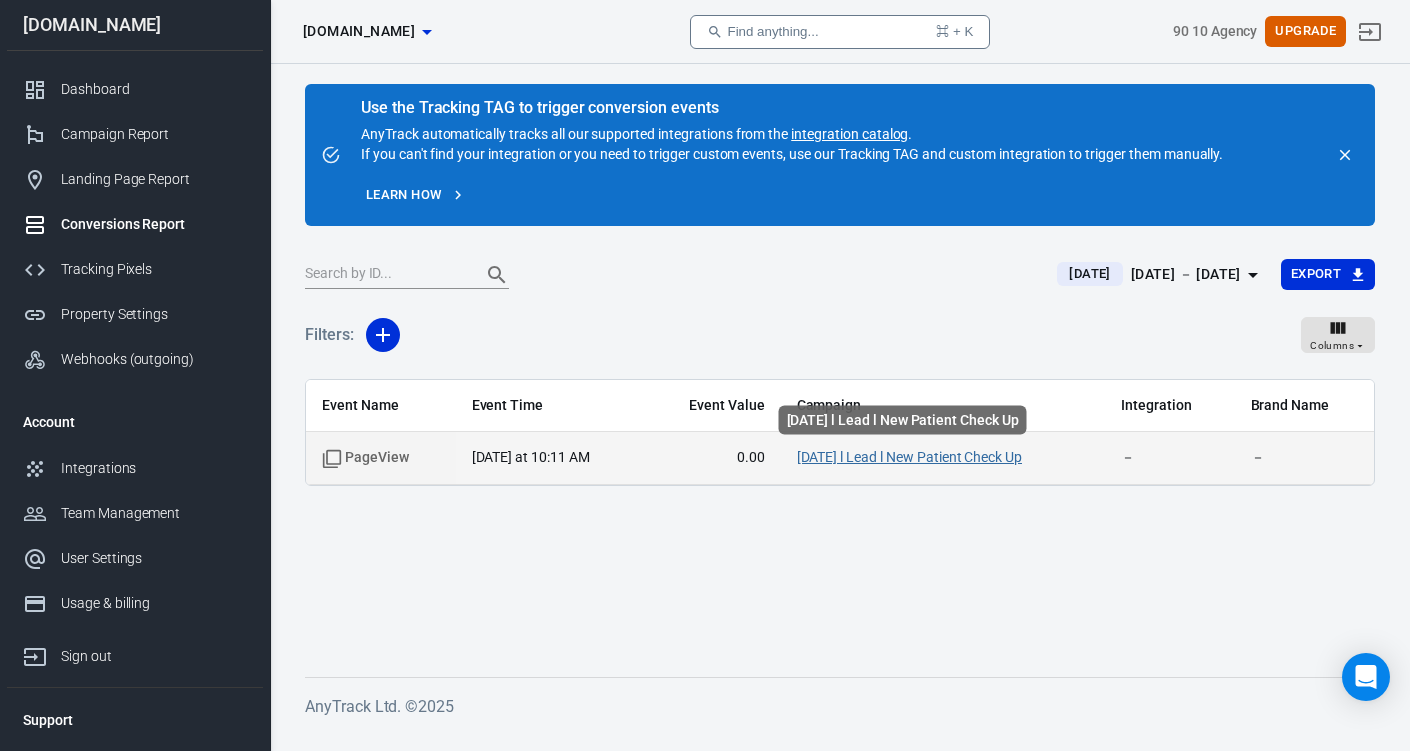 click on "[DATE] l Lead l New Patient Check Up" at bounding box center [910, 457] 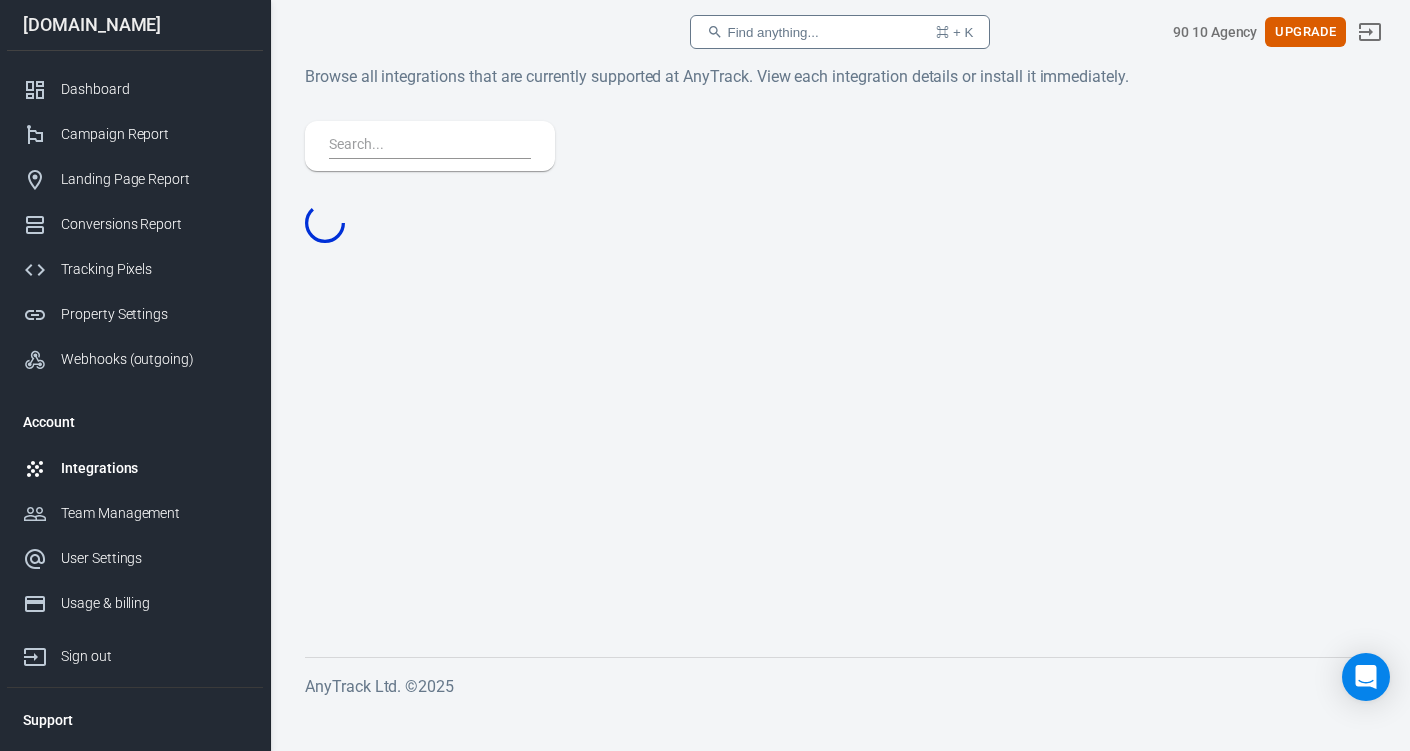 scroll, scrollTop: 0, scrollLeft: 0, axis: both 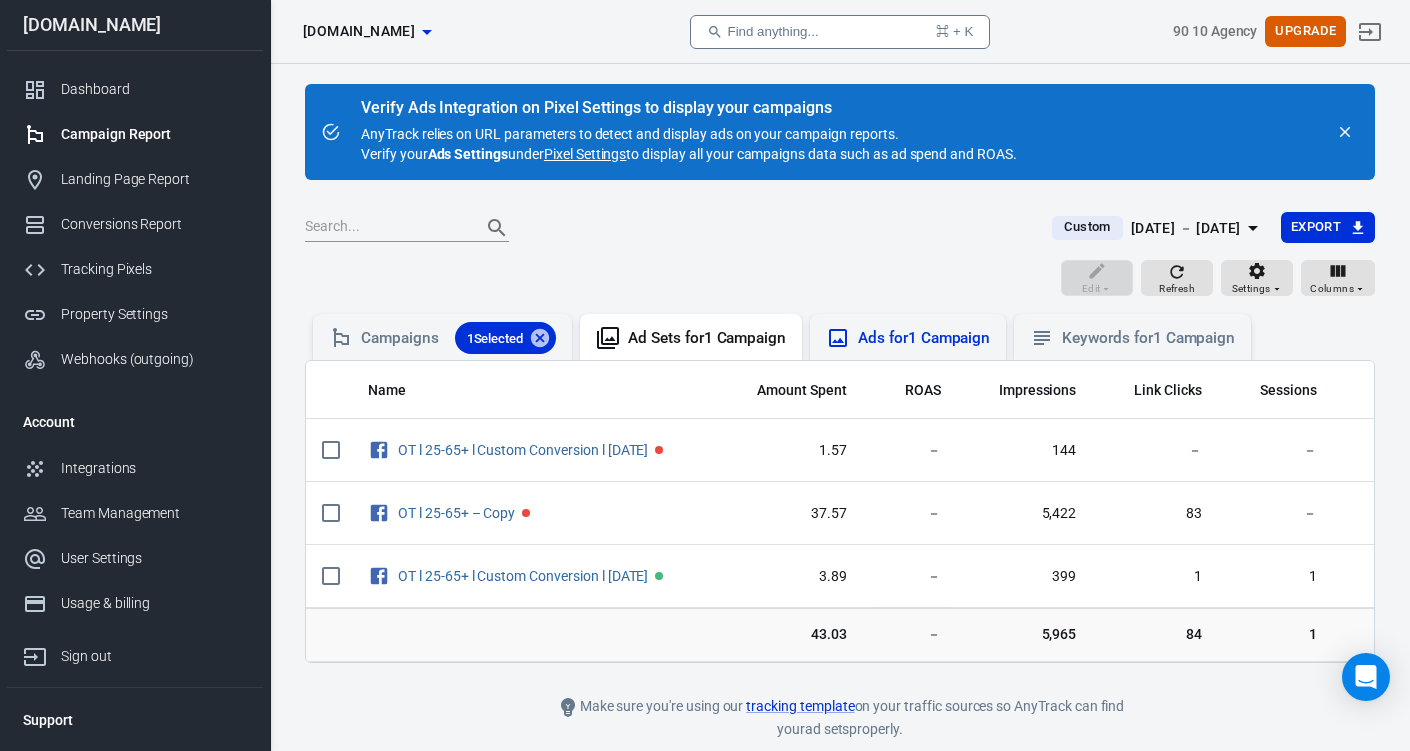 click on "Ads   for  1   Campaign" at bounding box center [924, 338] 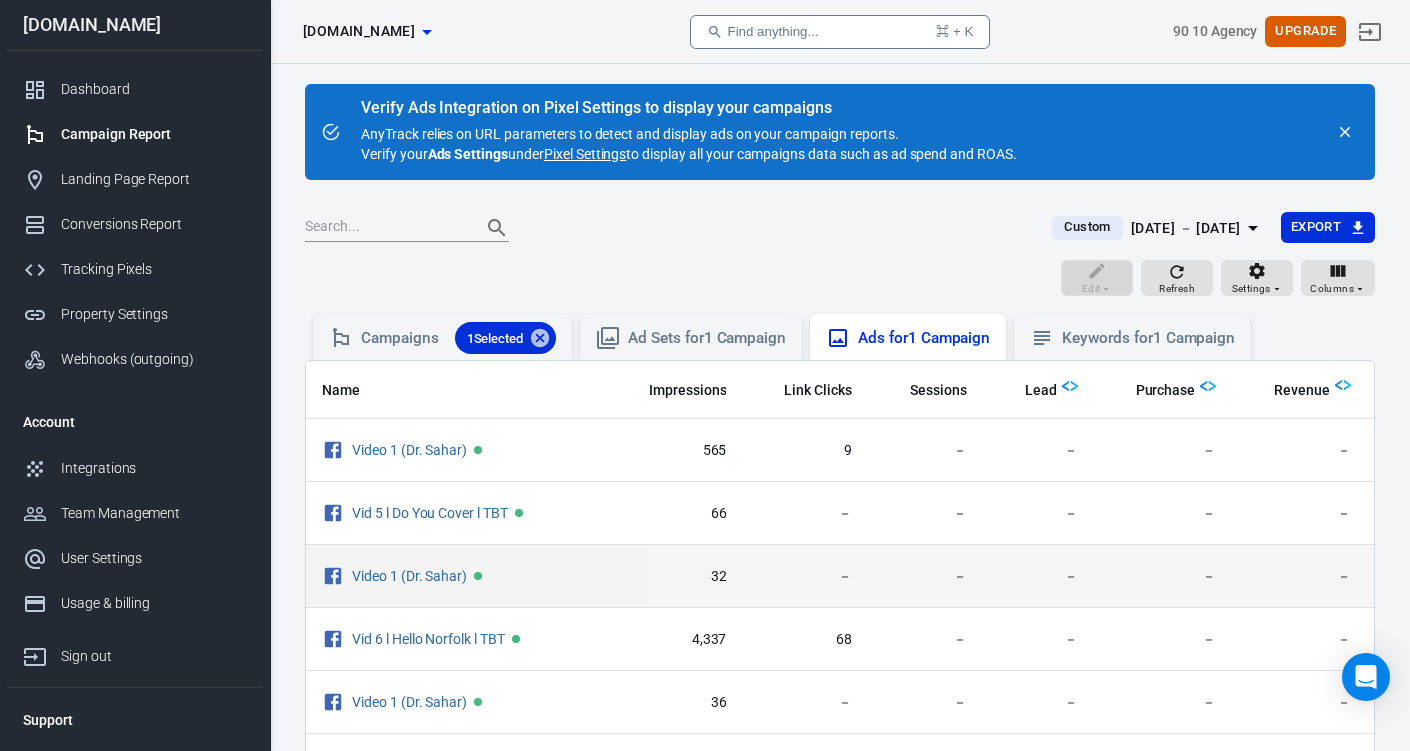 scroll, scrollTop: 0, scrollLeft: 0, axis: both 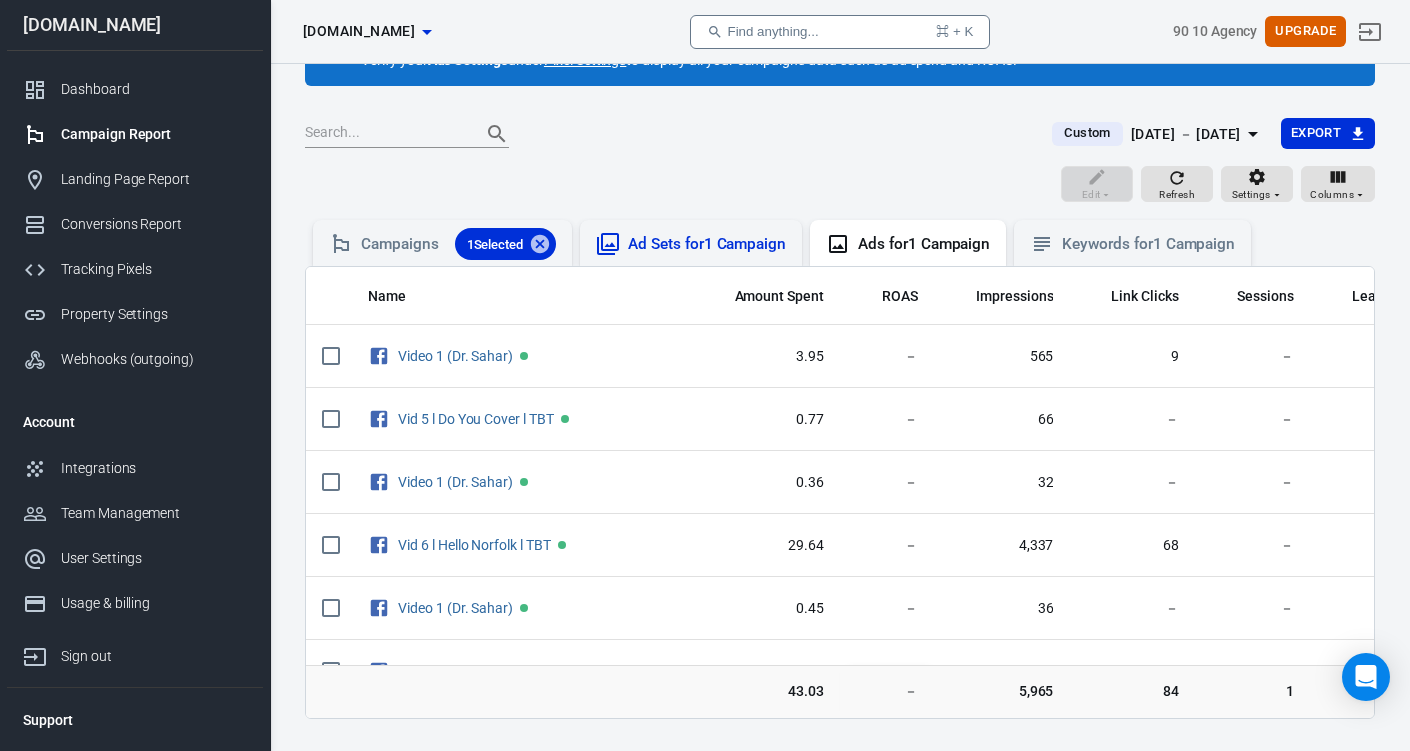 click on "Ad Sets   for  1   Campaign" at bounding box center (707, 244) 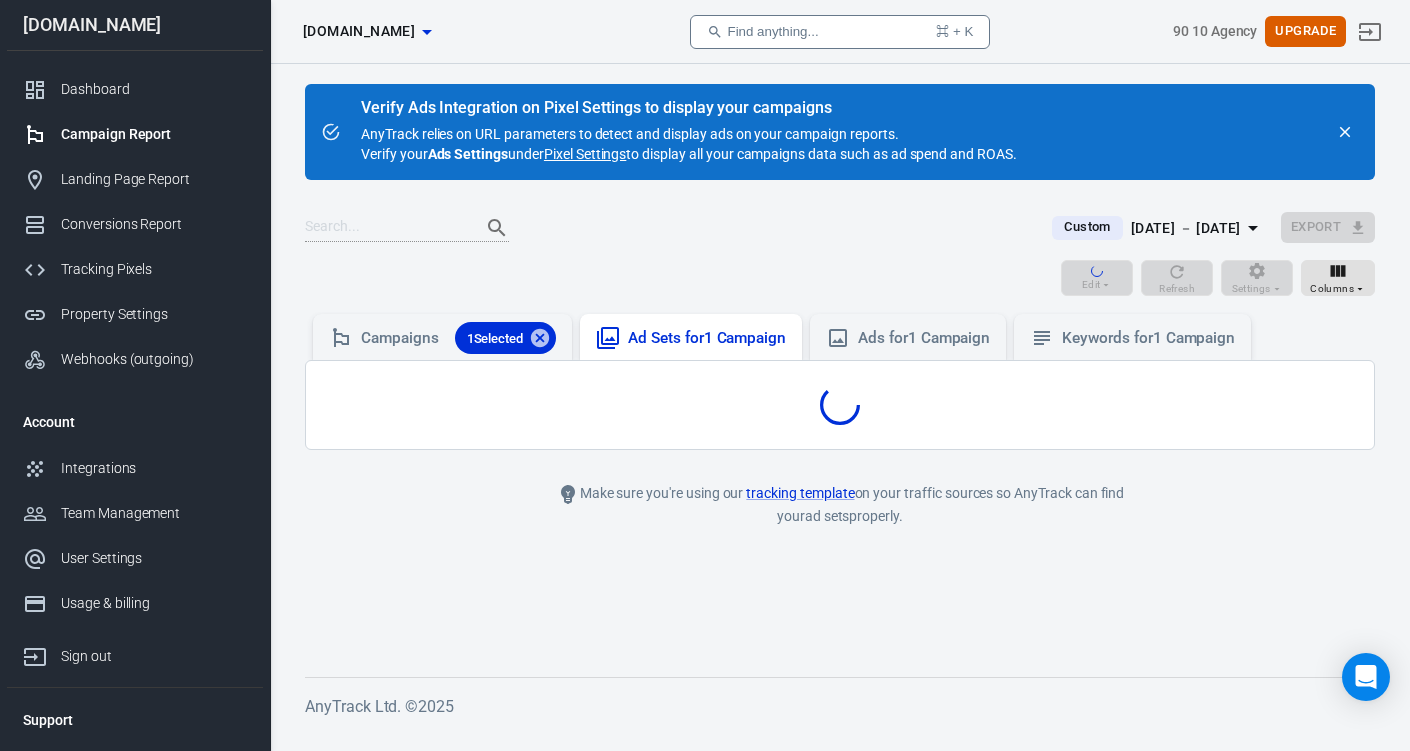 scroll, scrollTop: 0, scrollLeft: 0, axis: both 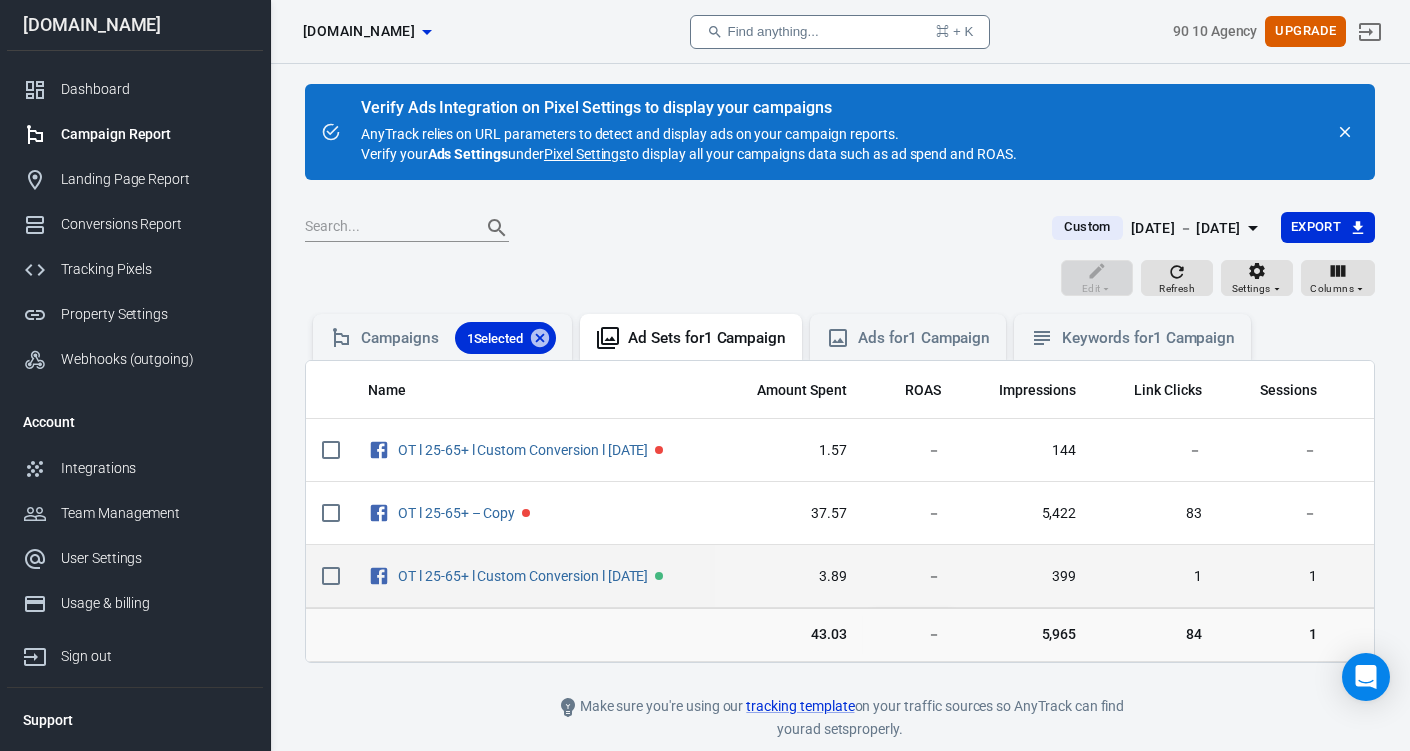 click at bounding box center [331, 576] 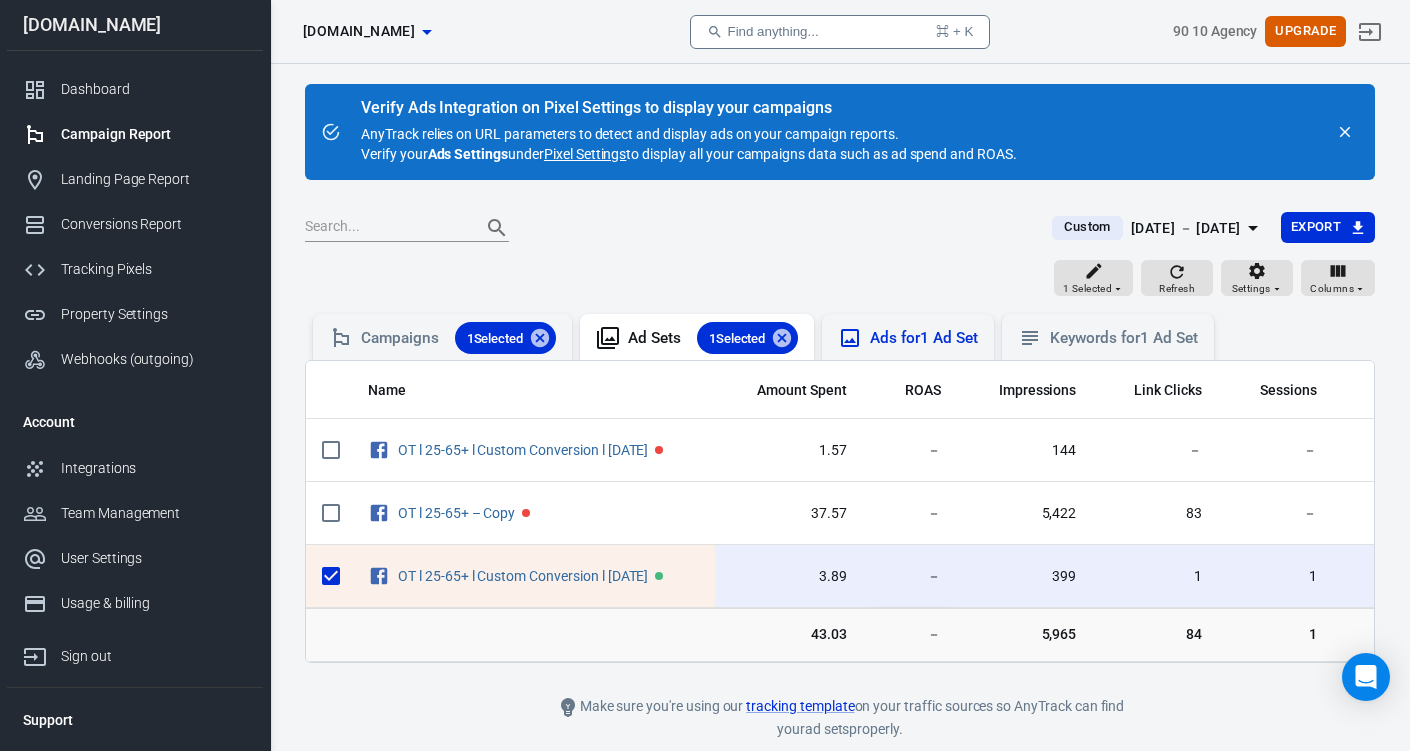 click on "Ads   for  1   Ad Set" at bounding box center (923, 338) 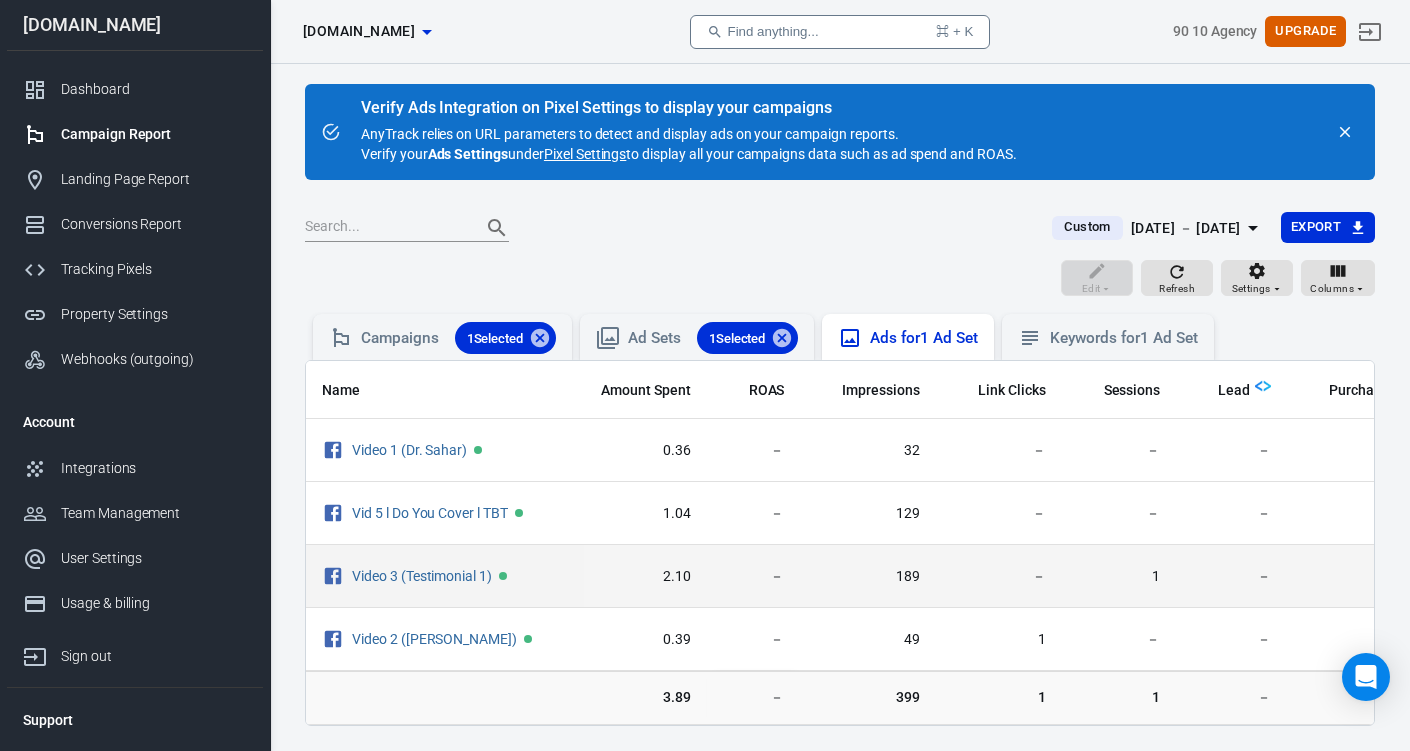 scroll, scrollTop: 0, scrollLeft: 72, axis: horizontal 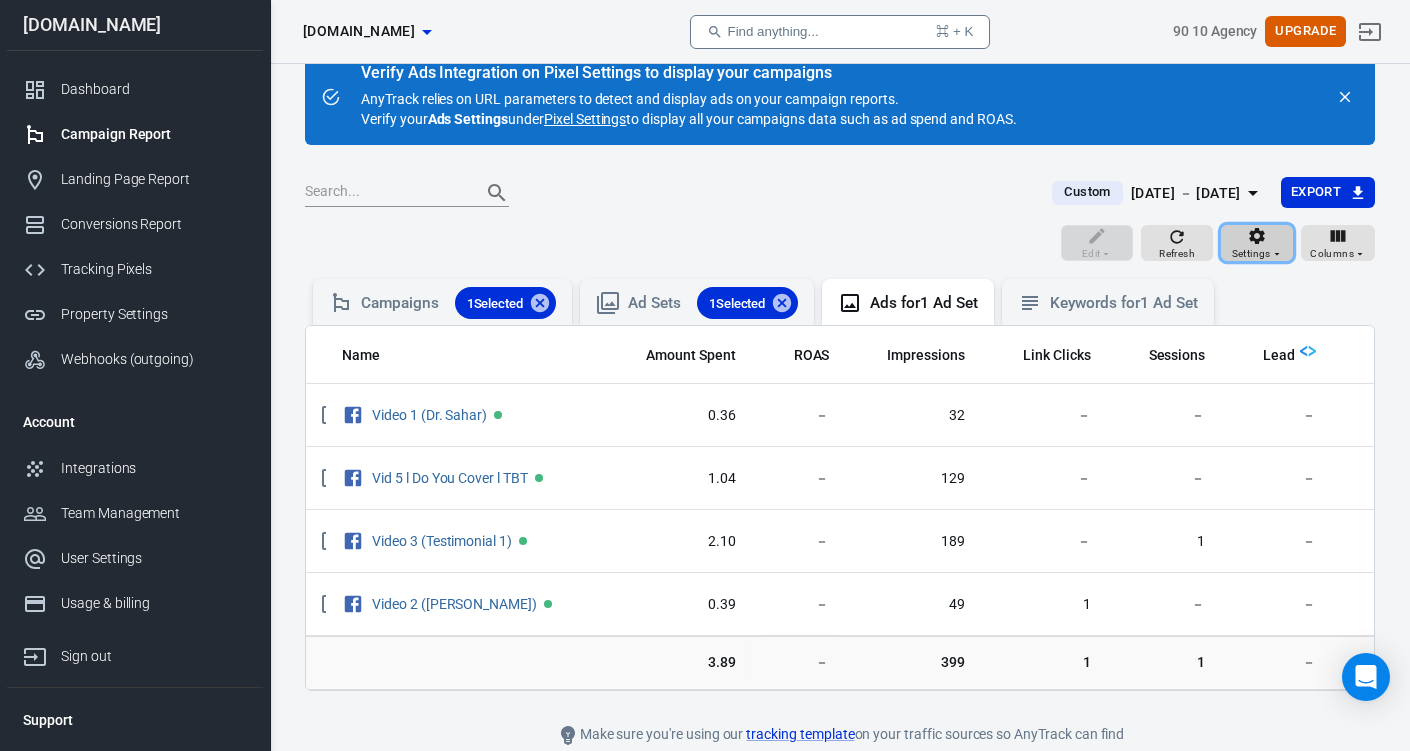 click 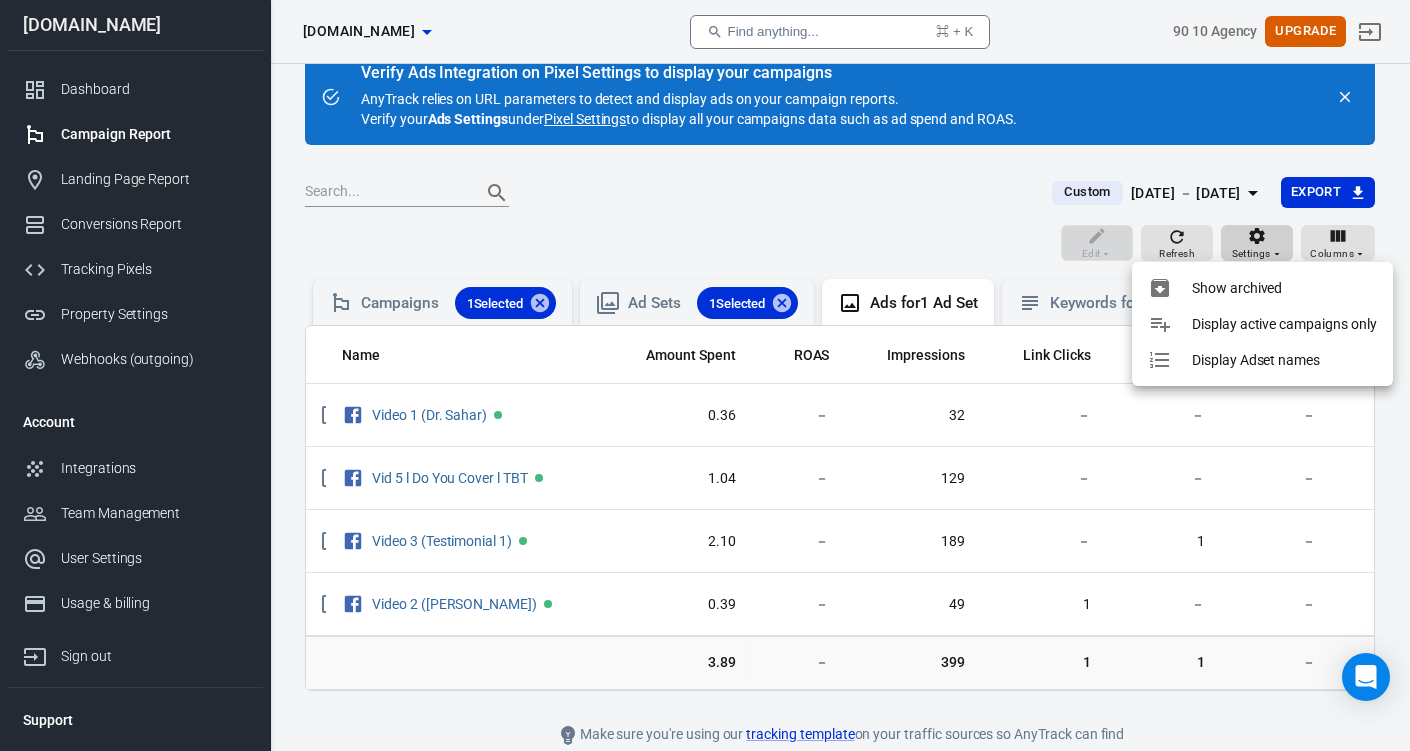 click at bounding box center (705, 375) 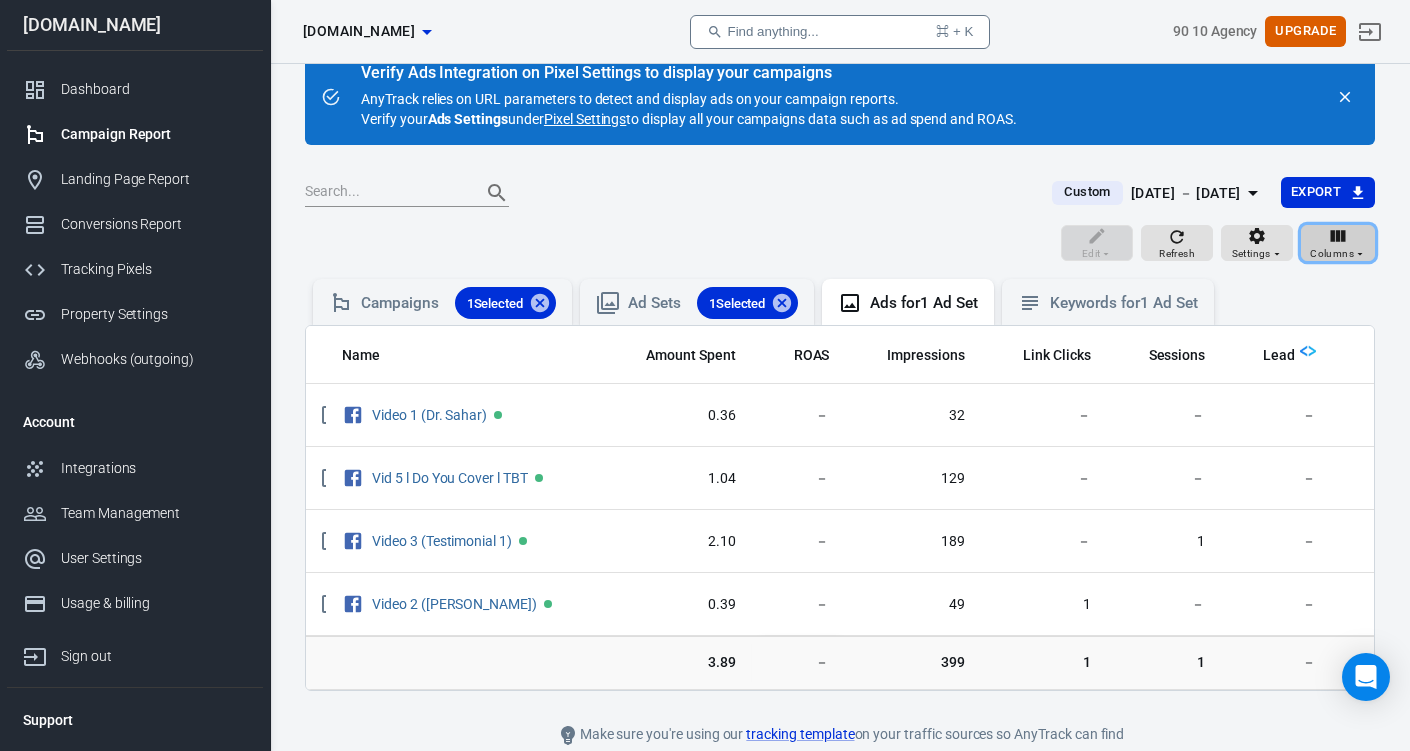 click 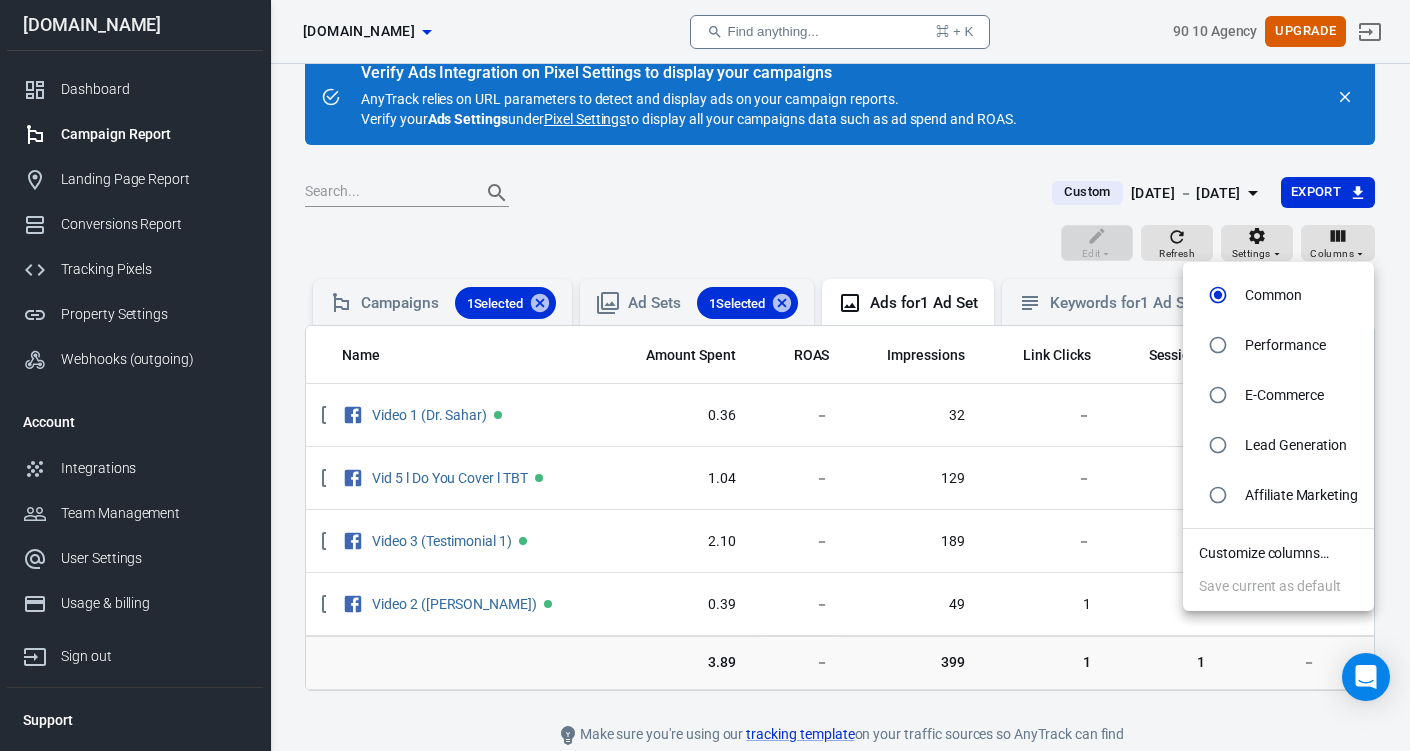 click on "Lead Generation" at bounding box center (1278, 445) 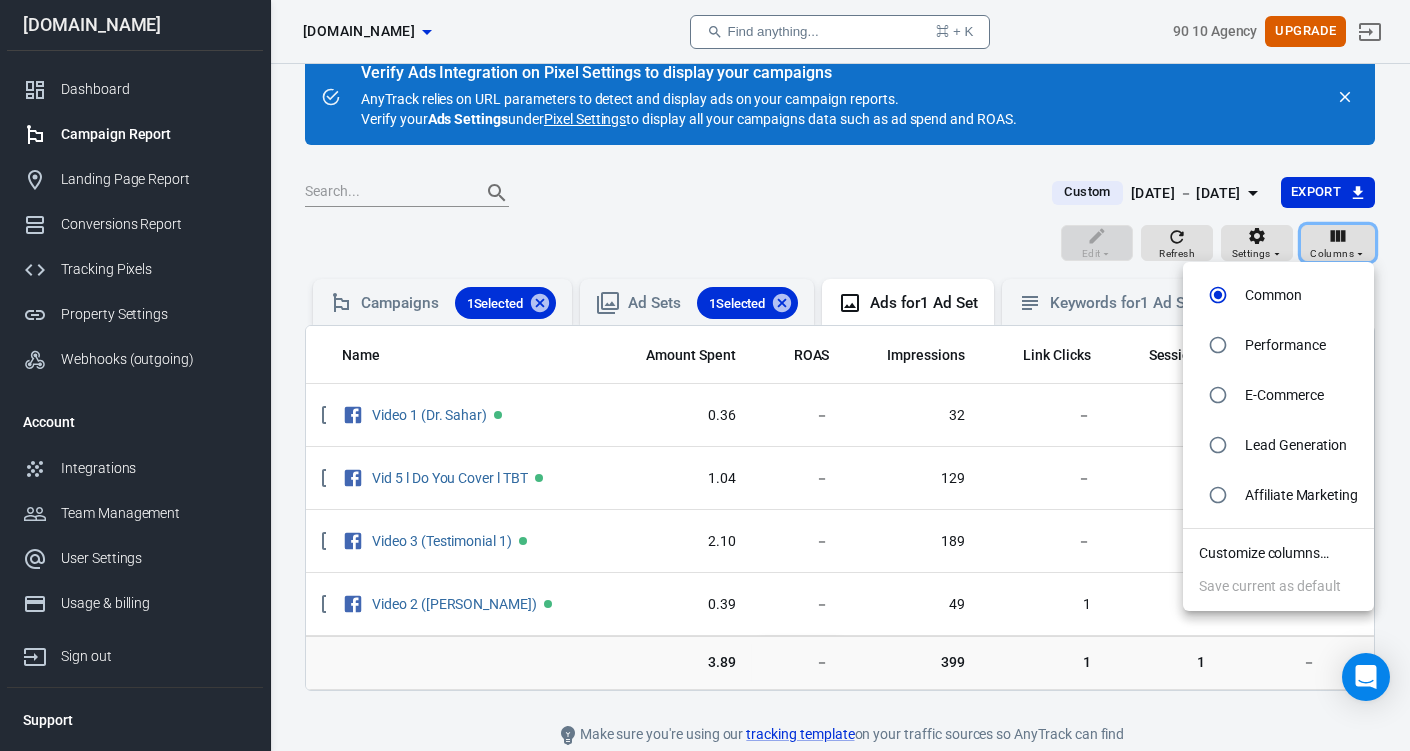 radio on "false" 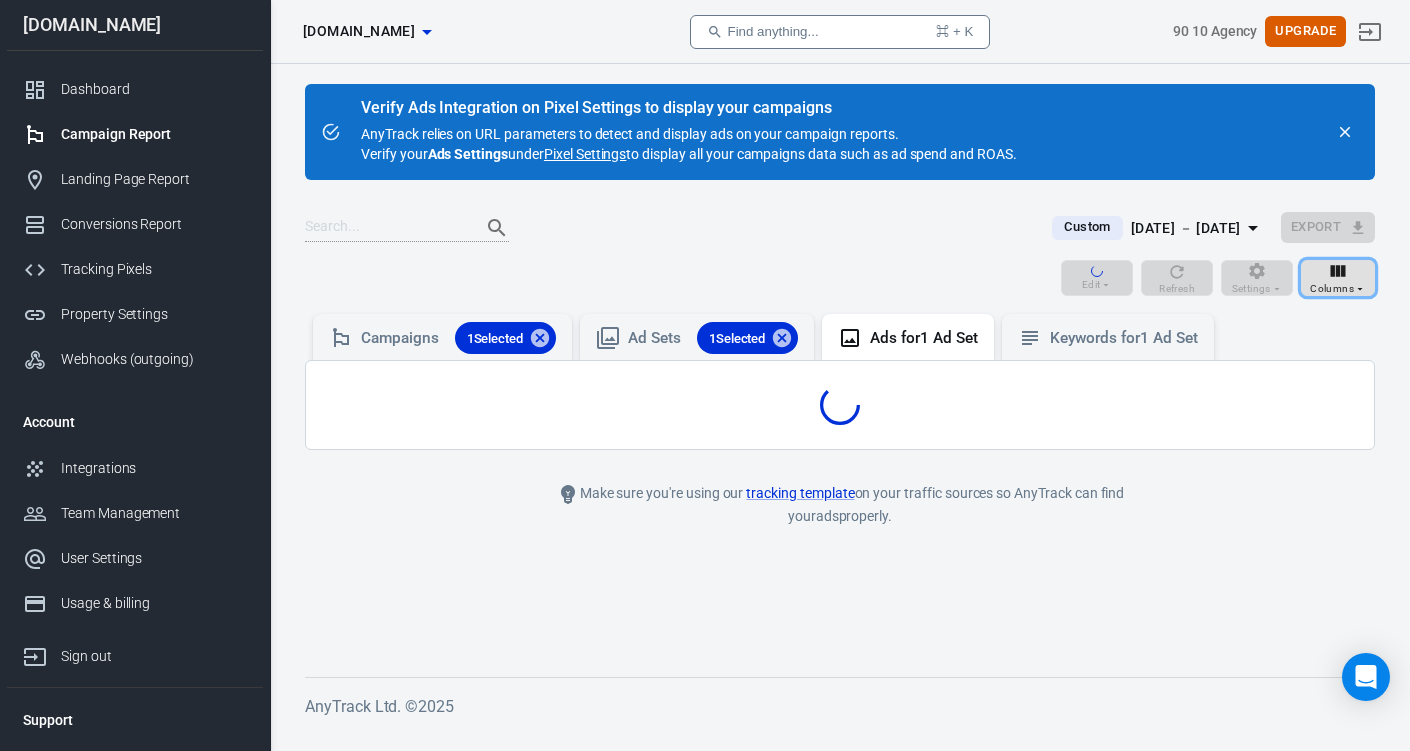 scroll, scrollTop: 0, scrollLeft: 0, axis: both 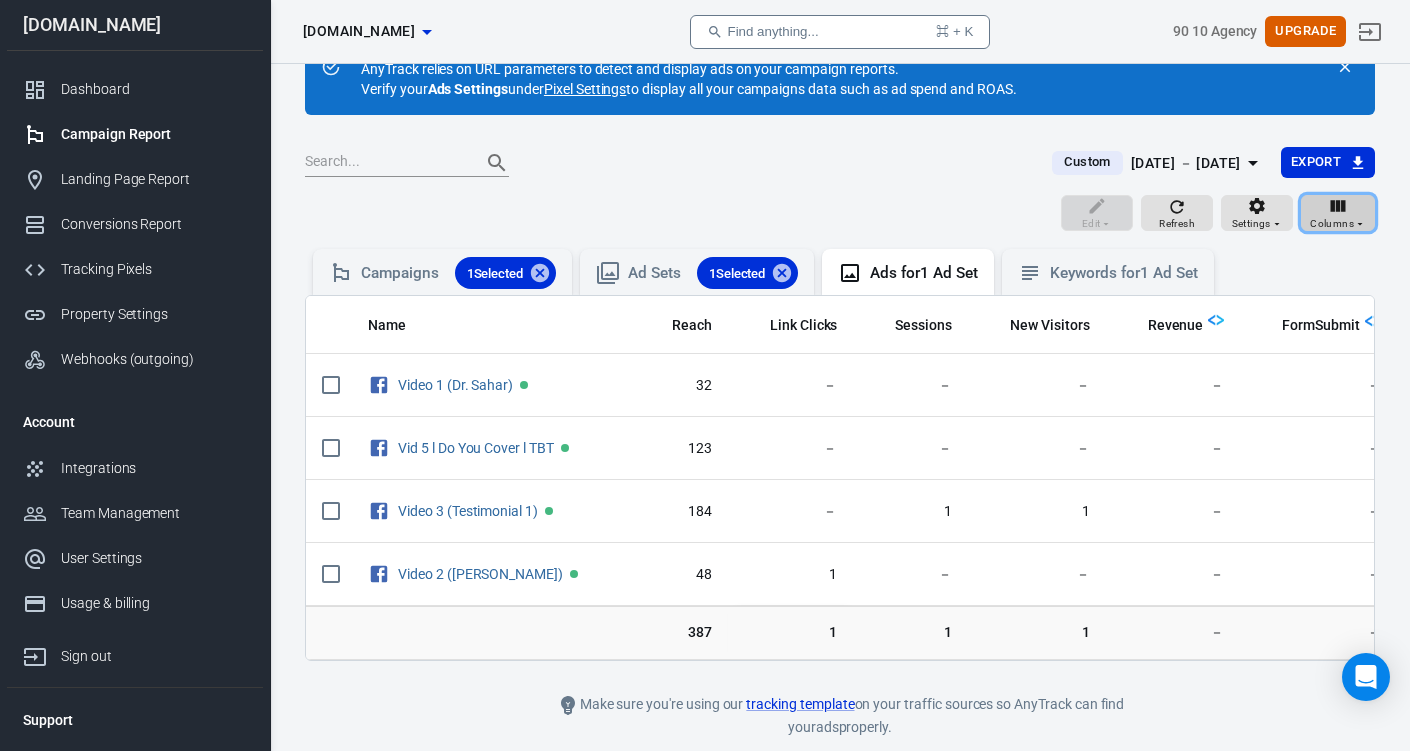 click 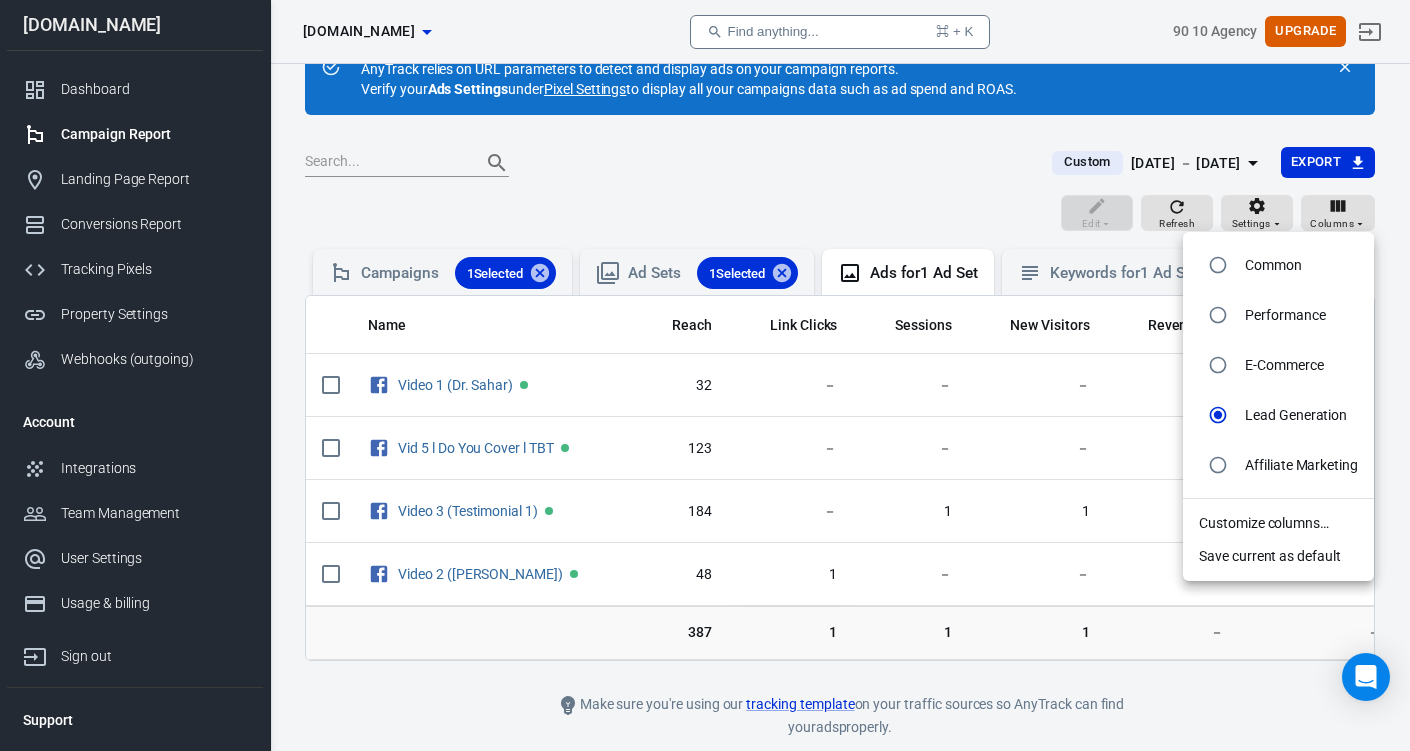 click on "Common" at bounding box center (1278, 265) 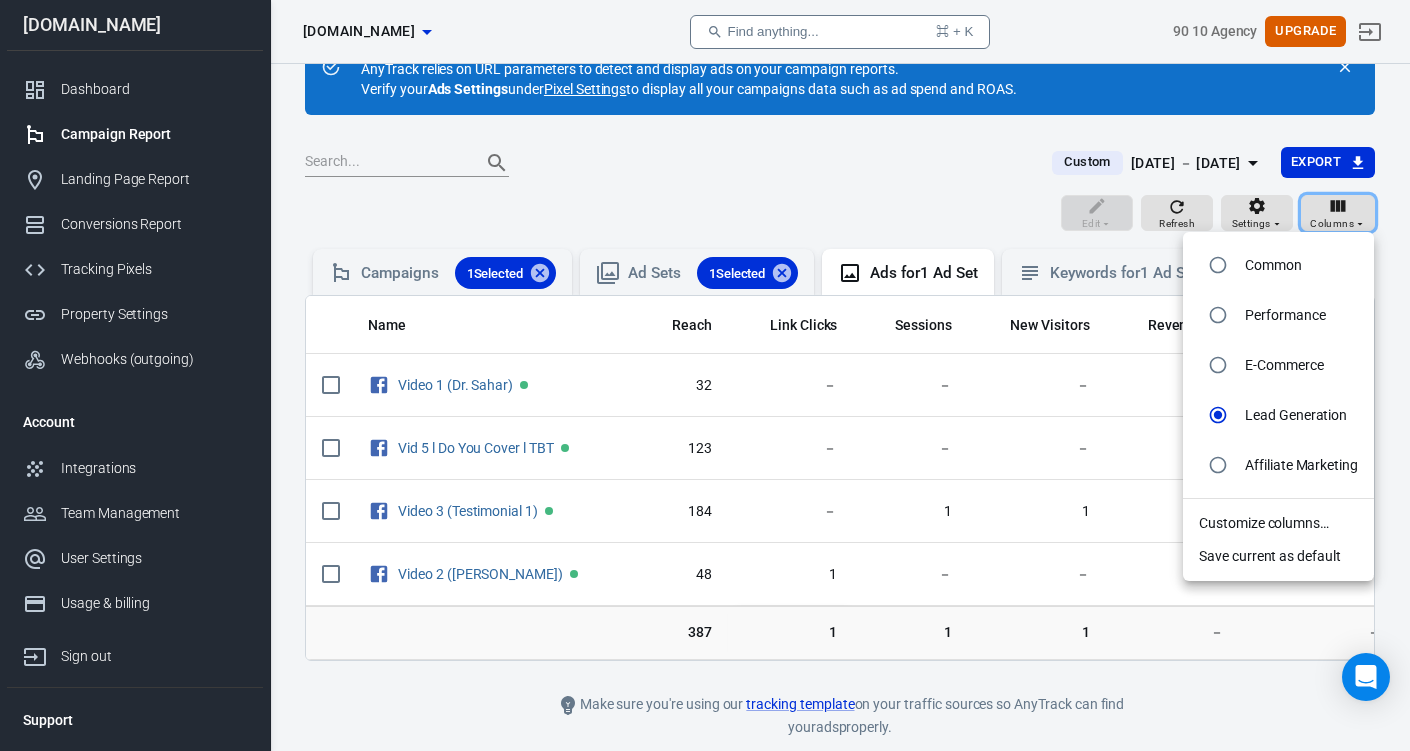 radio on "true" 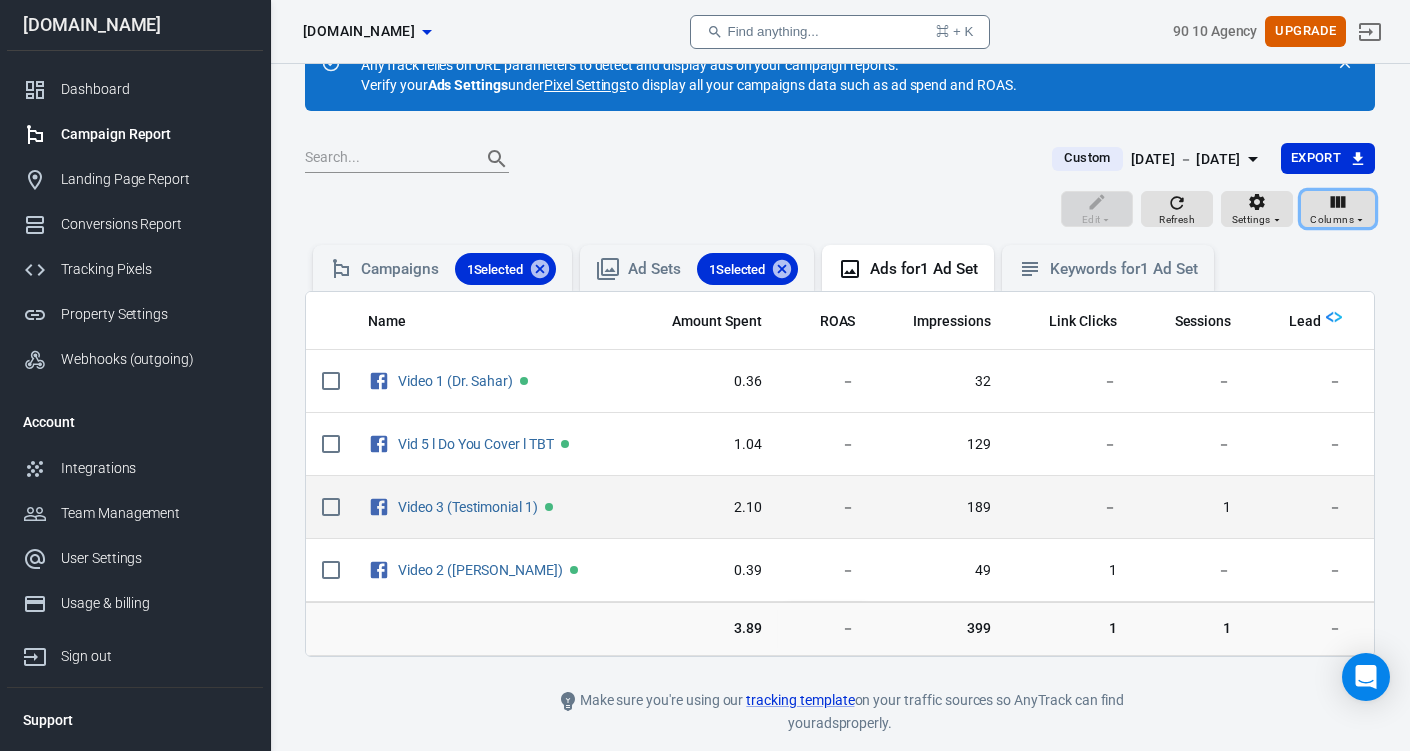 scroll, scrollTop: 73, scrollLeft: 0, axis: vertical 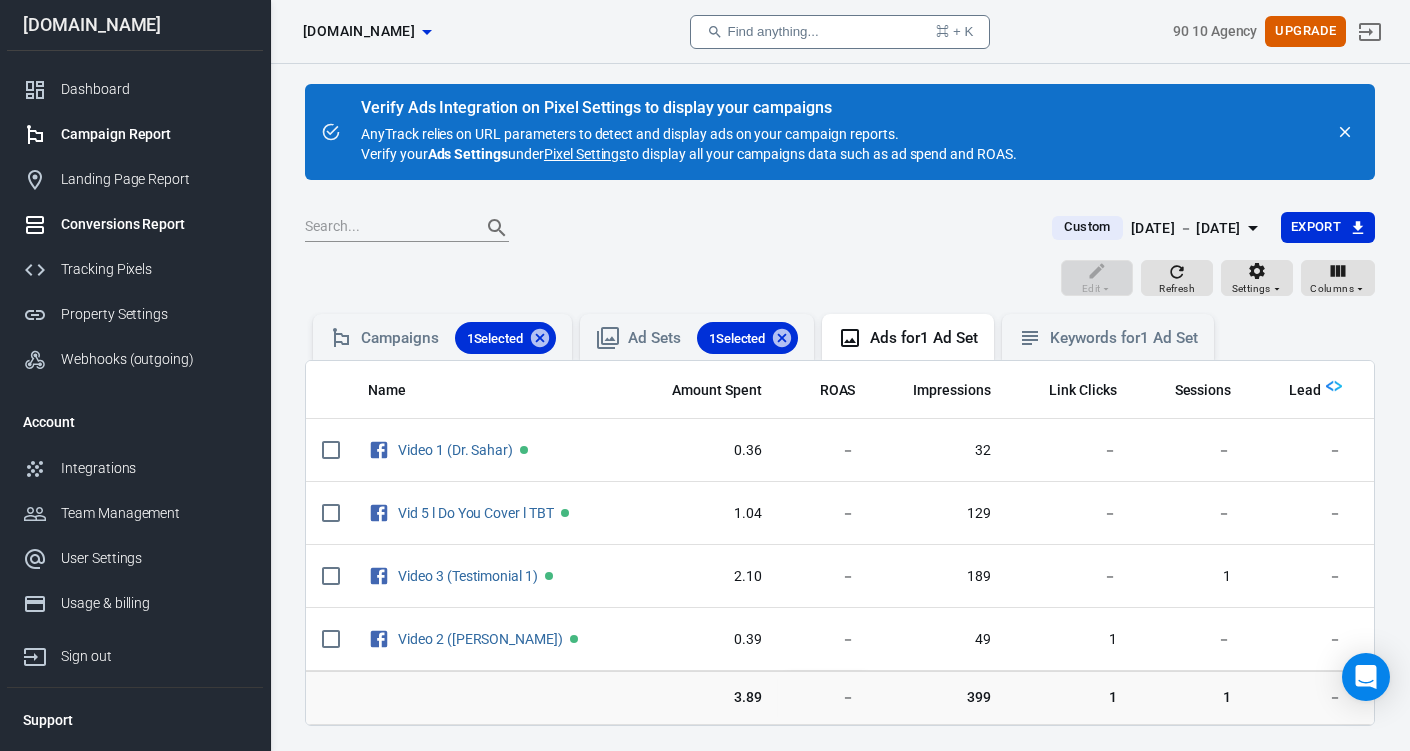 click on "Conversions Report" at bounding box center (154, 224) 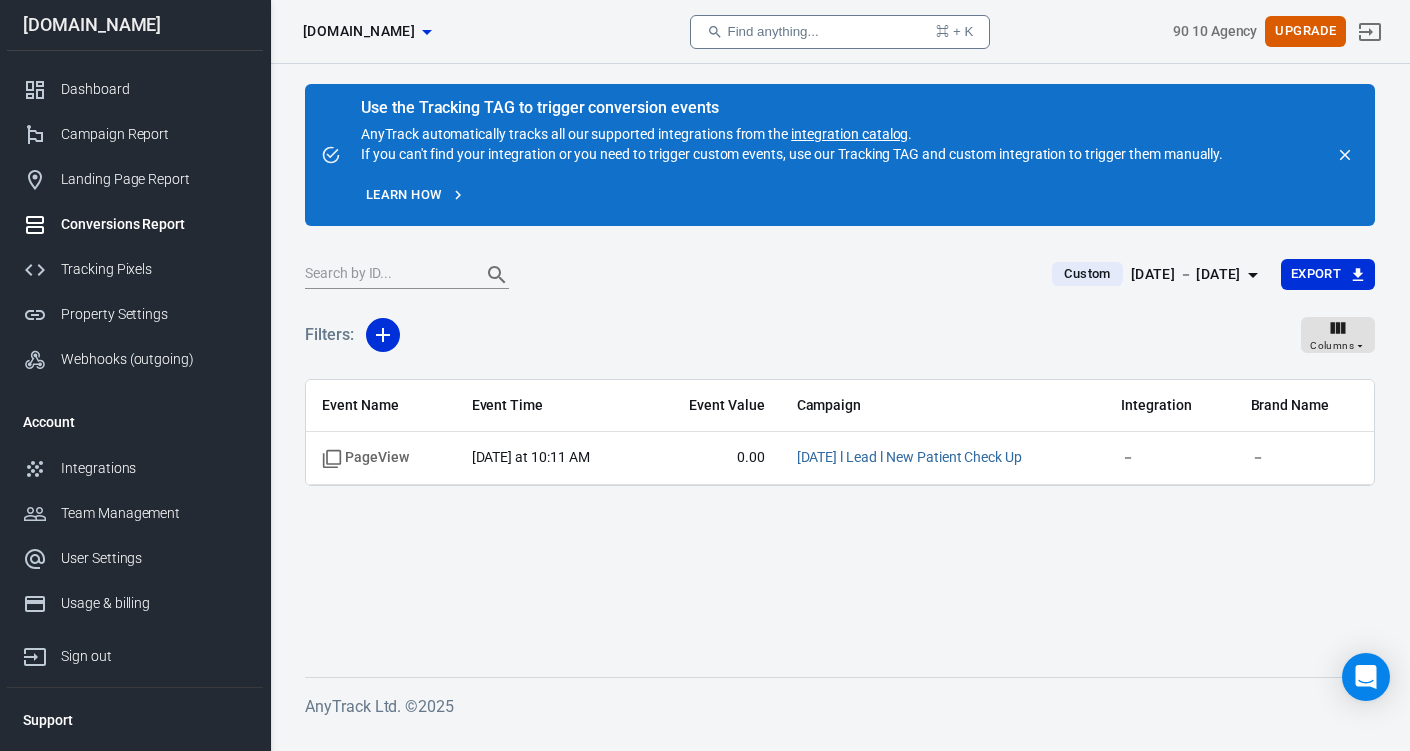 click at bounding box center (1345, 155) 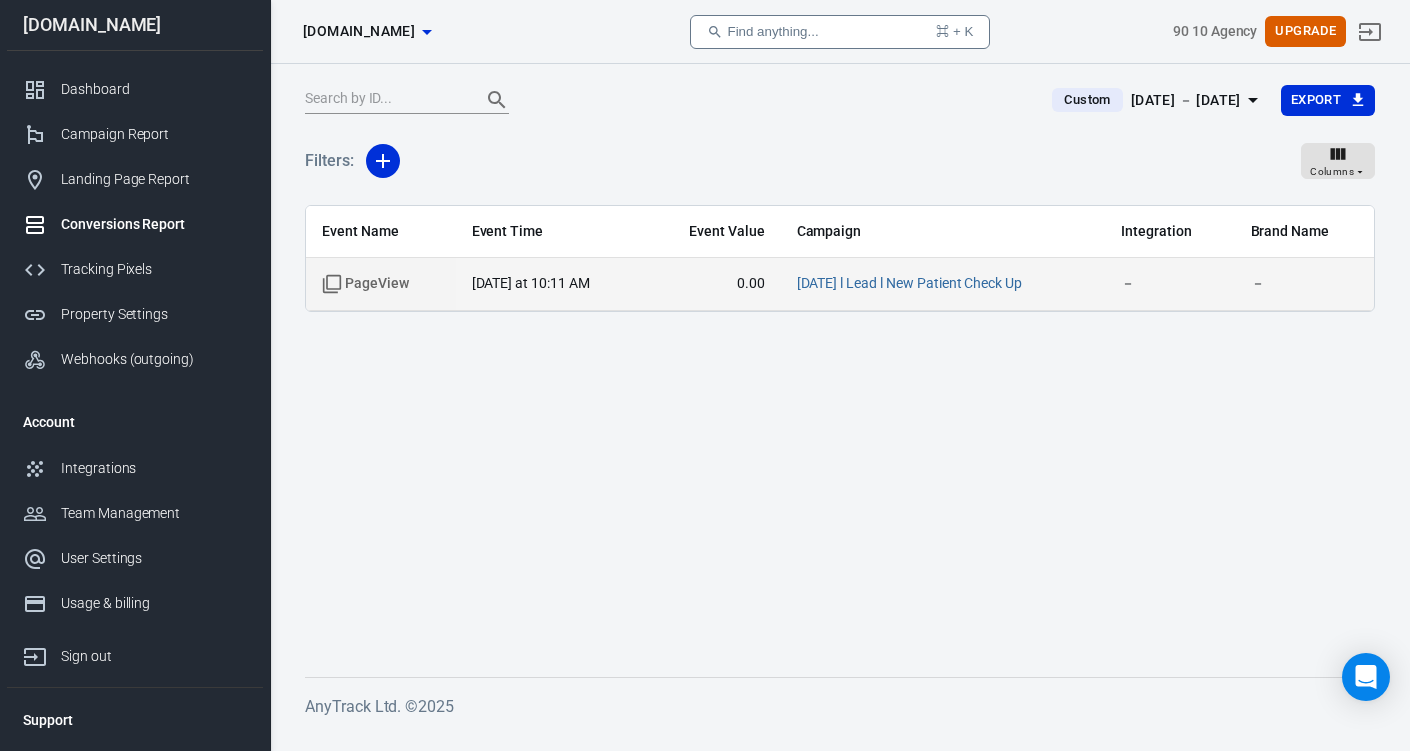 click on "[DATE] at 10:11 AM" at bounding box center (550, 284) 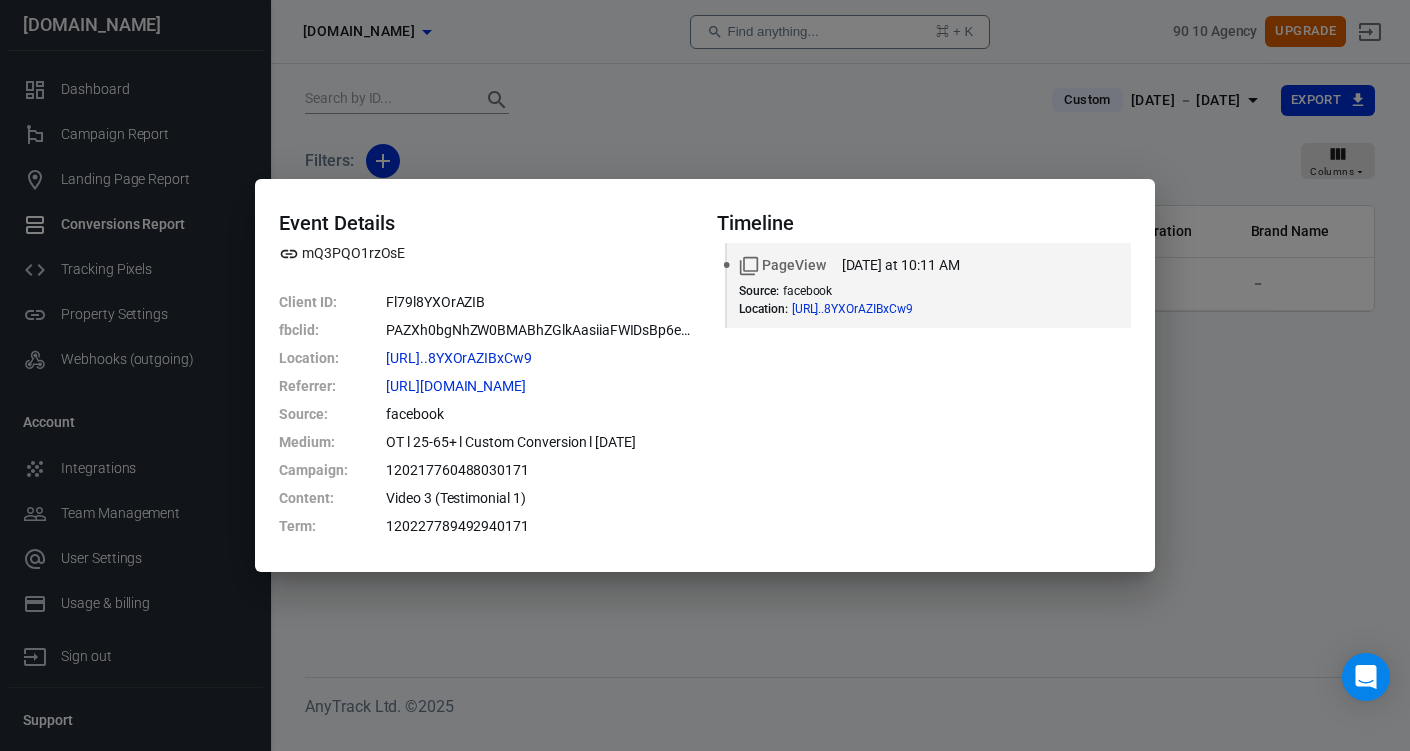 click on "Event Details   mQ3PQO1rzOsE Client ID : Fl79l8YXOrAZIB fbclid : PAZXh0bgNhZW0BMABhZGlkAasiiaFWIDsBp6e5amwAPvWwIx6lQbRzvglz2ZgIQJ4wF__ZdgW0vB6XuvLGZPBOQAqF2wvp_aem_7tFca0Ty80JMwuKqwZmJCQ Location : [URL]..8YXOrAZIBxCw9 Referrer : [URL][DOMAIN_NAME] Source : facebook Medium : OT l 25-65+ l Custom Conversion l [DATE] Campaign : 120217760488030171 Content : Video 3 (Testimonial 1) Term : 120227789492940171 Timeline   PageView [DATE] at 10:11 AM Source : facebook Location : [URL]..8YXOrAZIBxCw9" at bounding box center [705, 375] 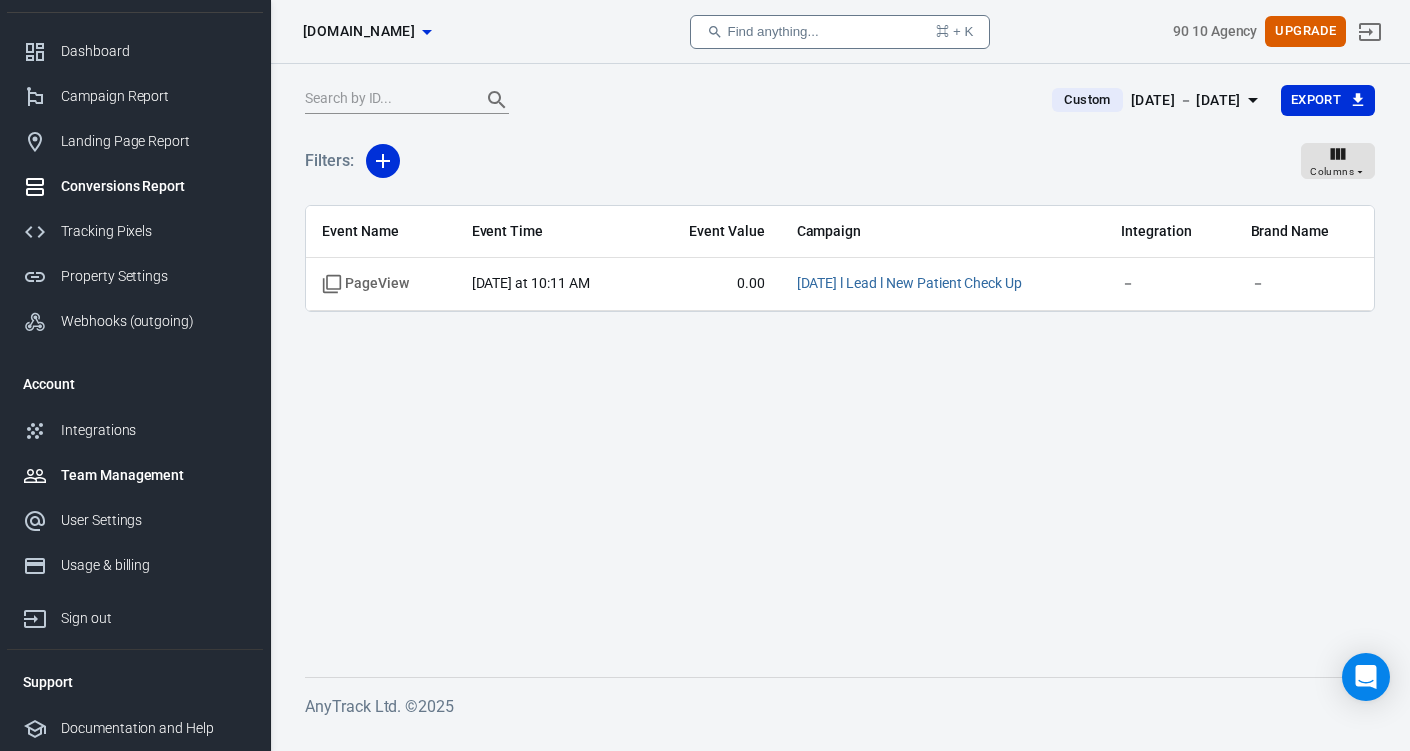 scroll, scrollTop: 0, scrollLeft: 0, axis: both 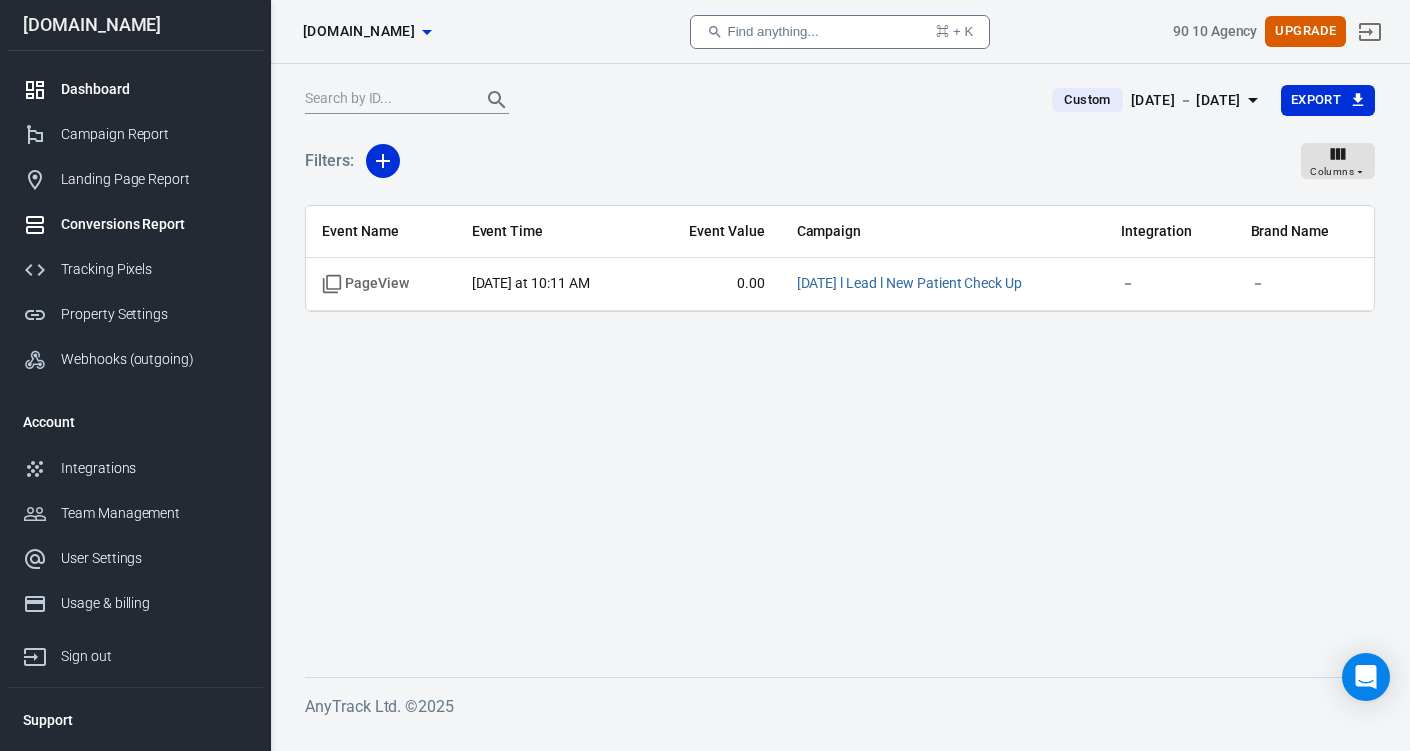 click on "Dashboard" at bounding box center [154, 89] 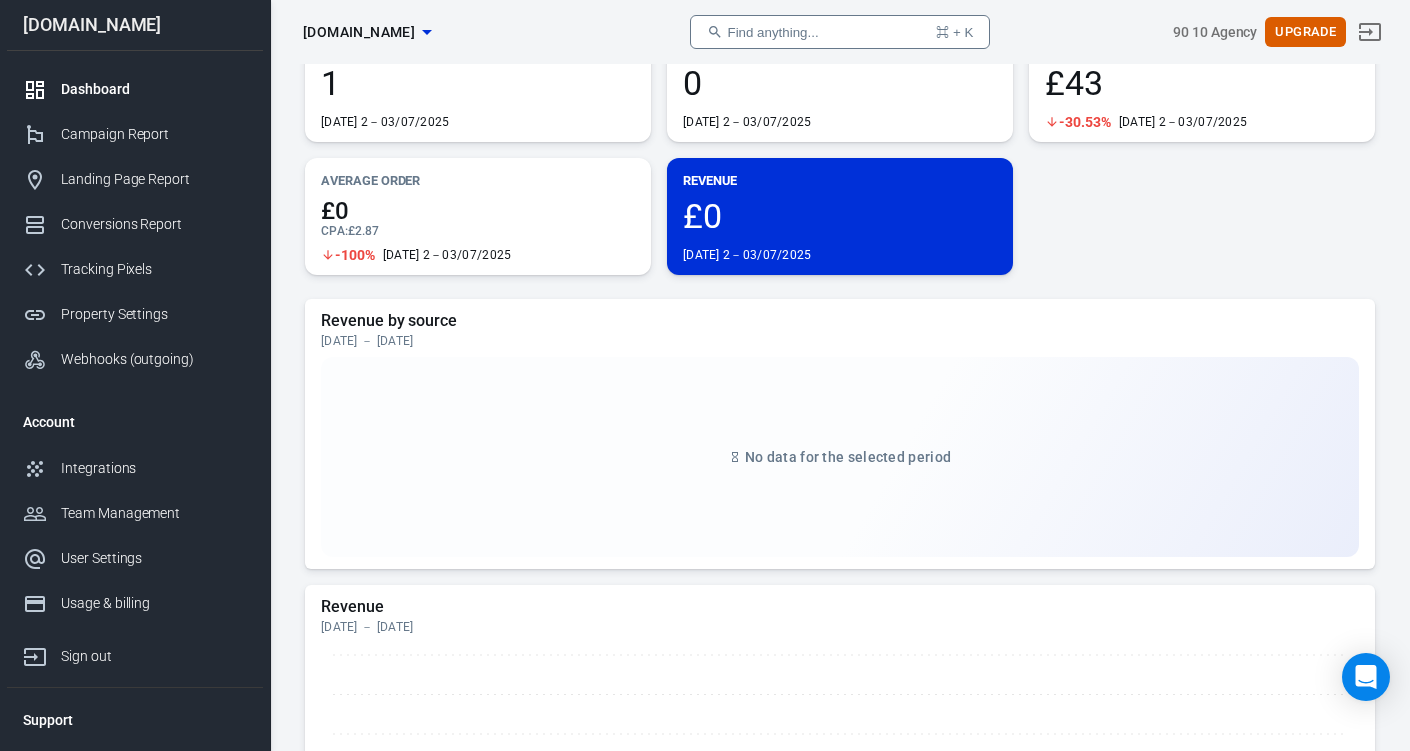 scroll, scrollTop: 0, scrollLeft: 0, axis: both 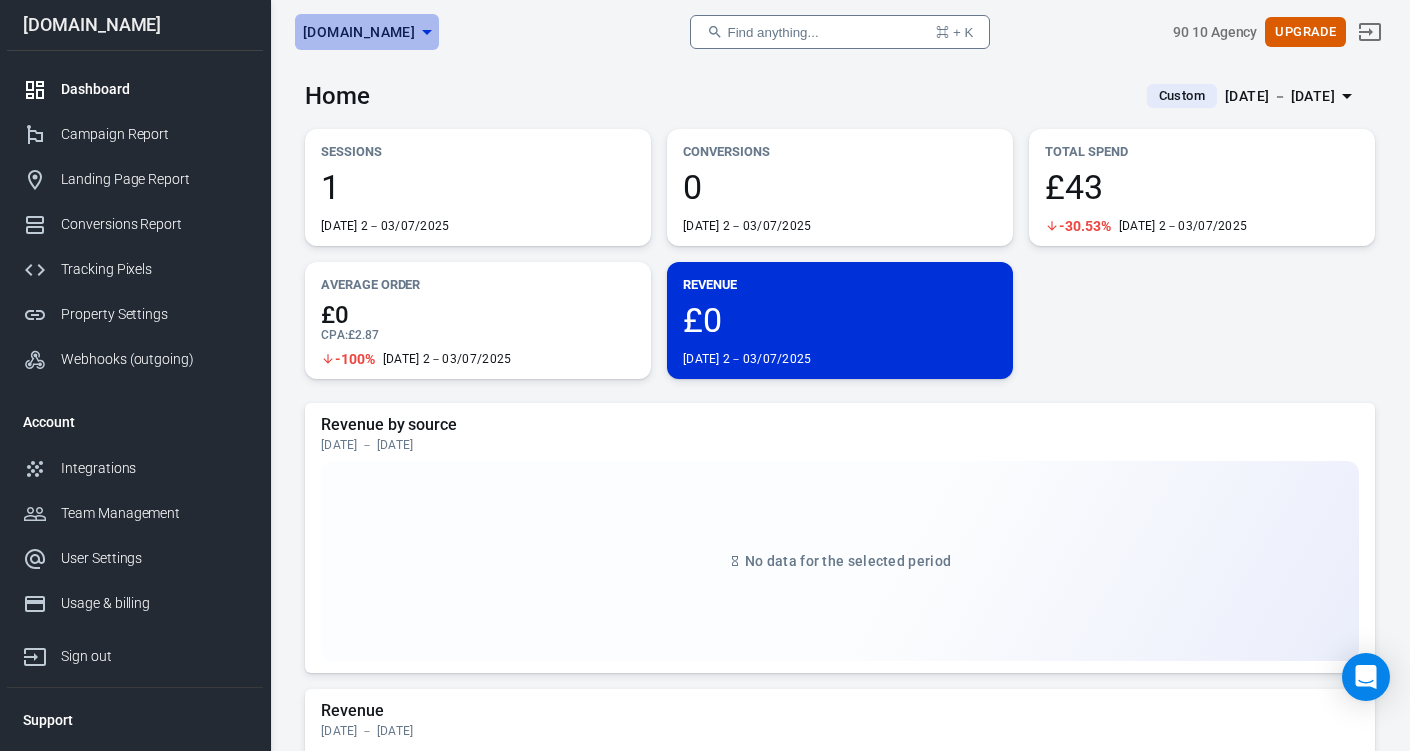 click 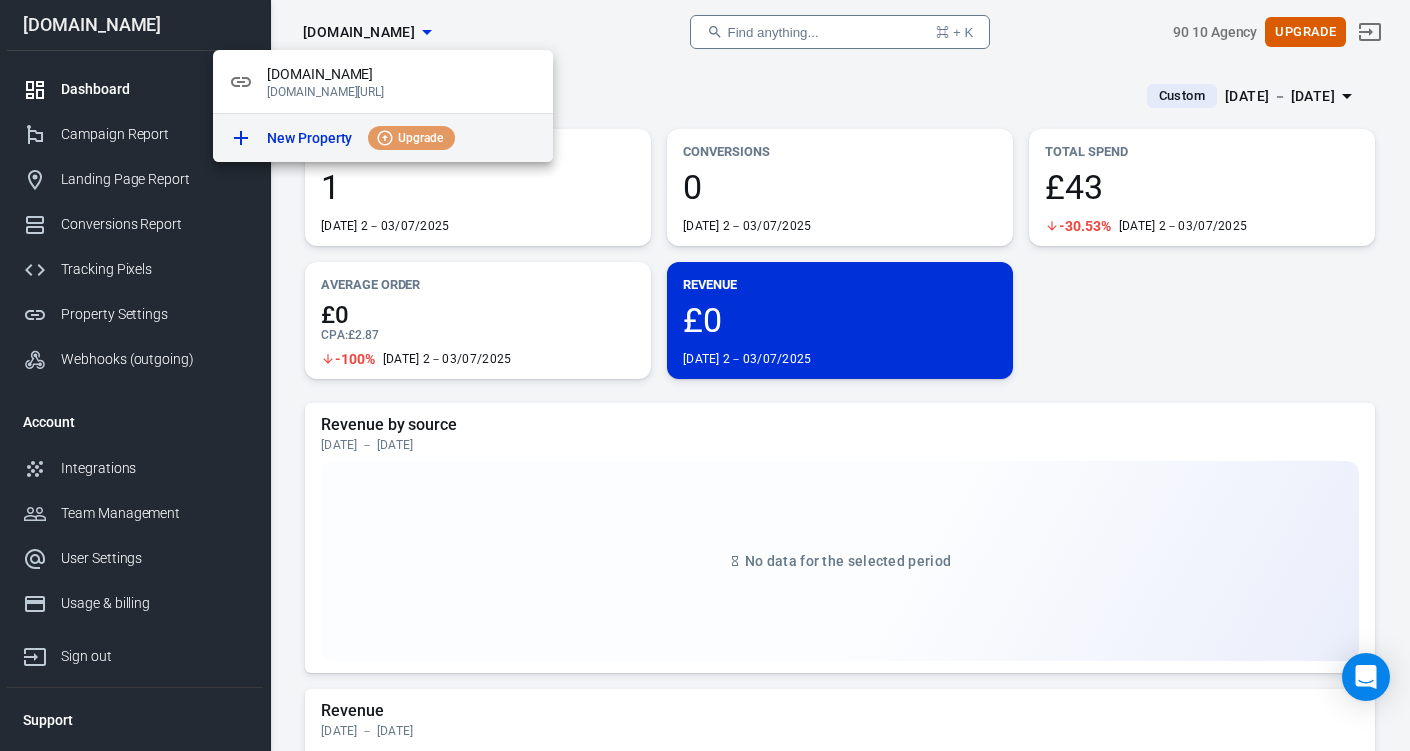 click on "Upgrade" at bounding box center (420, 138) 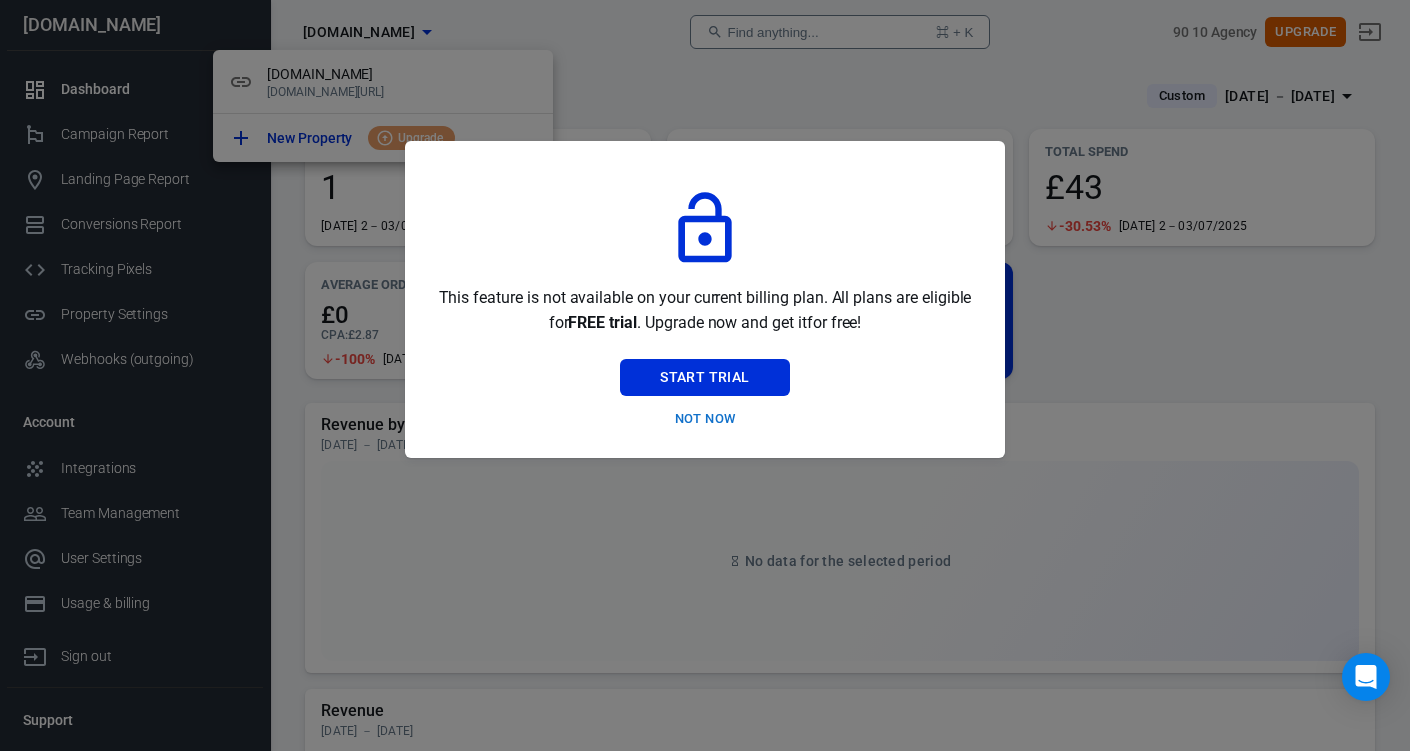 click at bounding box center (705, 375) 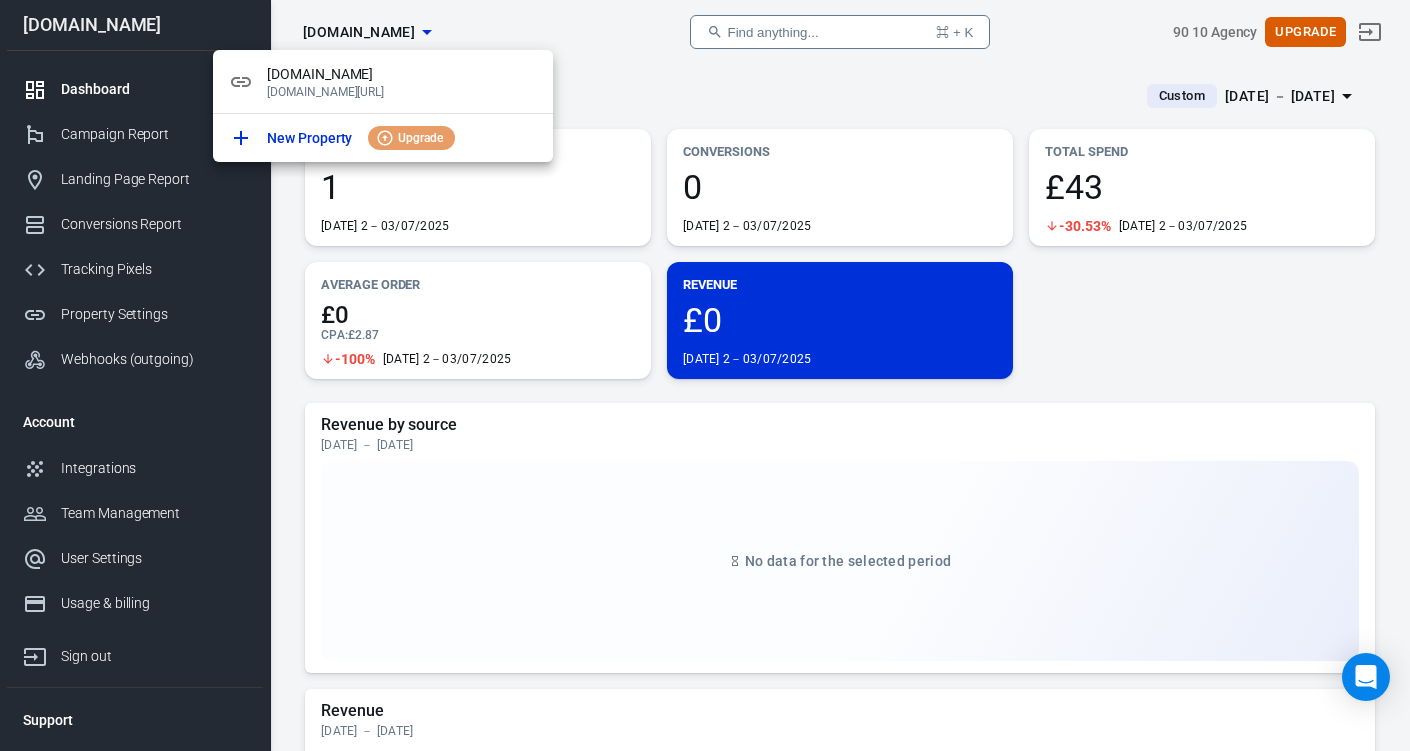 click at bounding box center [705, 375] 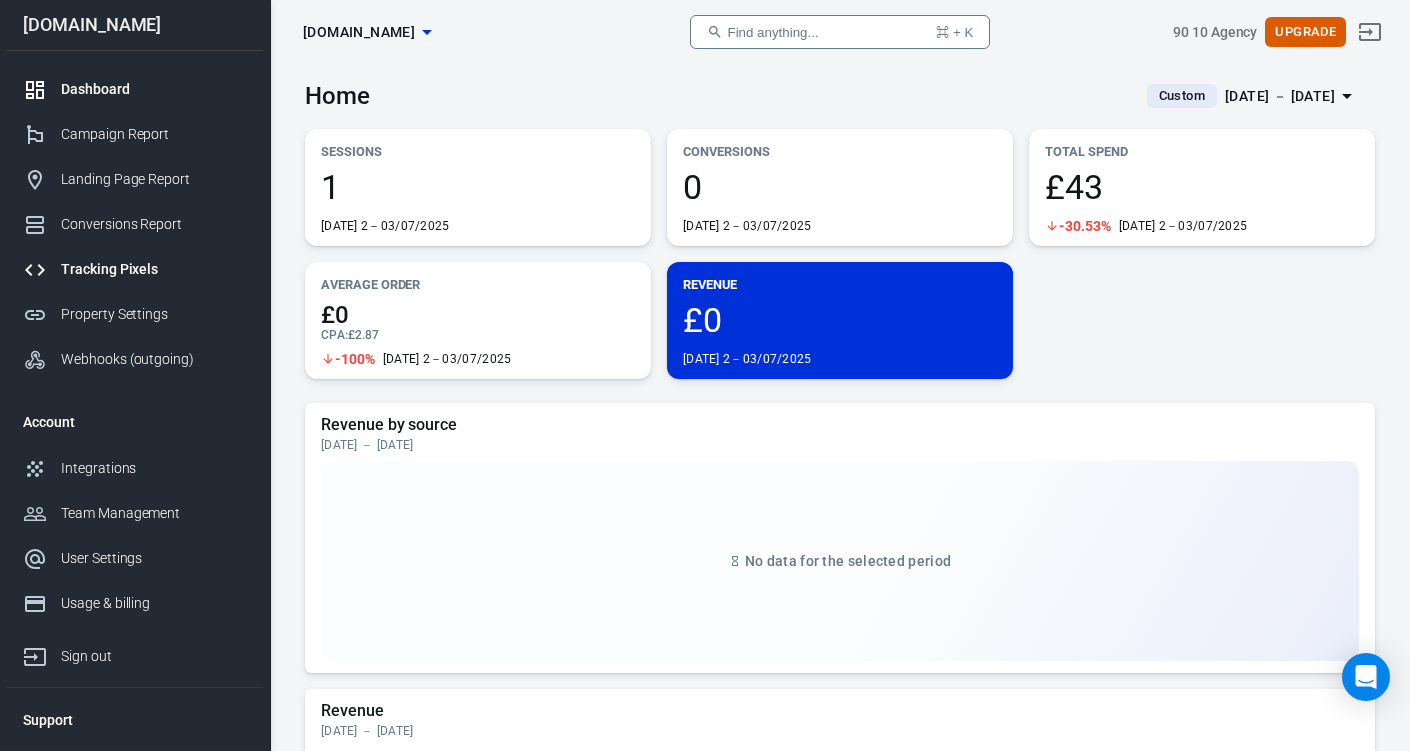 click on "Tracking Pixels" at bounding box center [154, 269] 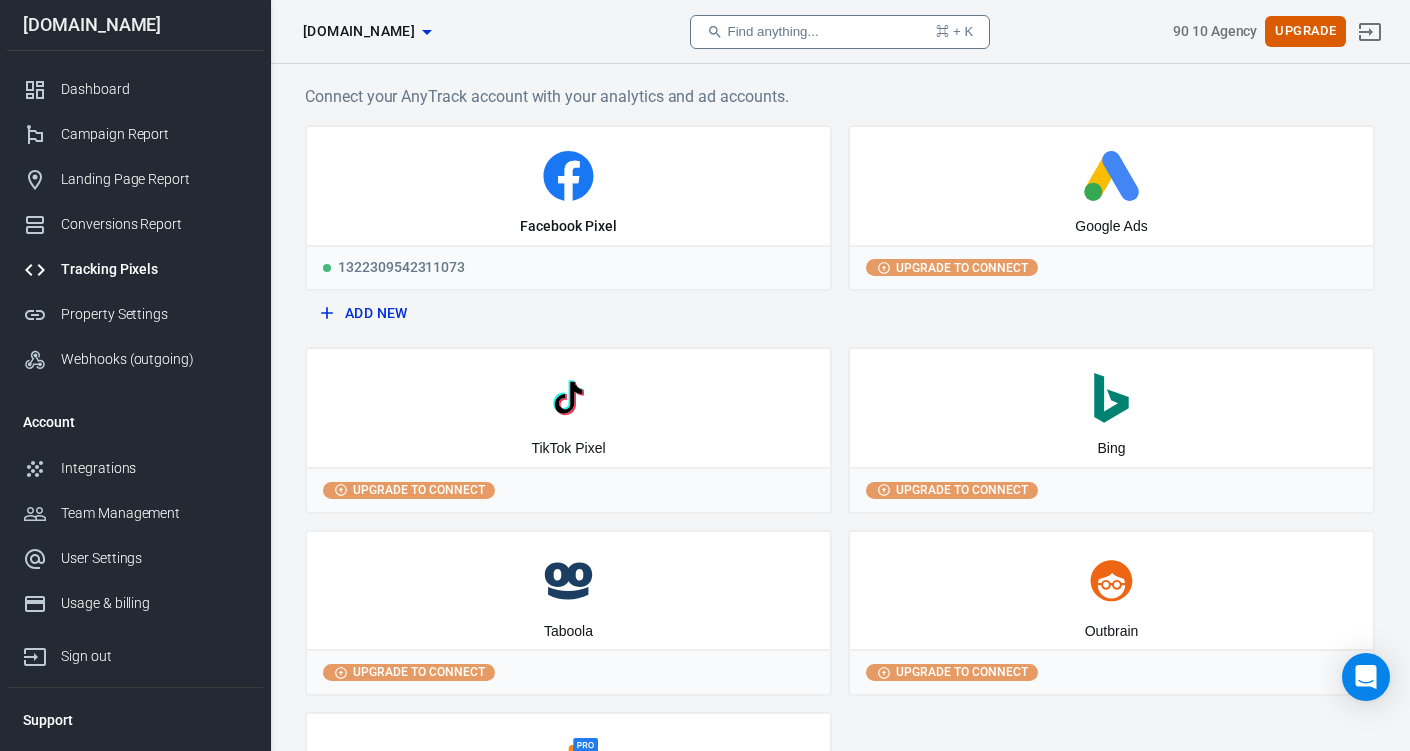 click on "Support" at bounding box center (135, 720) 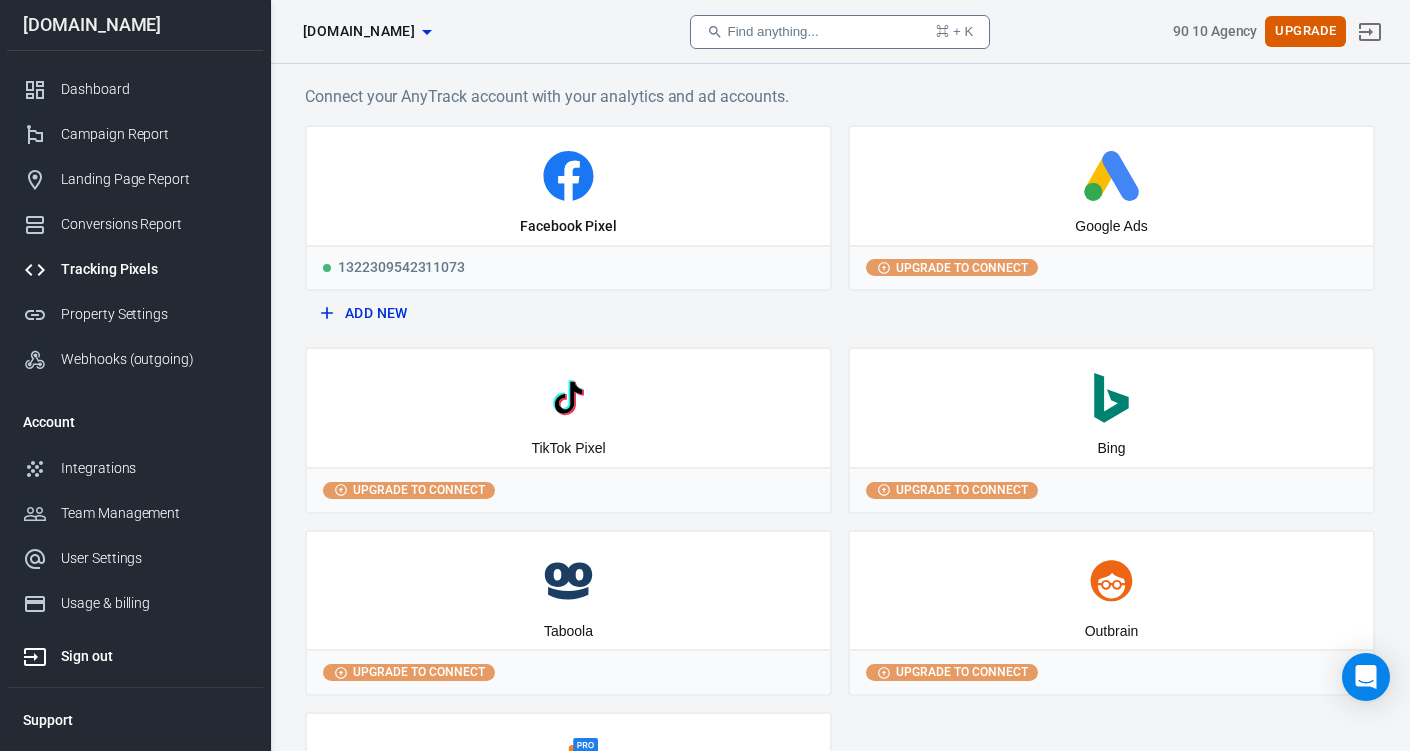 scroll, scrollTop: 38, scrollLeft: 0, axis: vertical 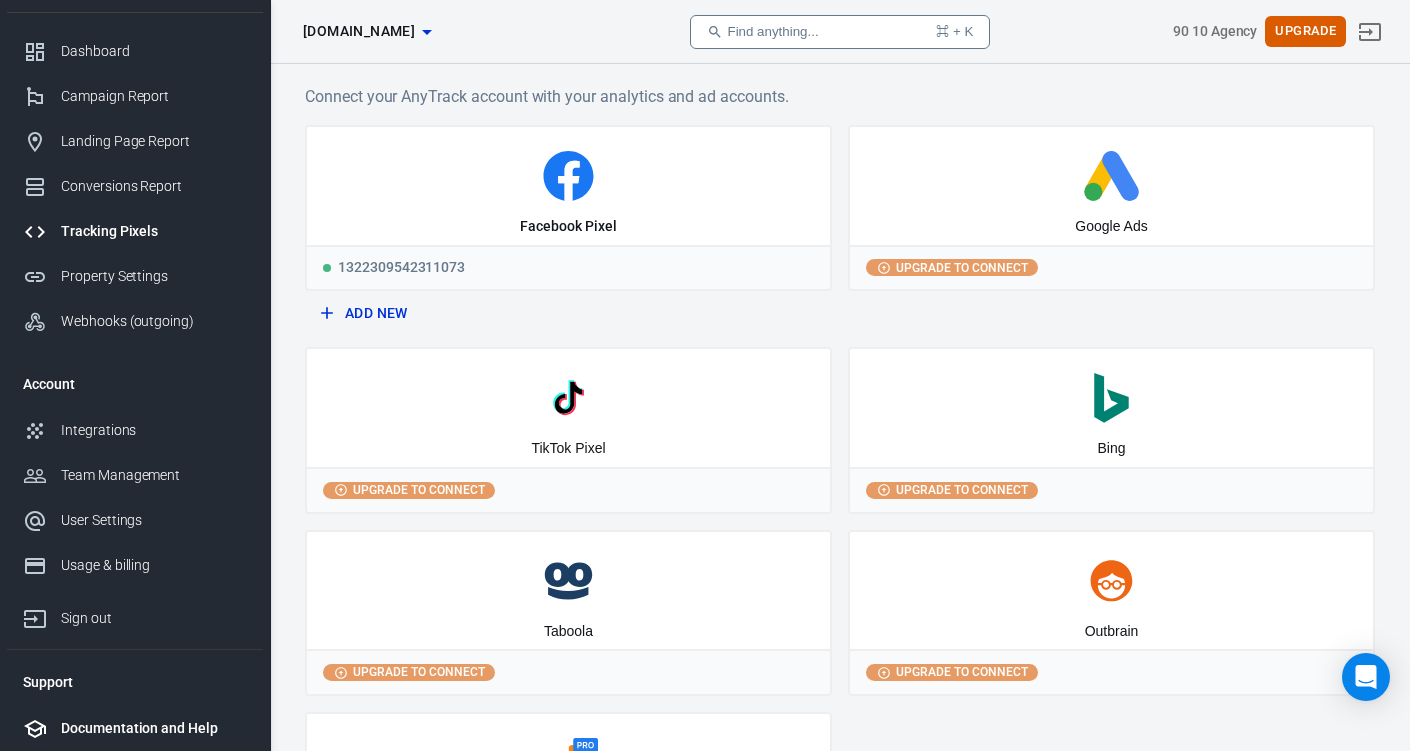 click on "Documentation and Help" at bounding box center [154, 728] 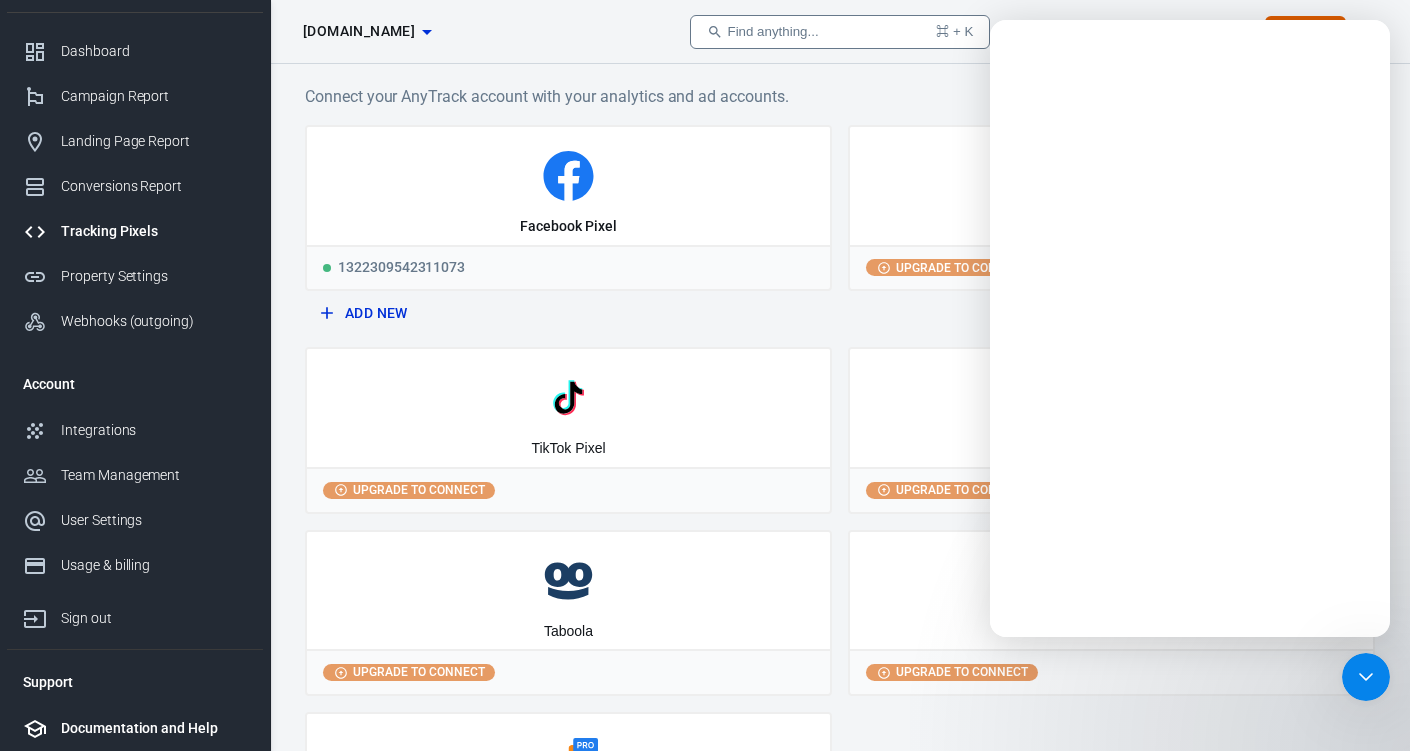 scroll, scrollTop: 0, scrollLeft: 0, axis: both 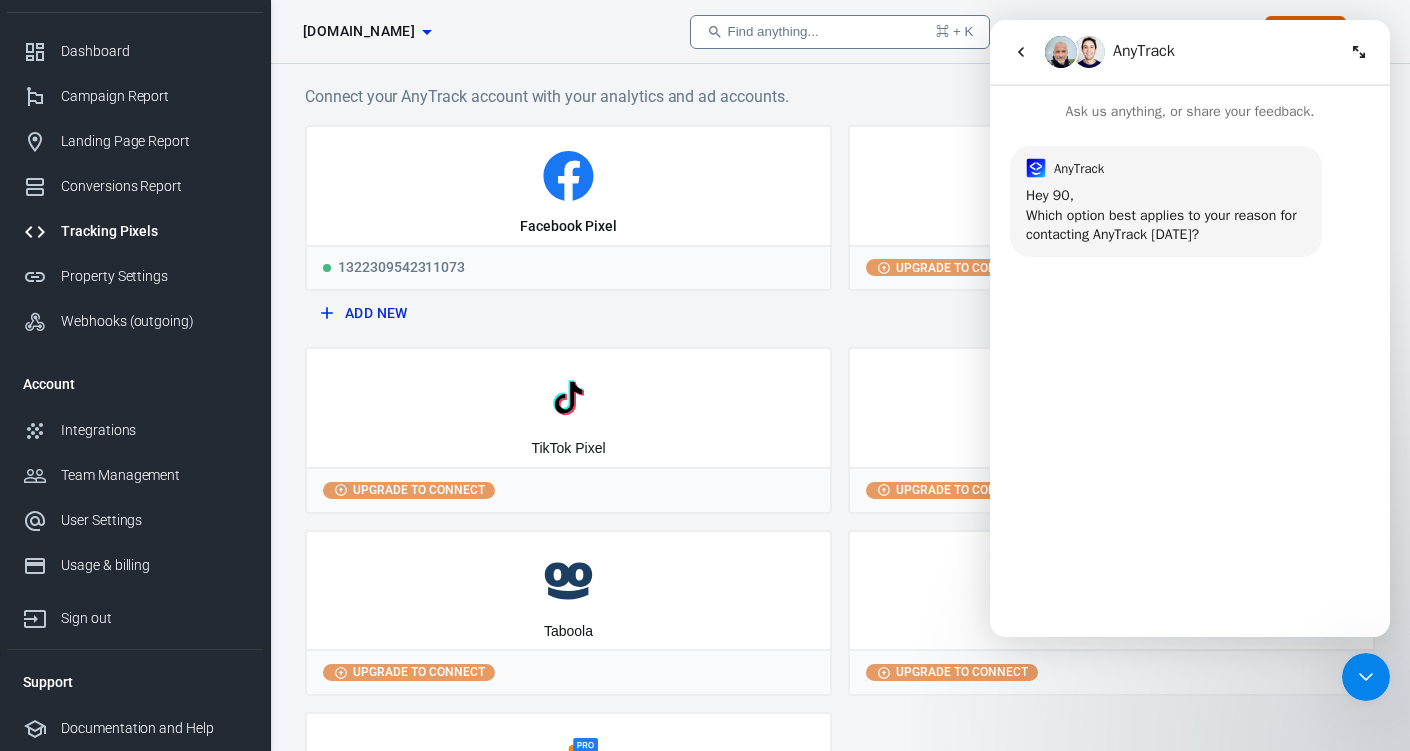 click on "💬 Technical Support" at bounding box center [1139, 484] 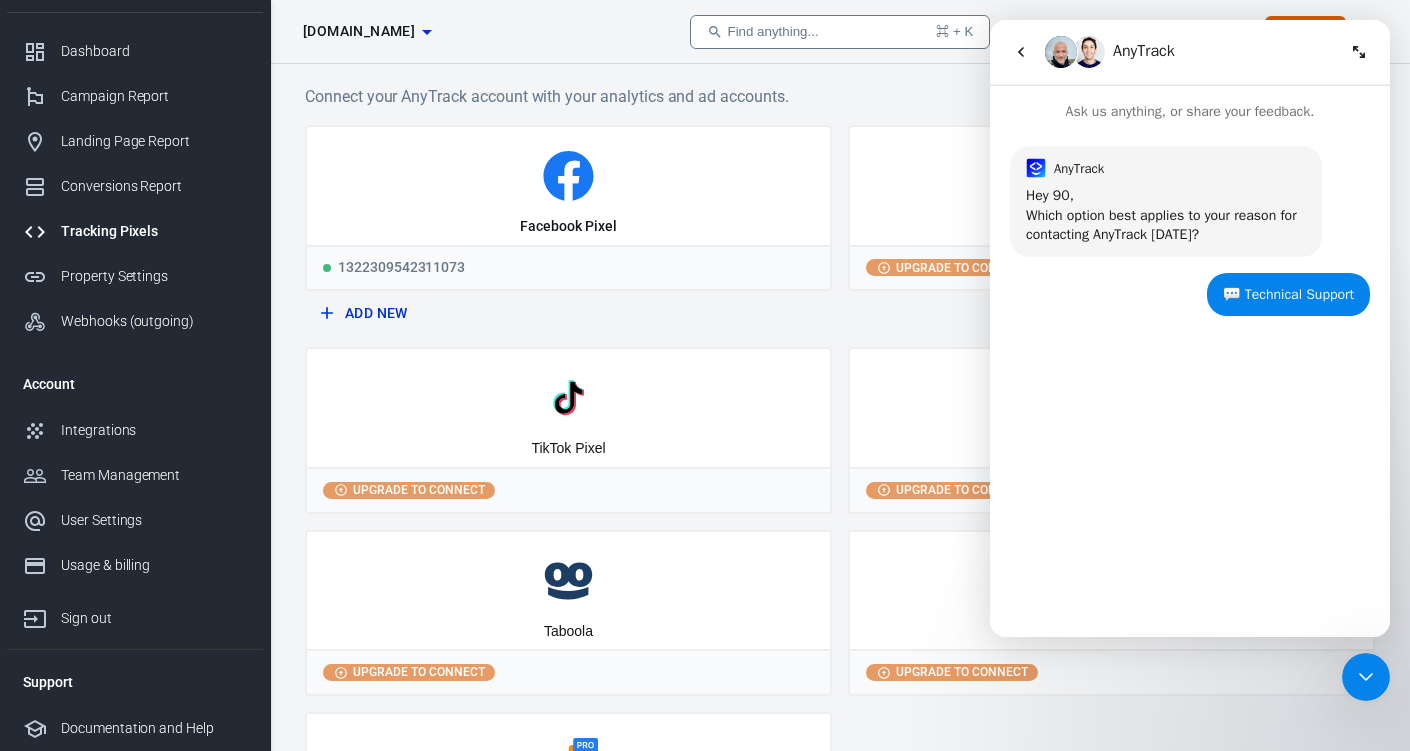 click 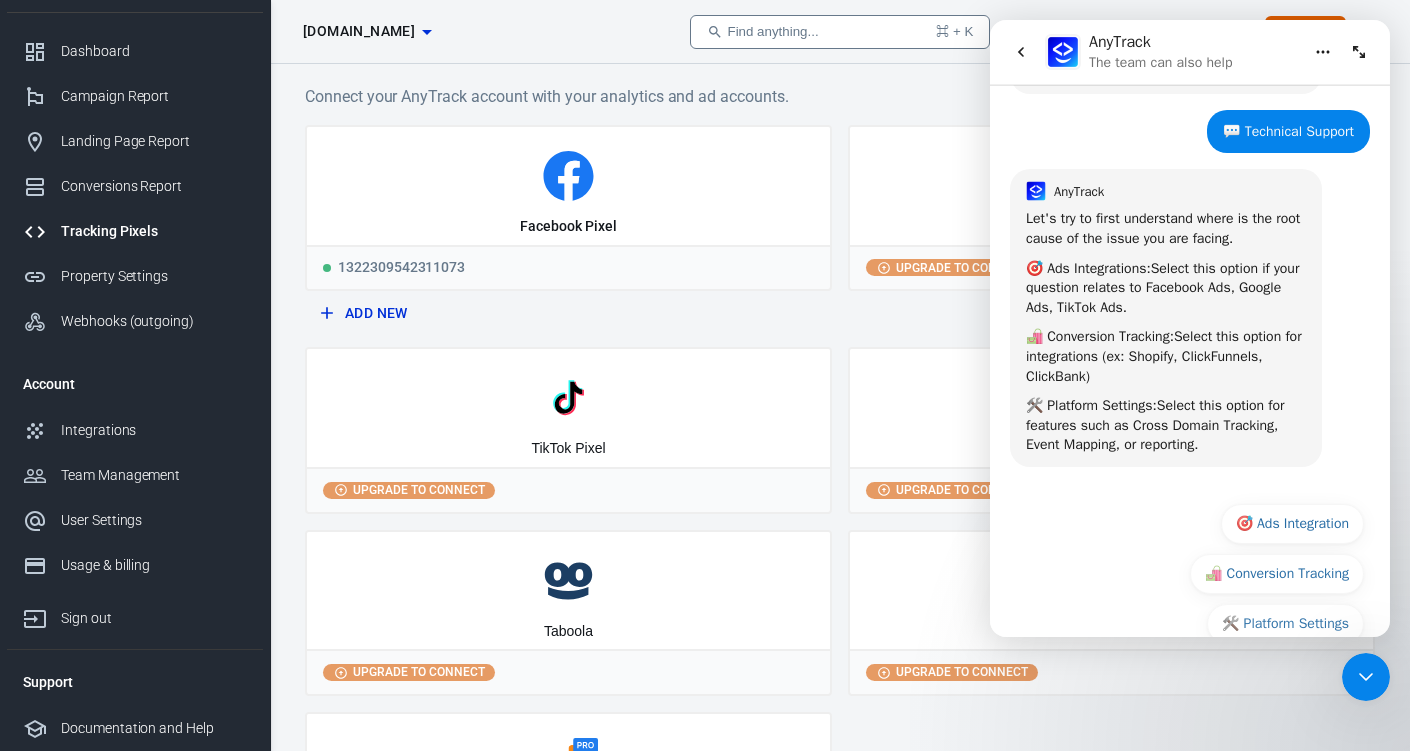 scroll, scrollTop: 203, scrollLeft: 0, axis: vertical 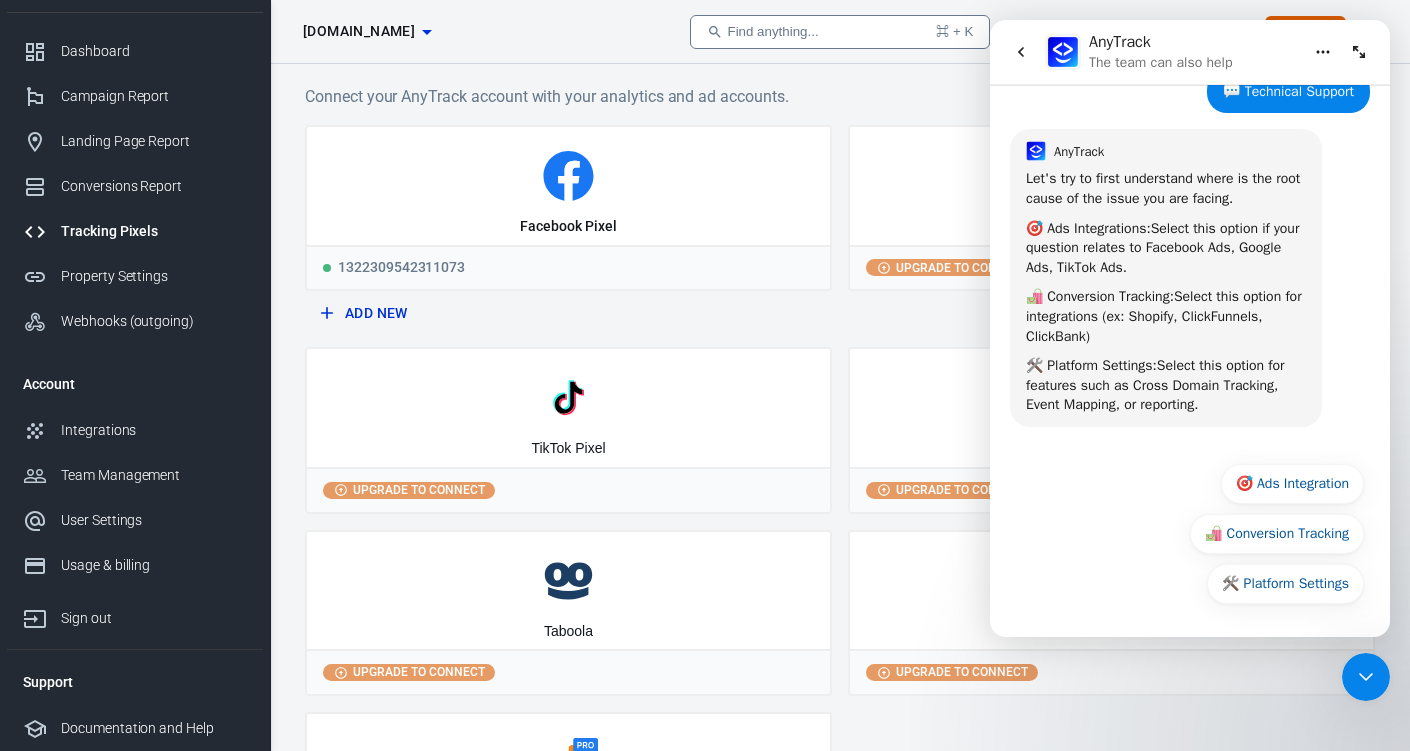 click at bounding box center [1021, 52] 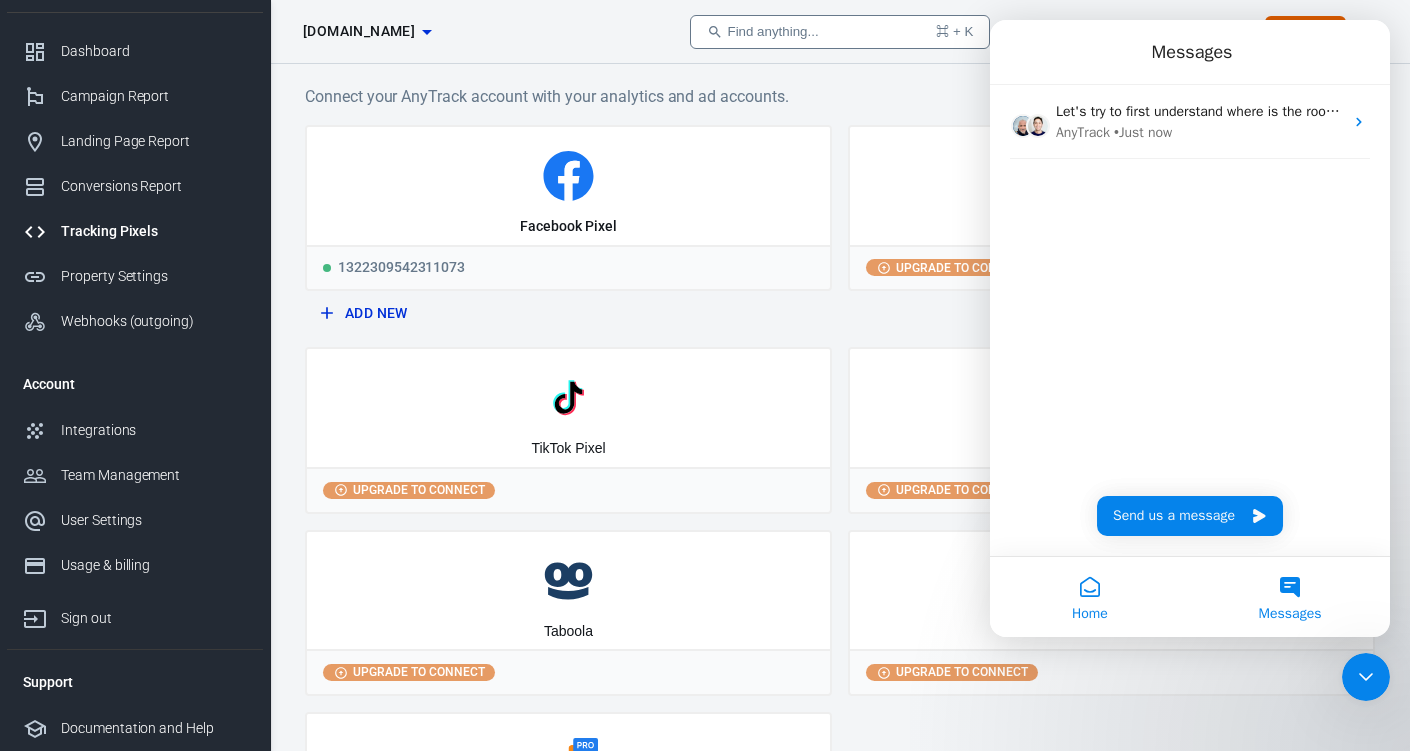click on "Home" at bounding box center [1090, 597] 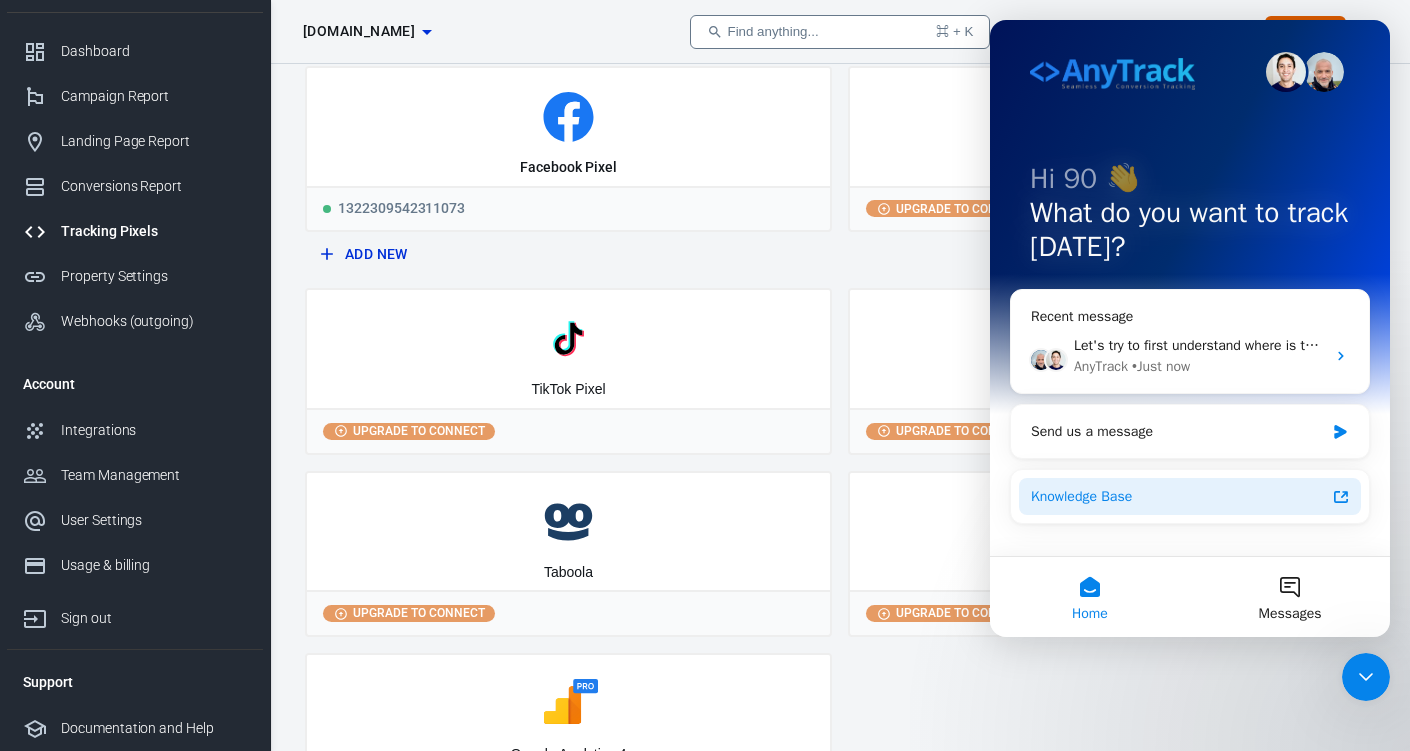 scroll, scrollTop: 87, scrollLeft: 0, axis: vertical 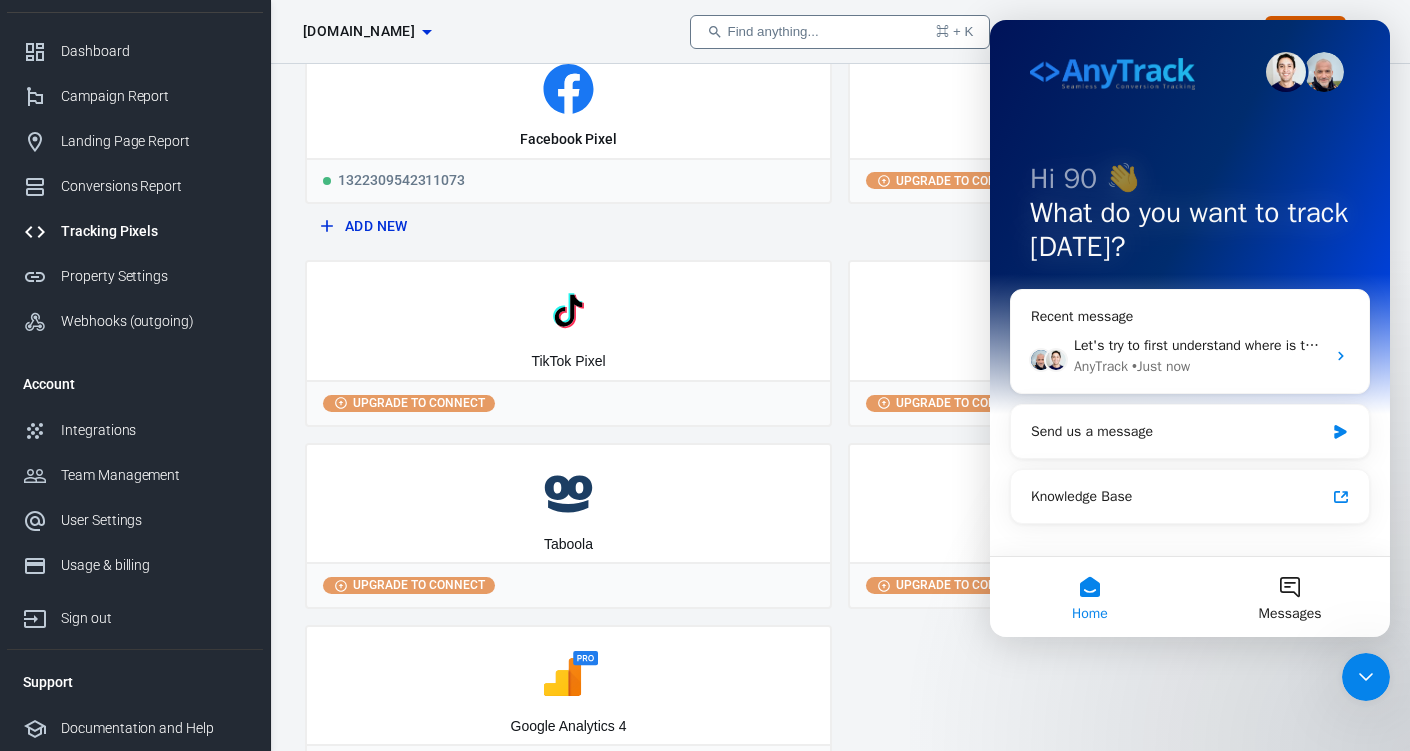 click at bounding box center [1366, 677] 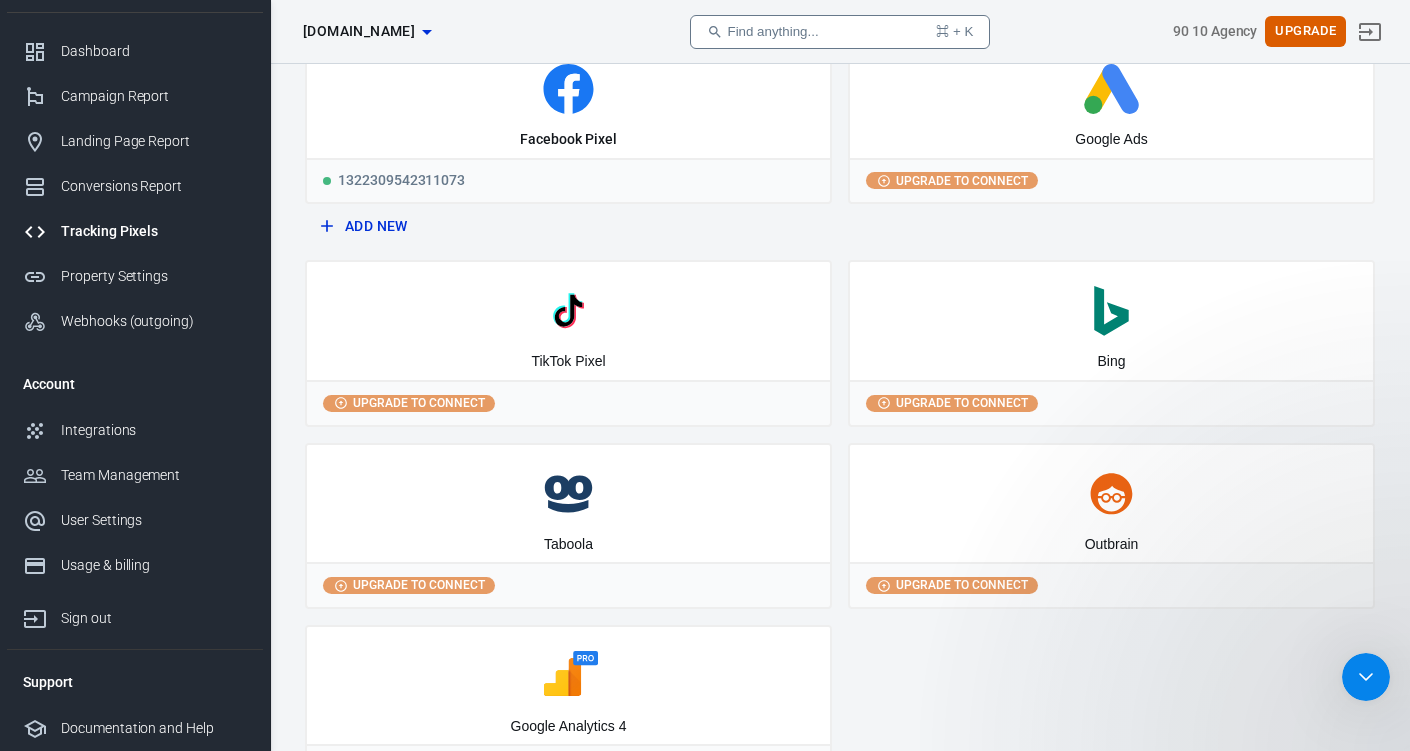 scroll, scrollTop: 0, scrollLeft: 0, axis: both 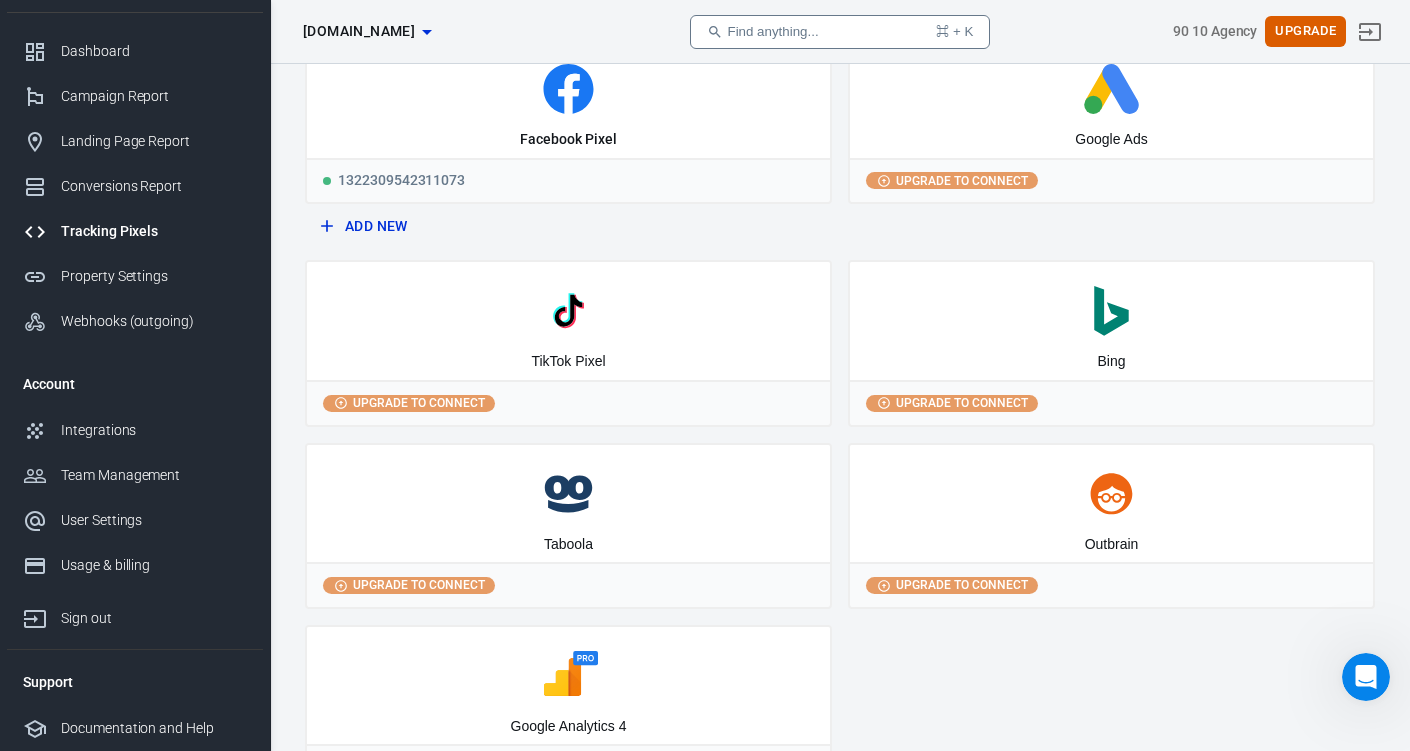 click at bounding box center [1366, 677] 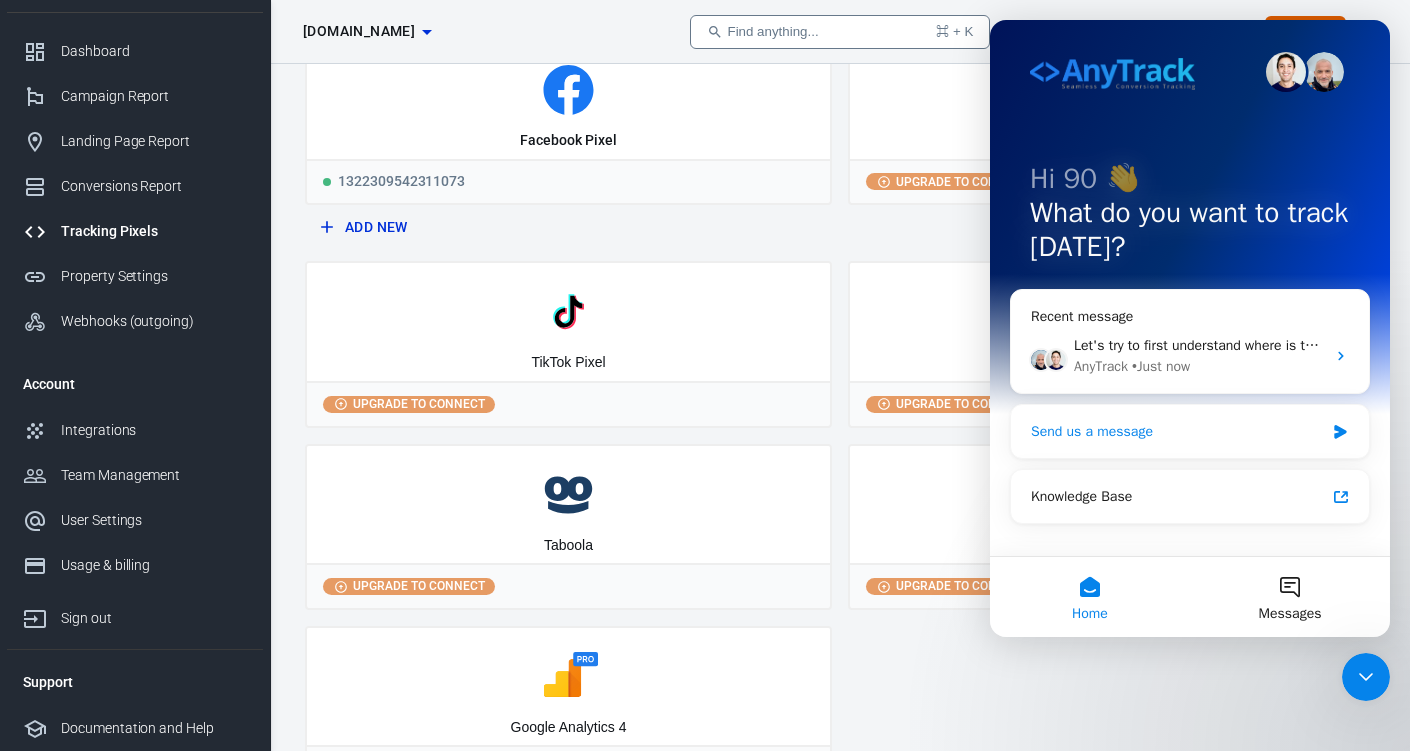 scroll, scrollTop: 0, scrollLeft: 0, axis: both 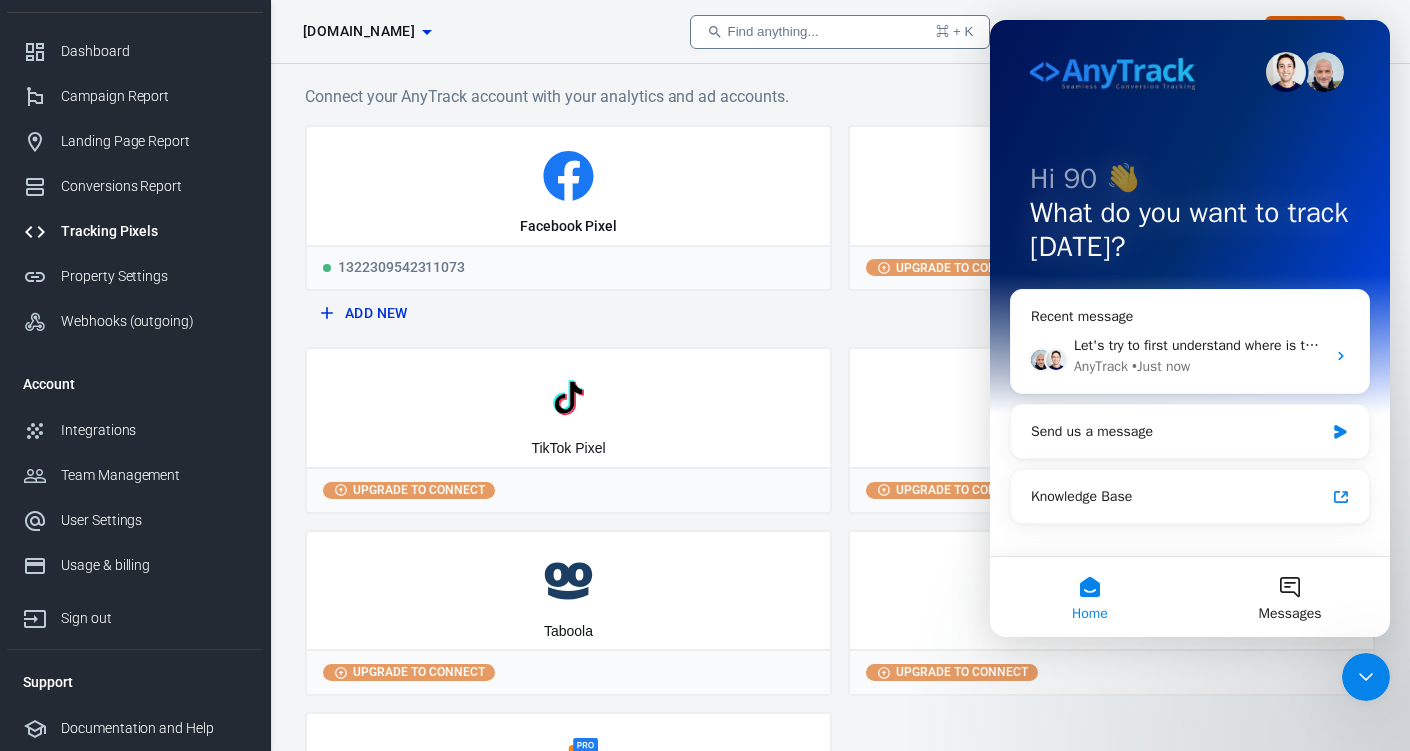 click at bounding box center [1366, 677] 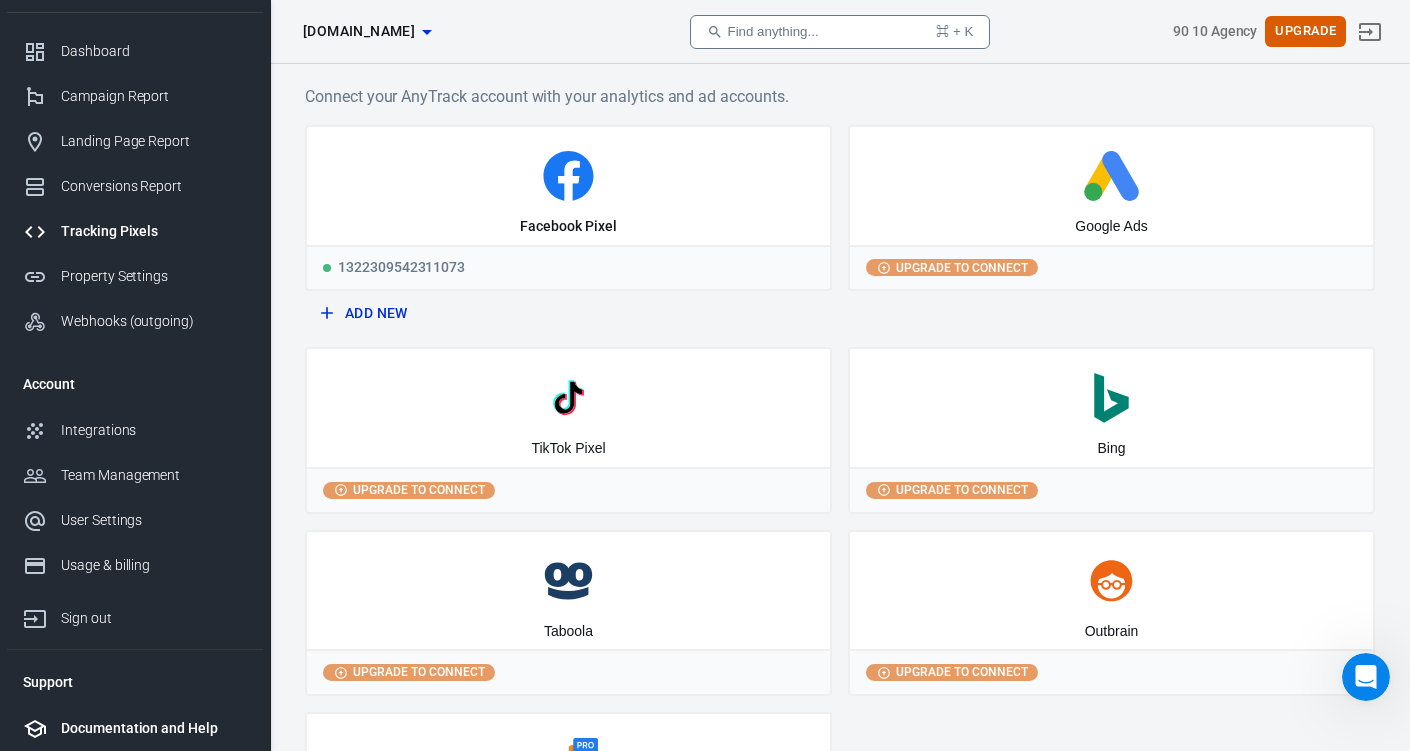 click on "Documentation and Help" at bounding box center (135, 728) 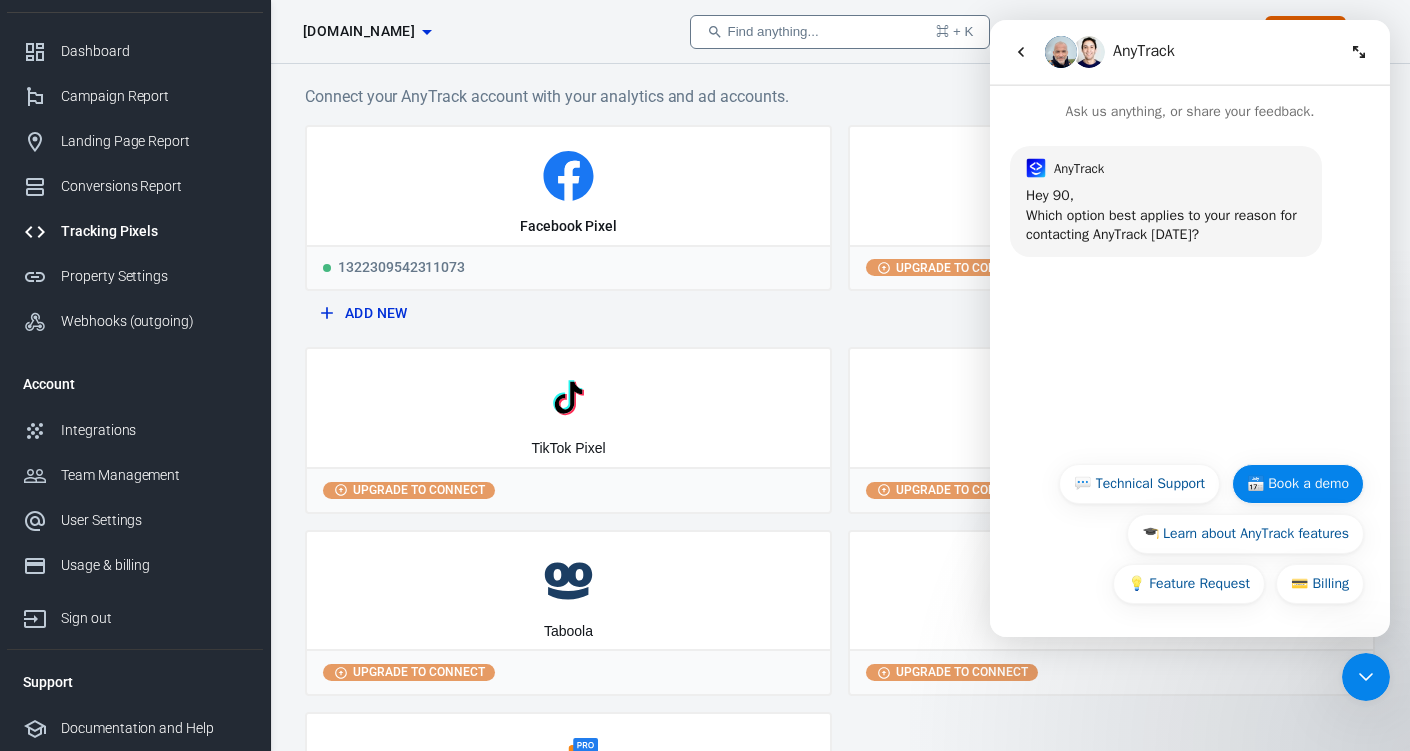 click on "📅 Book a demo" at bounding box center (1298, 484) 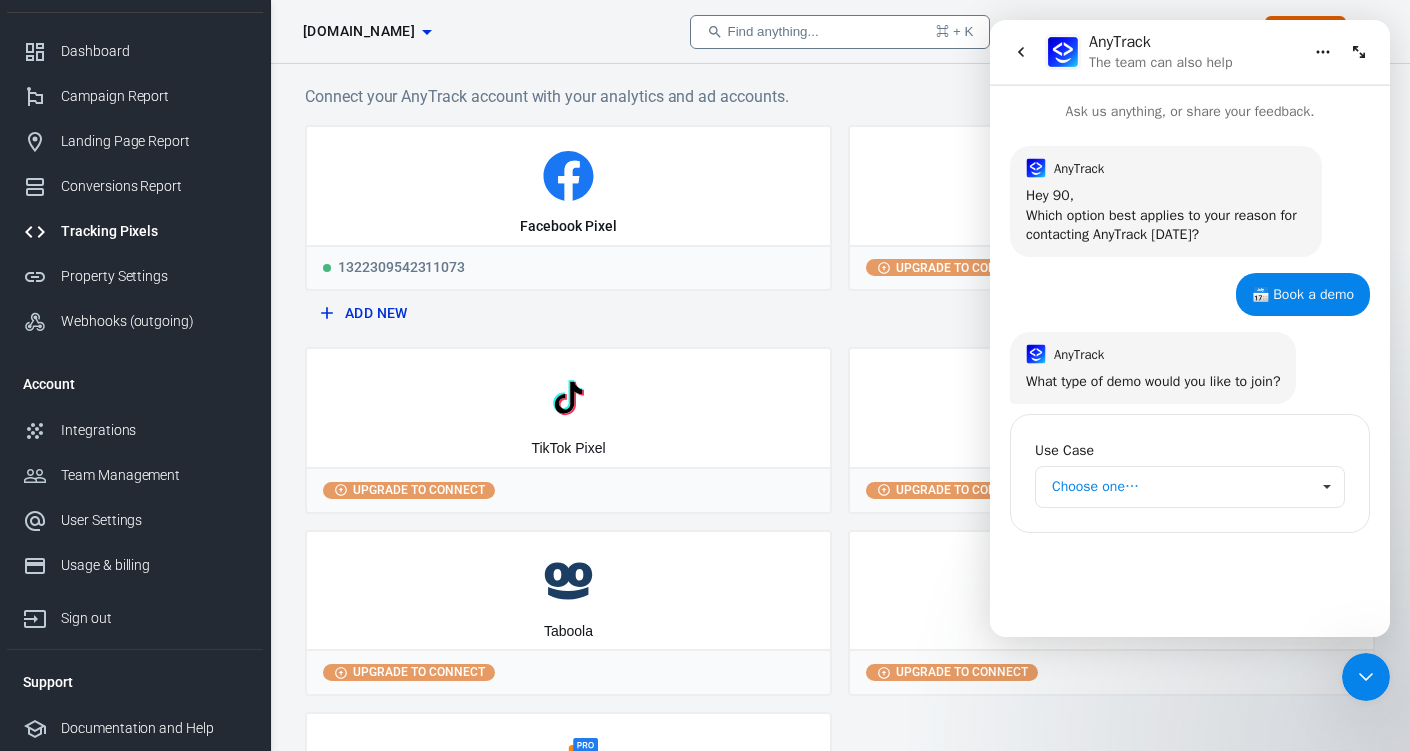 click on "Choose one…" at bounding box center (1180, 487) 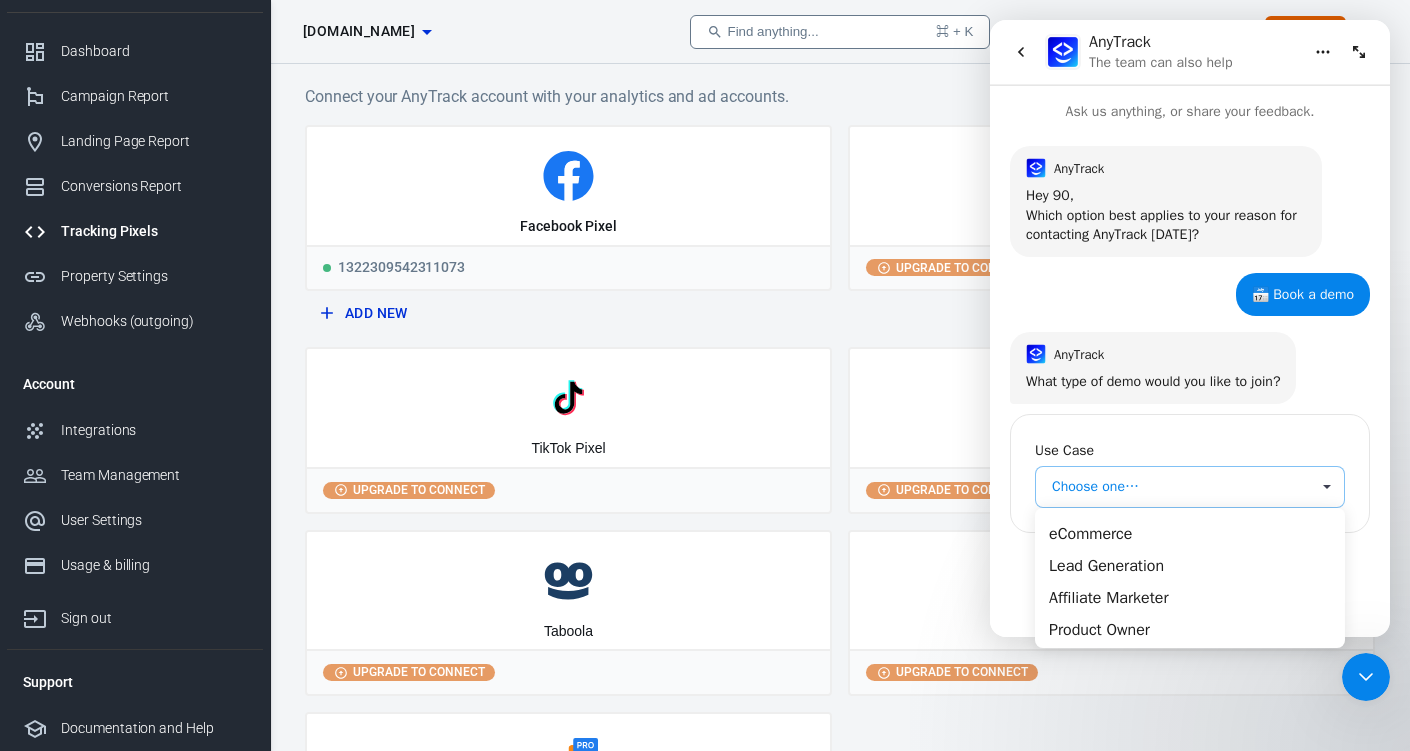 scroll, scrollTop: 0, scrollLeft: 0, axis: both 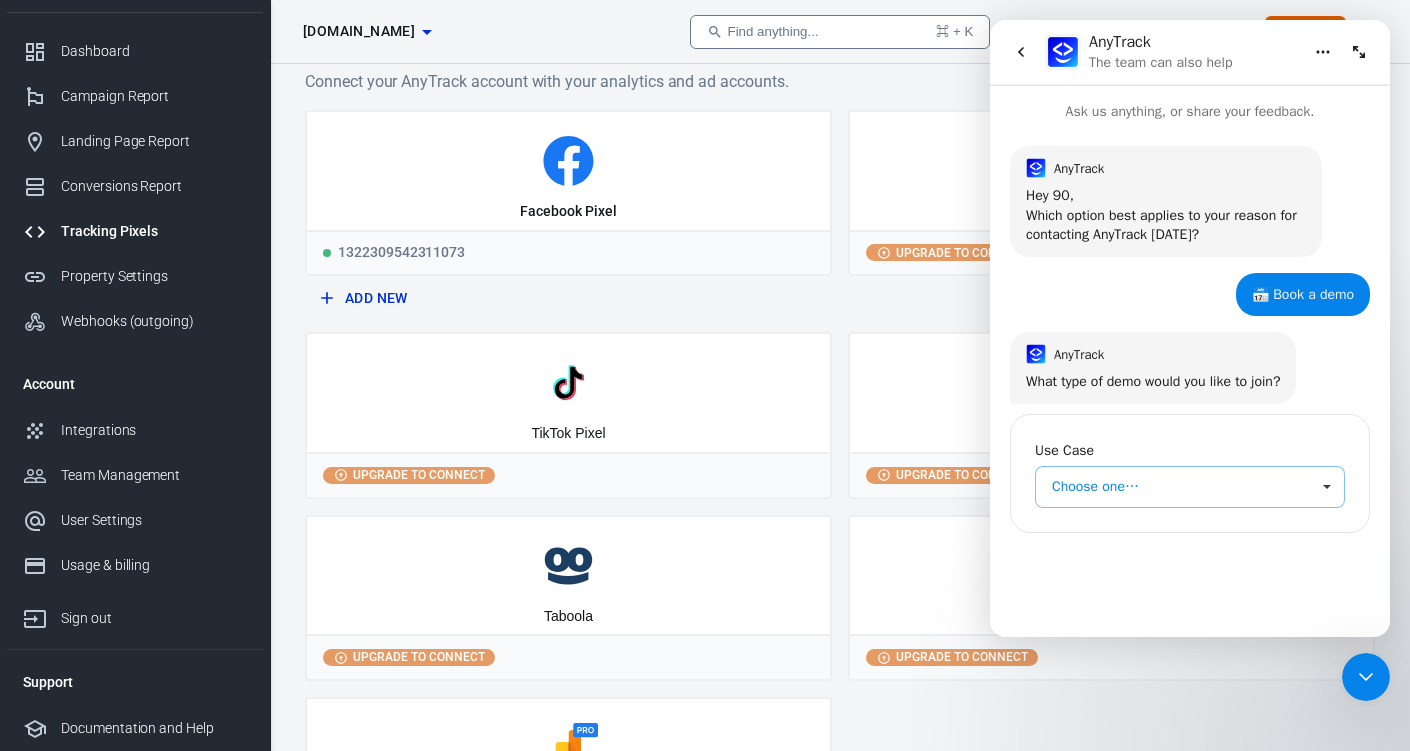 click on "Choose one…" at bounding box center (1180, 487) 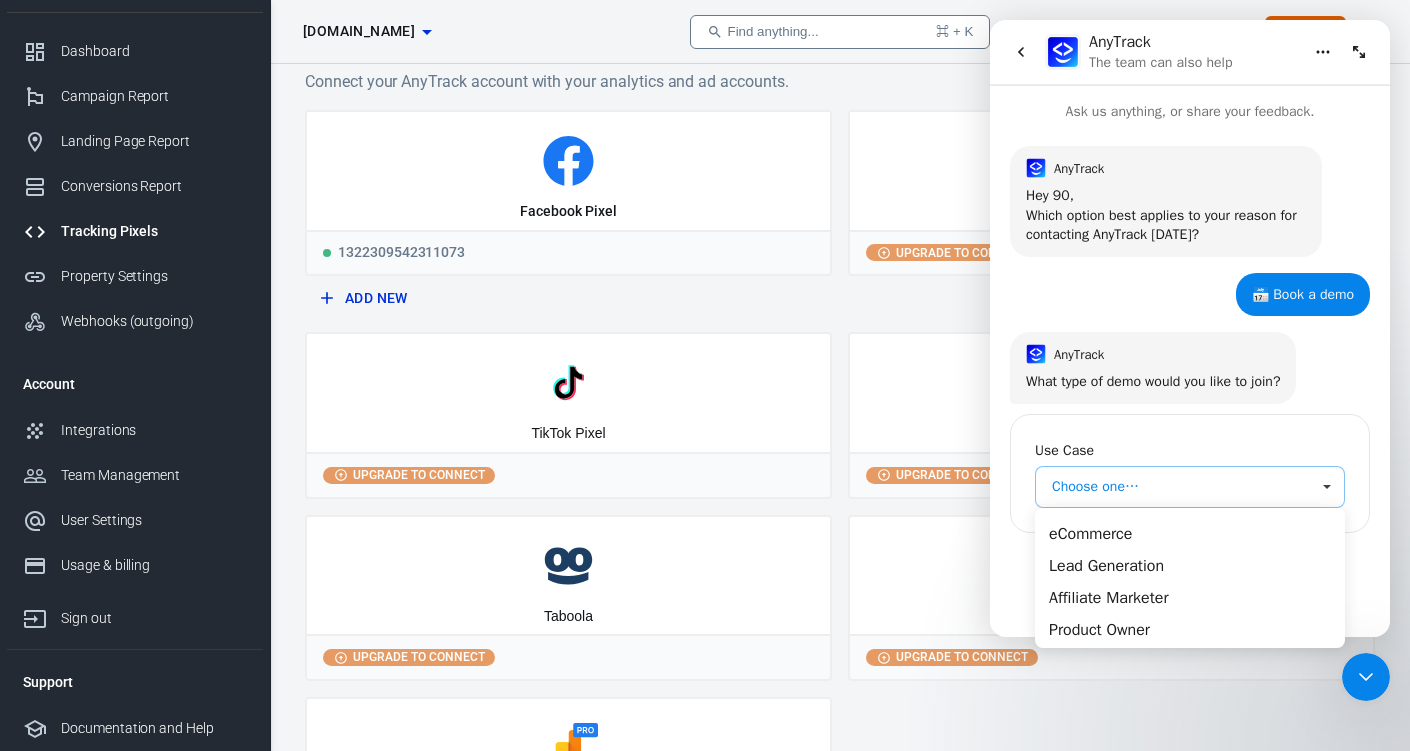 scroll, scrollTop: 0, scrollLeft: 0, axis: both 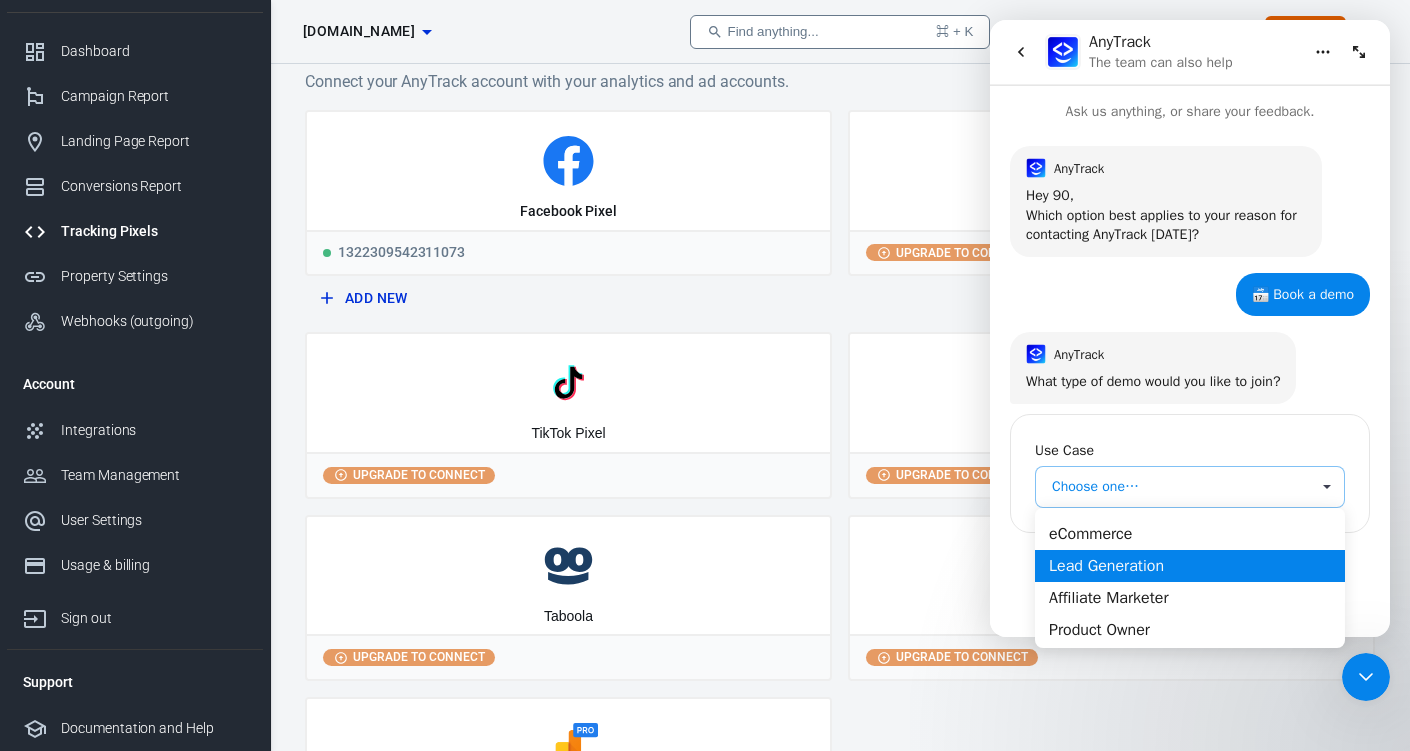 click on "Lead Generation" at bounding box center (1190, 565) 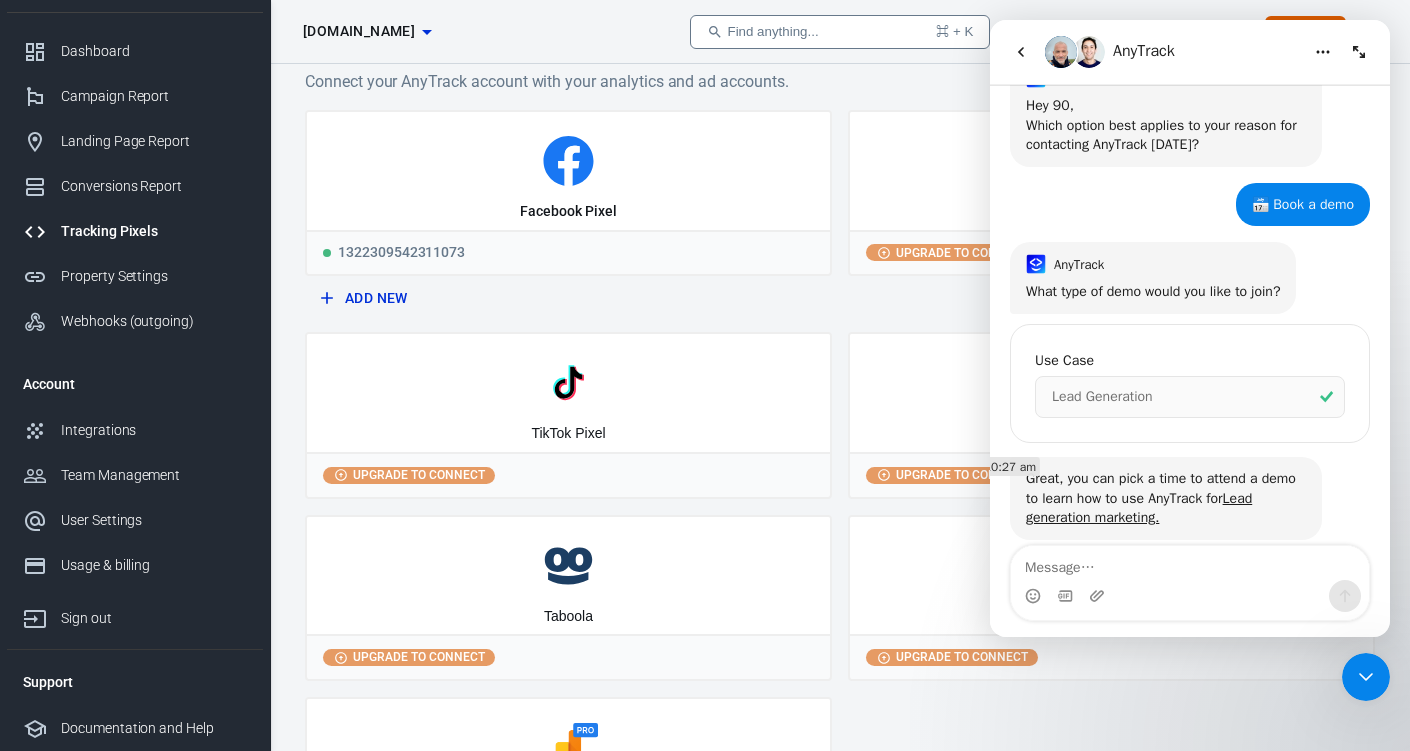 scroll, scrollTop: 162, scrollLeft: 0, axis: vertical 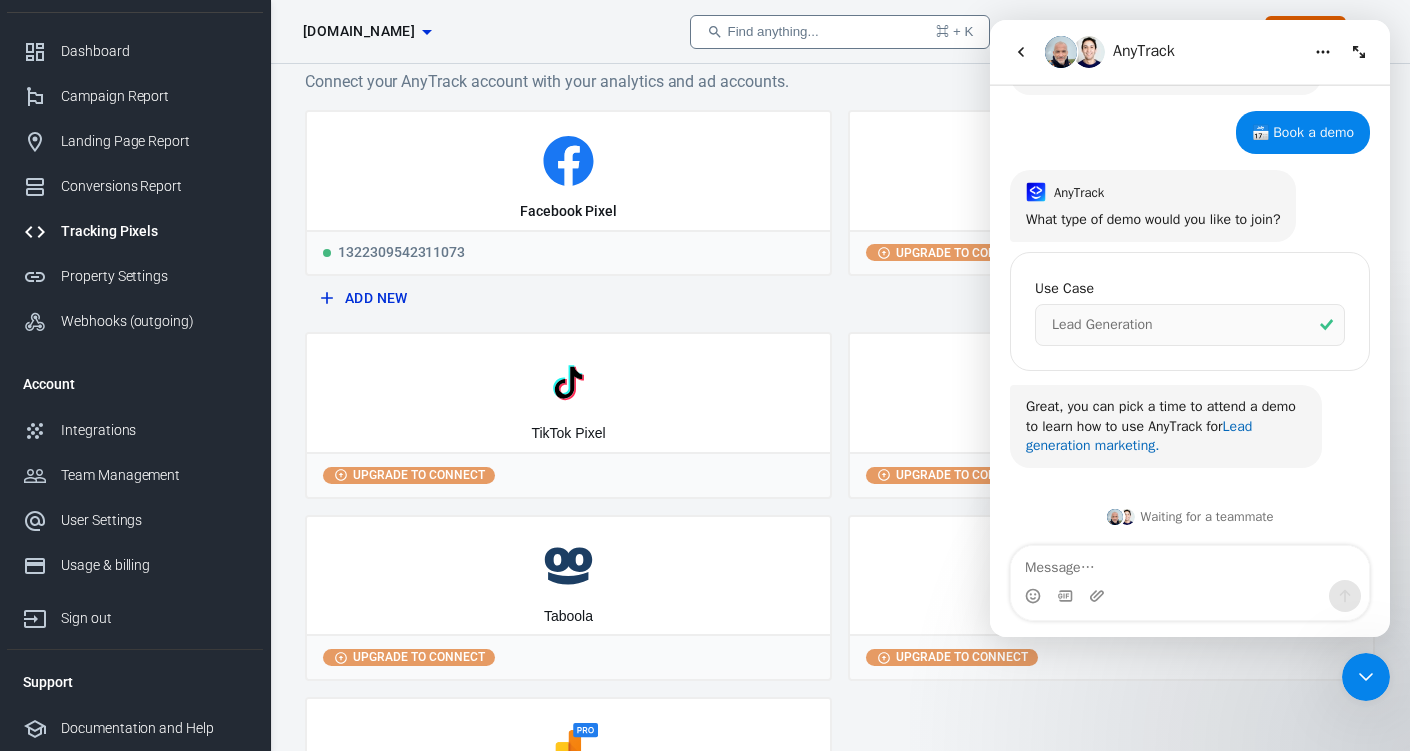 click on "Lead generation marketing." at bounding box center [1139, 436] 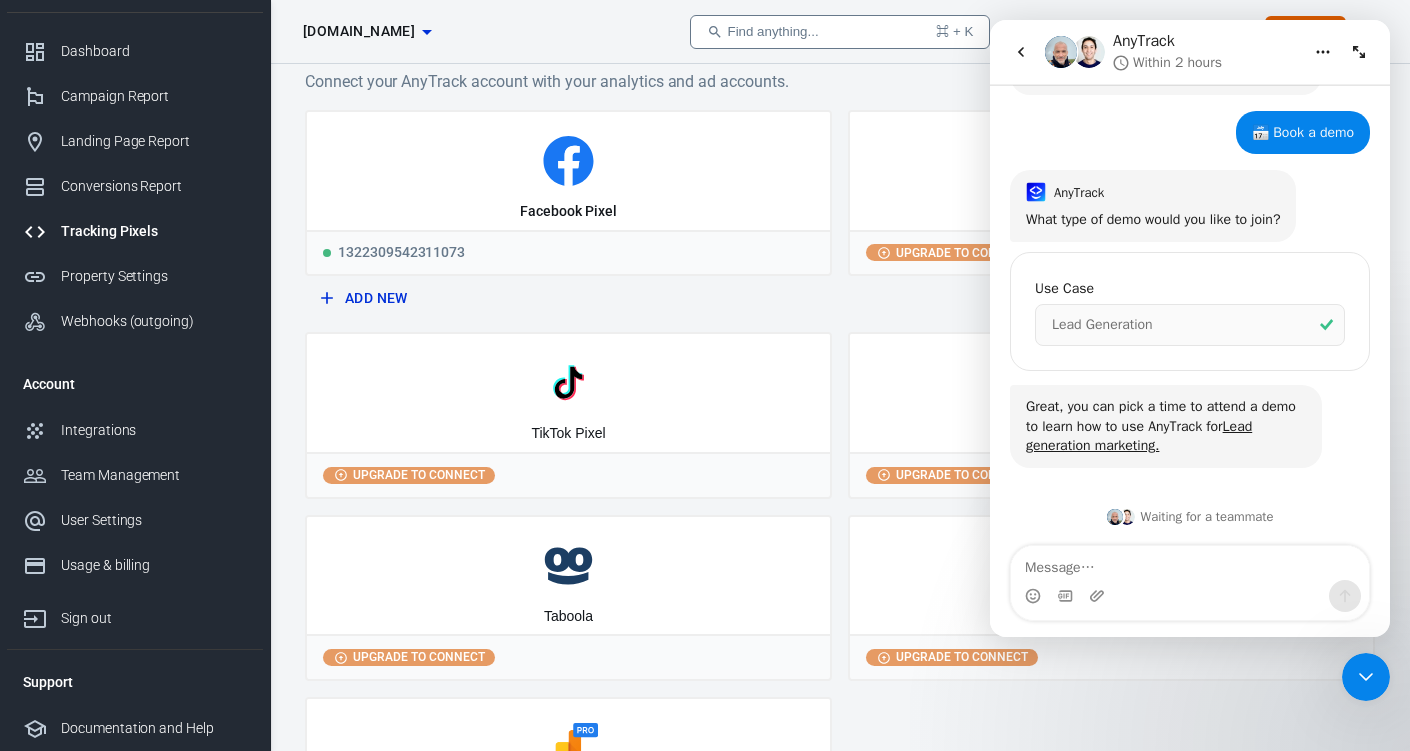 click 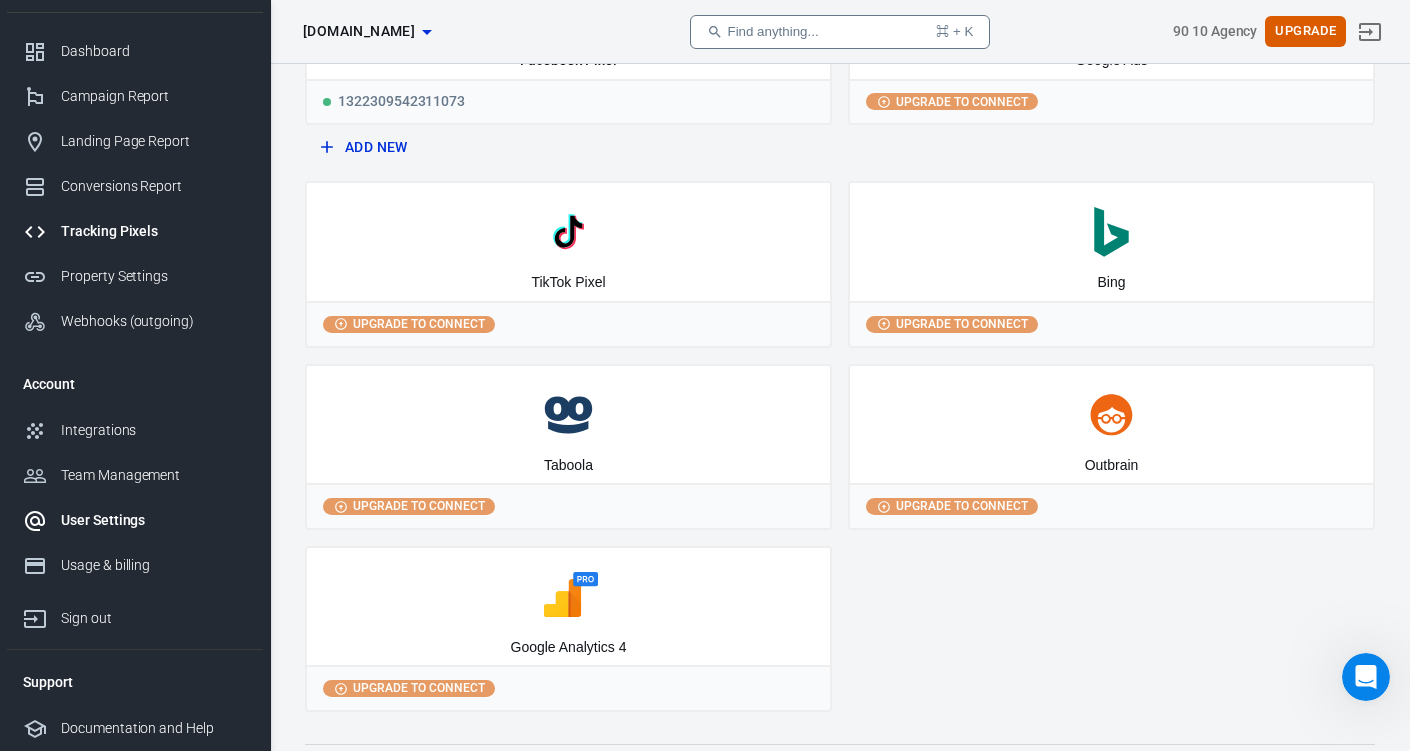 scroll, scrollTop: 213, scrollLeft: 0, axis: vertical 